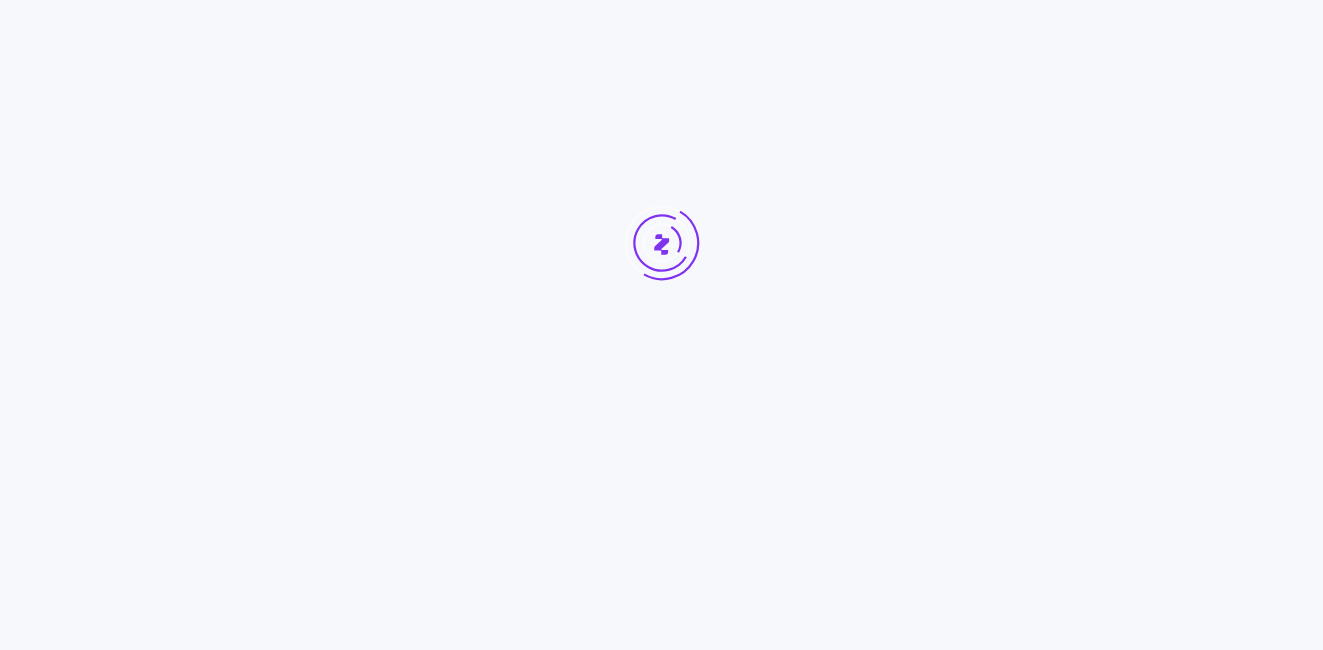 scroll, scrollTop: 0, scrollLeft: 0, axis: both 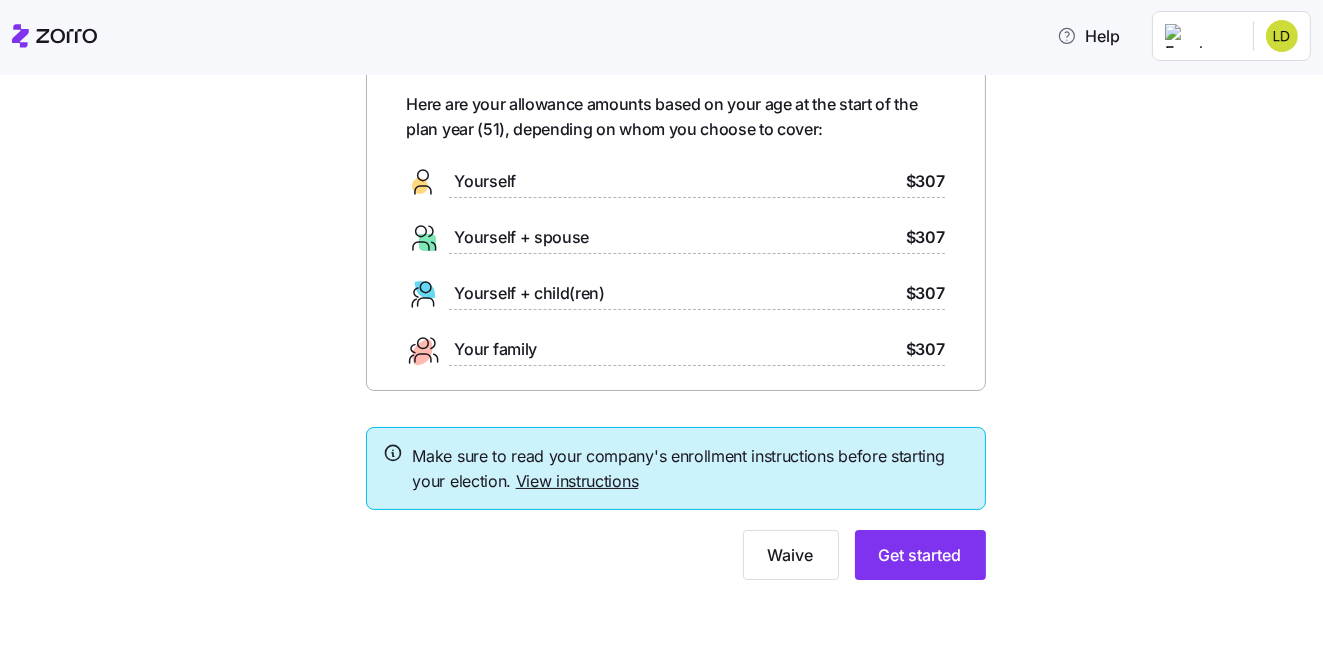 click on "View instructions" at bounding box center (577, 481) 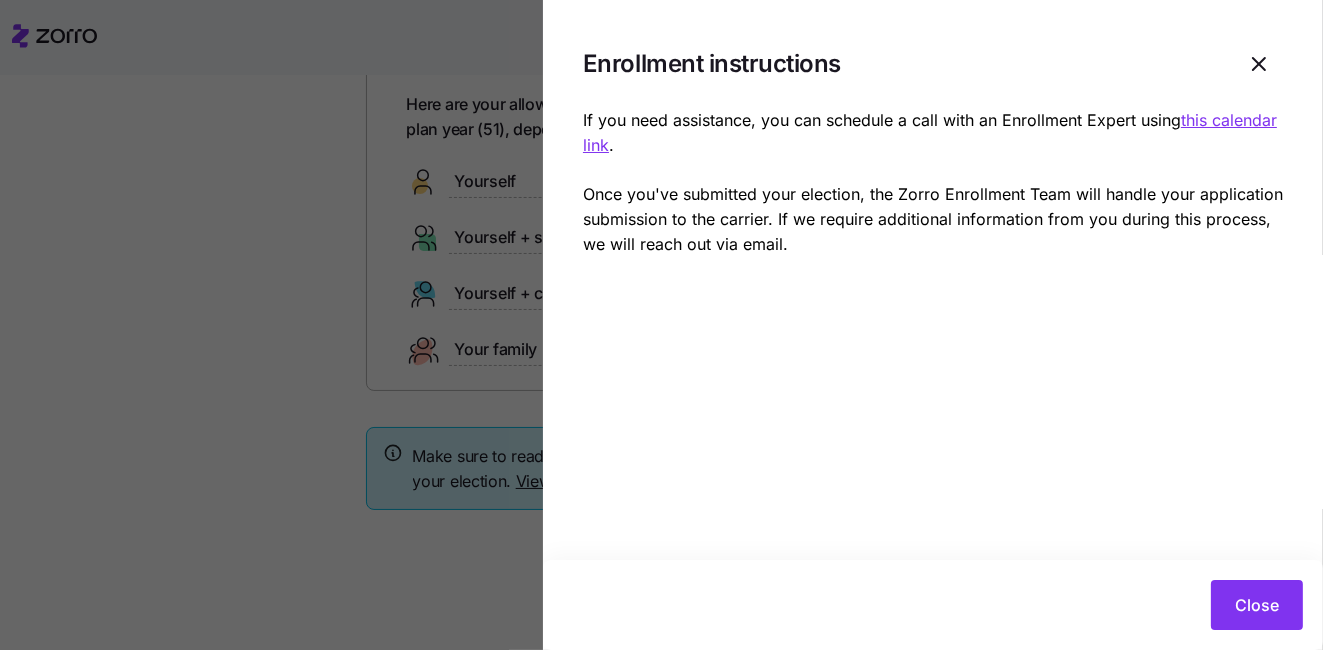 click on "this calendar link" at bounding box center (930, 132) 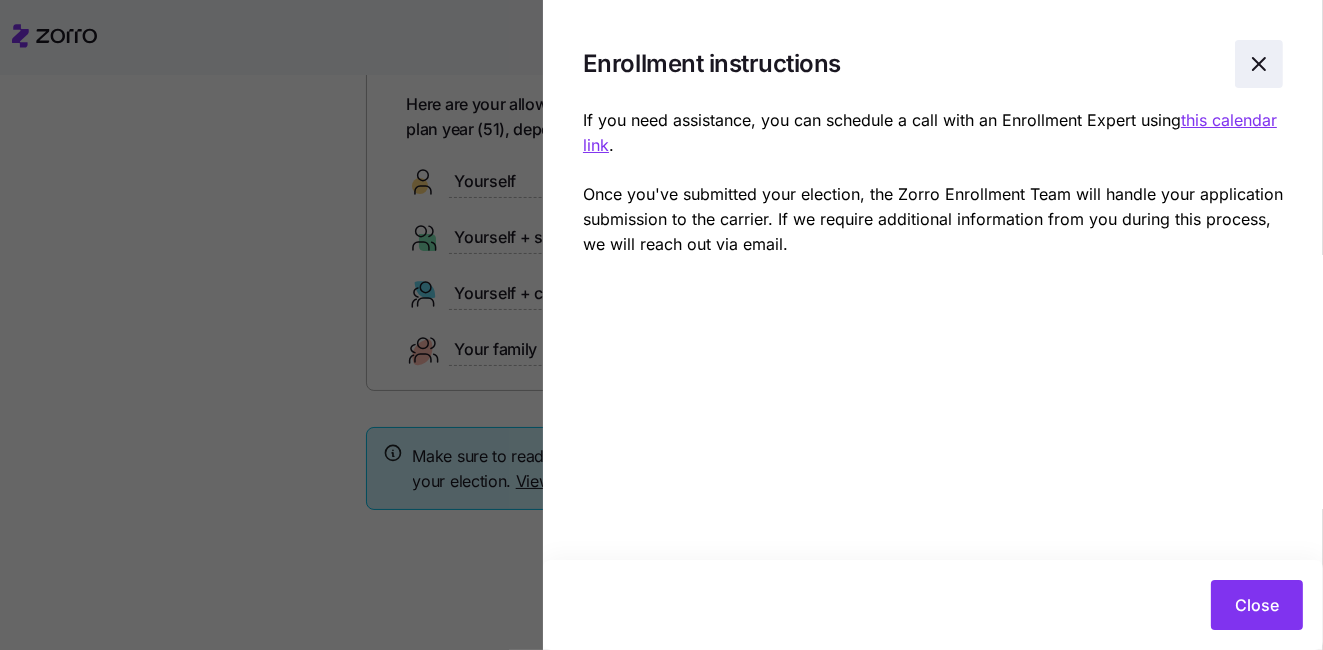 click 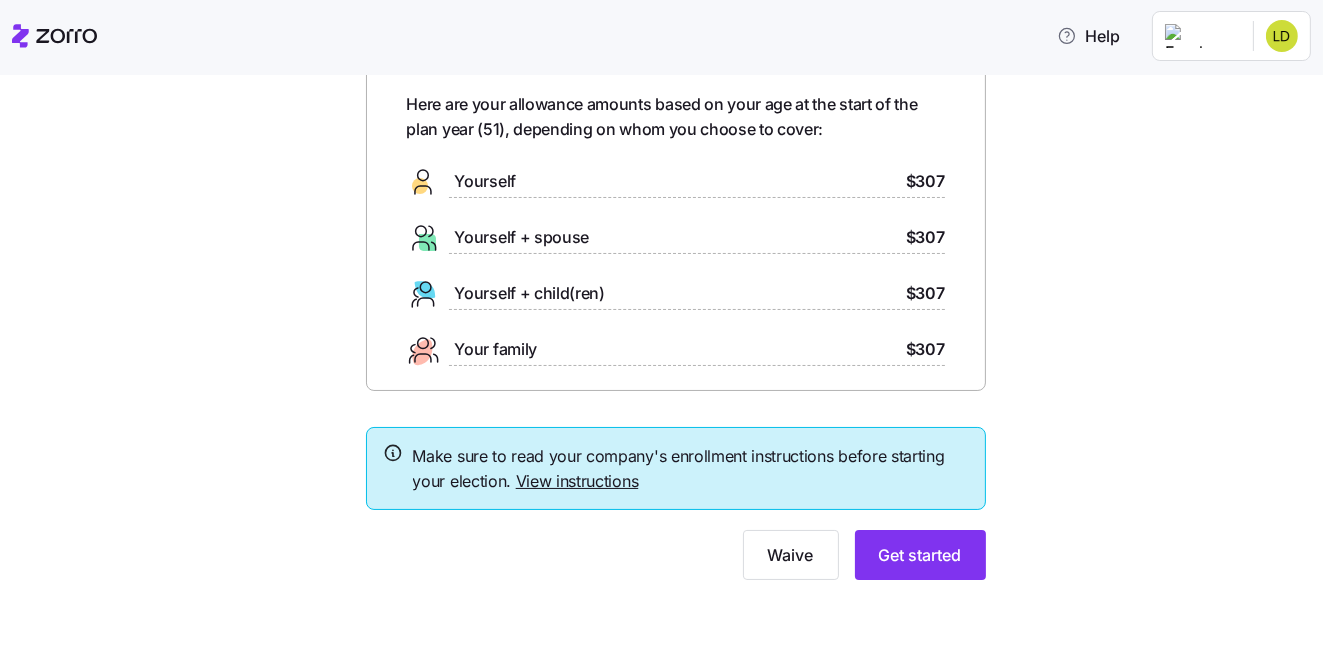 click on "View instructions" at bounding box center [577, 481] 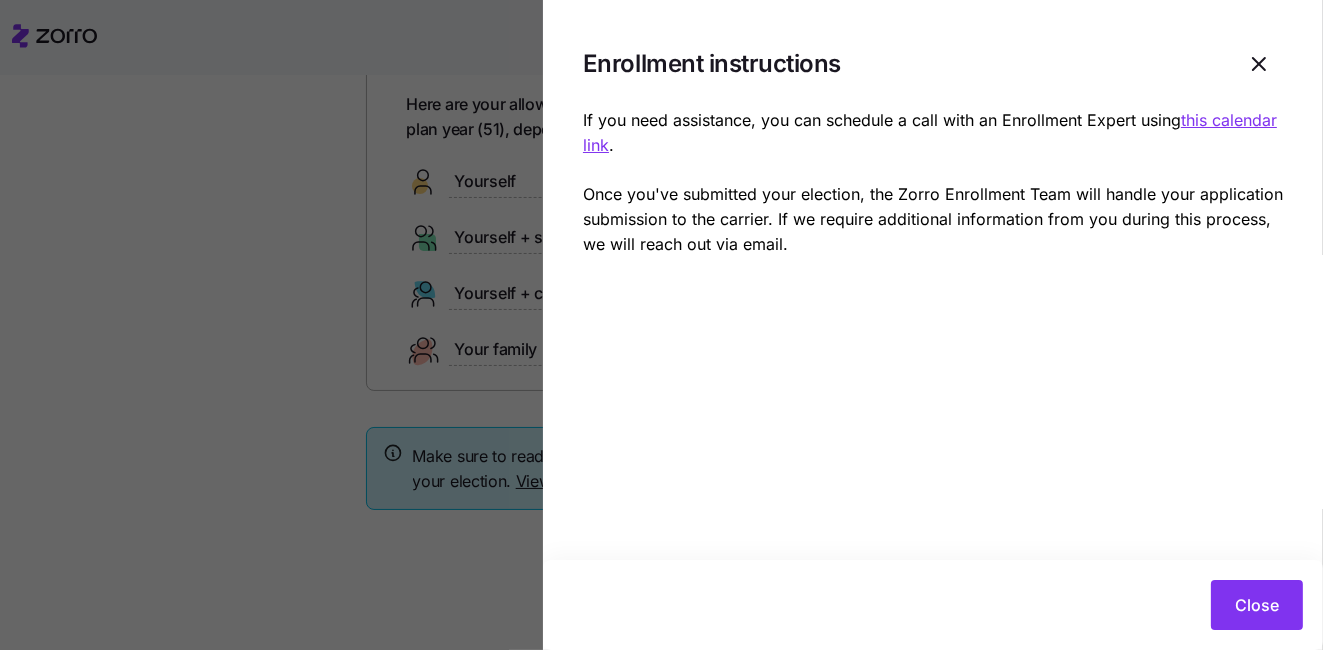 click at bounding box center (661, 325) 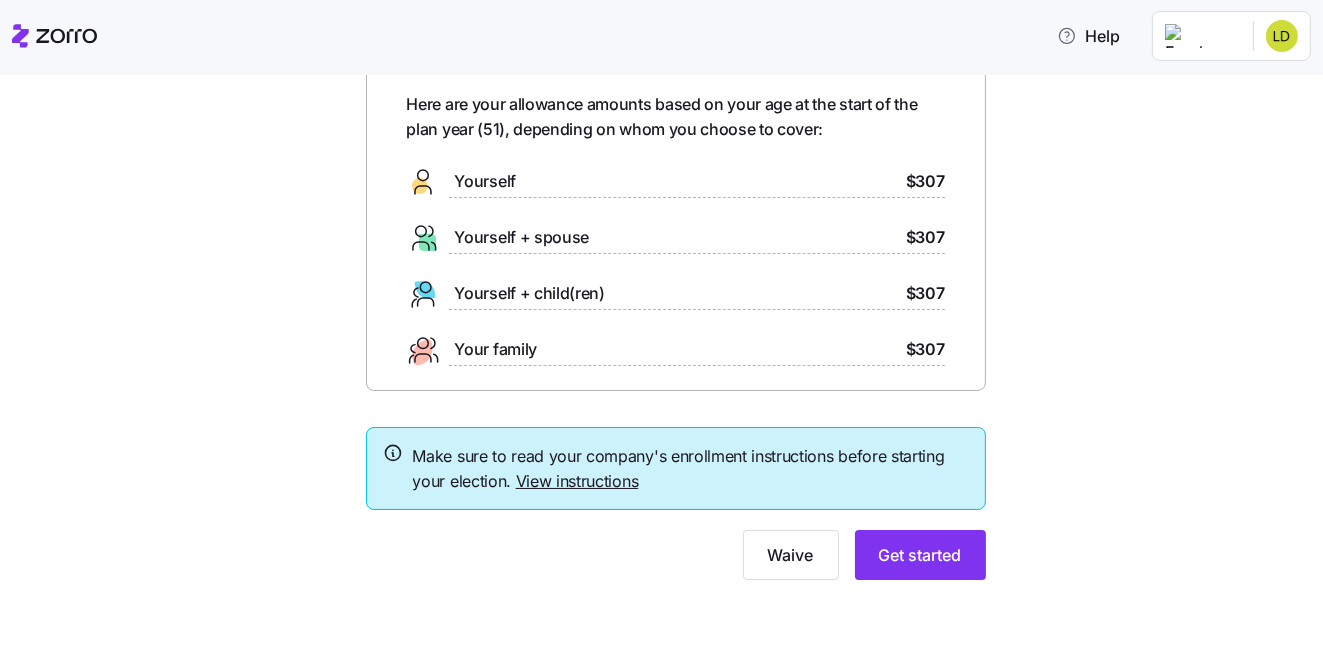 click on "View instructions" at bounding box center (577, 481) 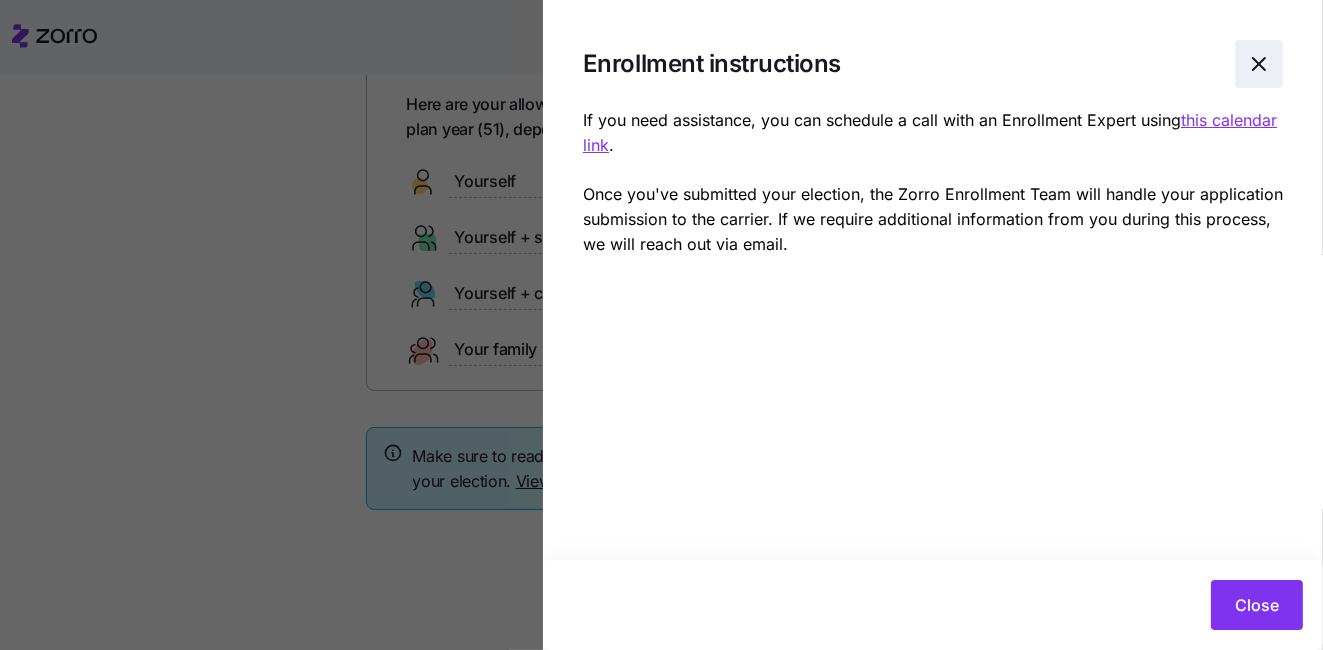 click 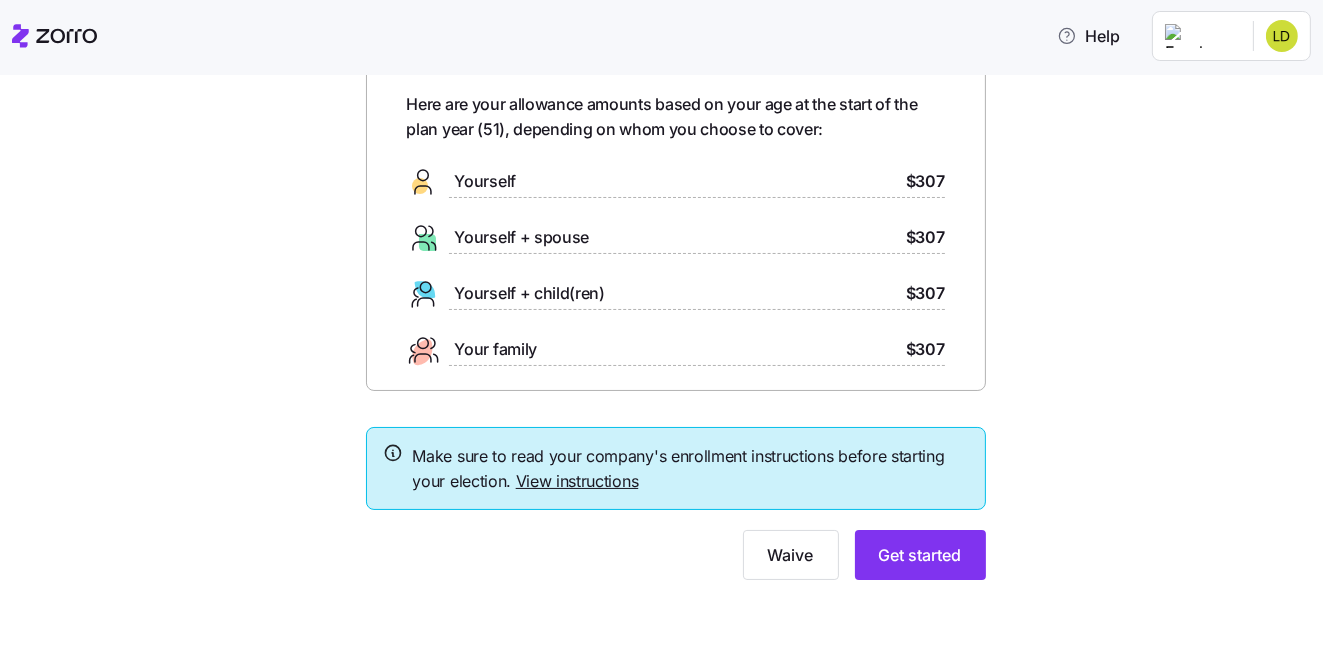 click on "$307" at bounding box center [925, 181] 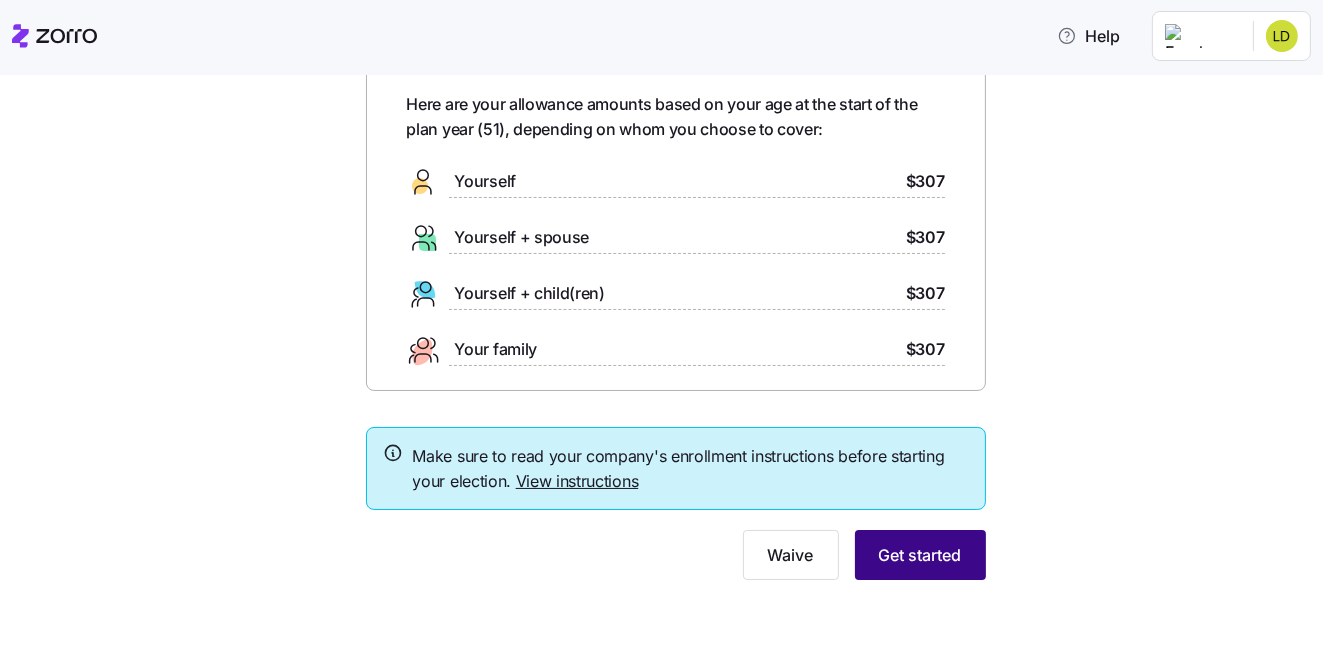 click on "Get started" at bounding box center [920, 555] 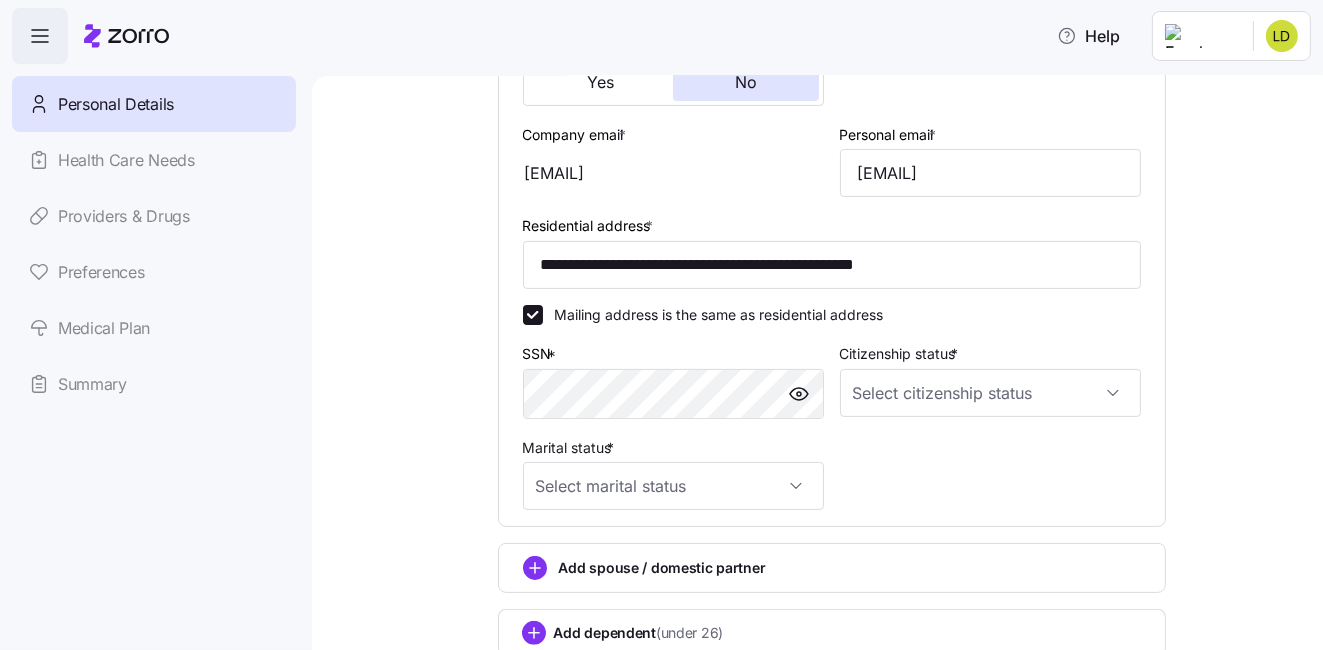 scroll, scrollTop: 534, scrollLeft: 0, axis: vertical 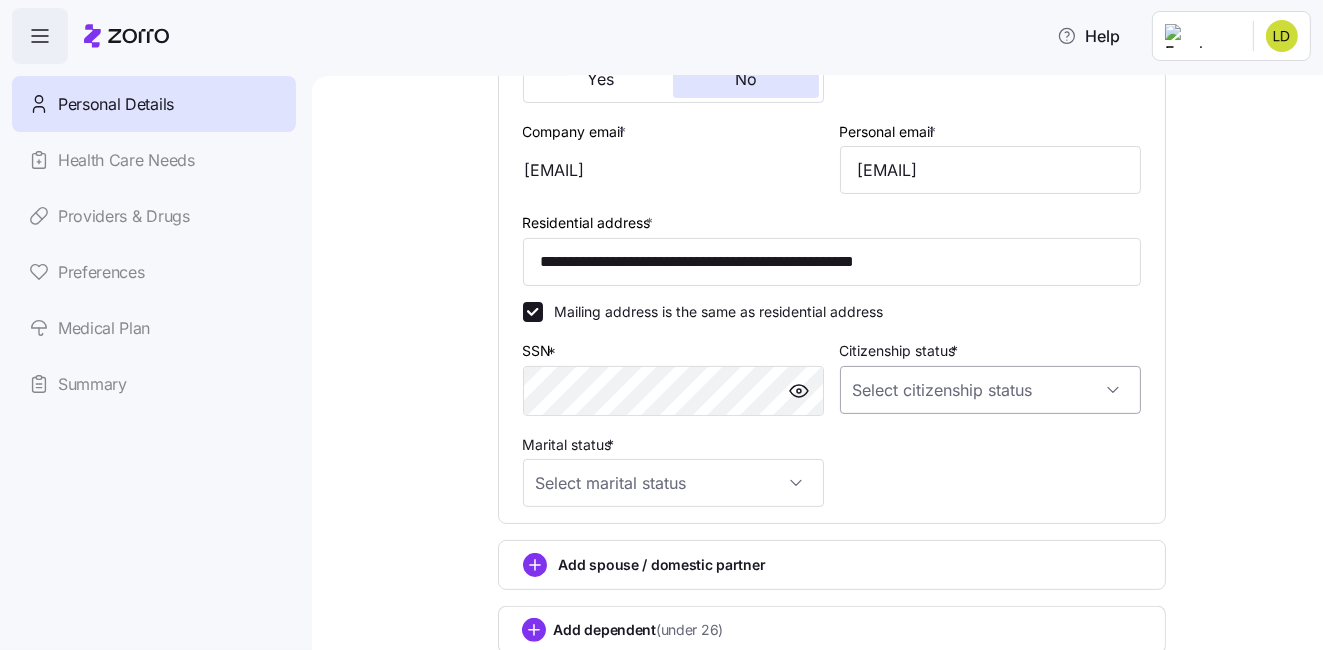 click on "Citizenship status  *" at bounding box center [990, 390] 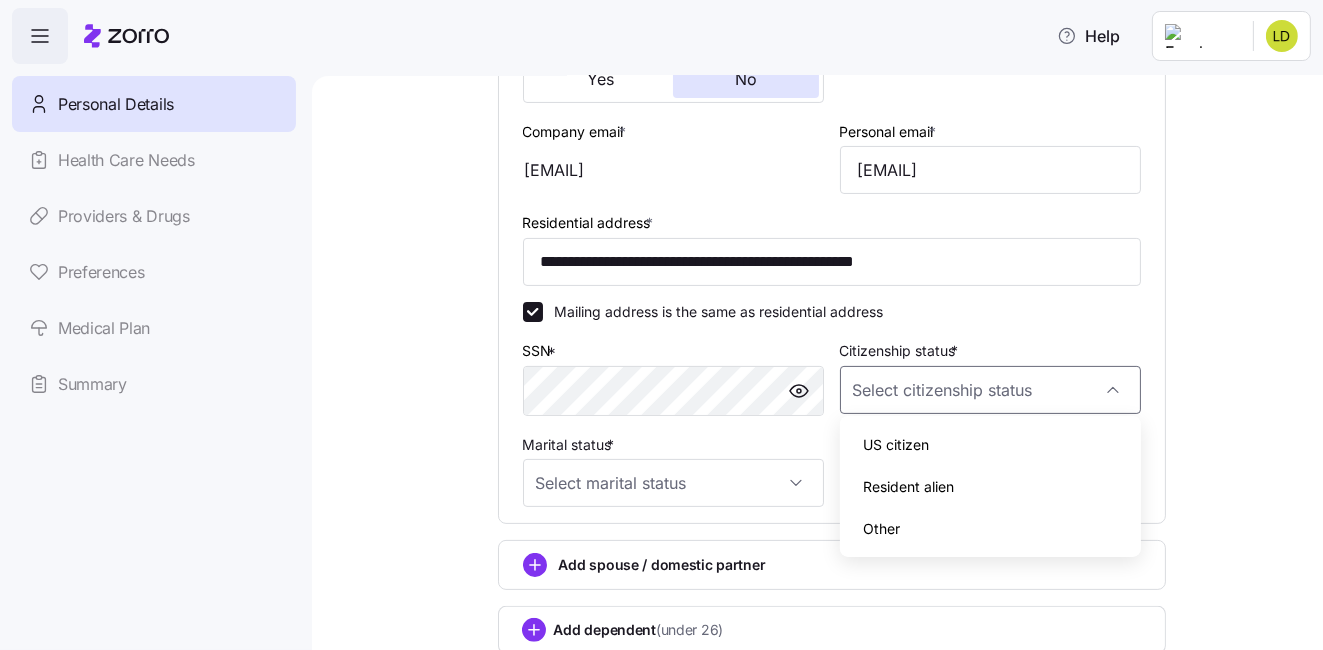 click on "US citizen" at bounding box center [990, 445] 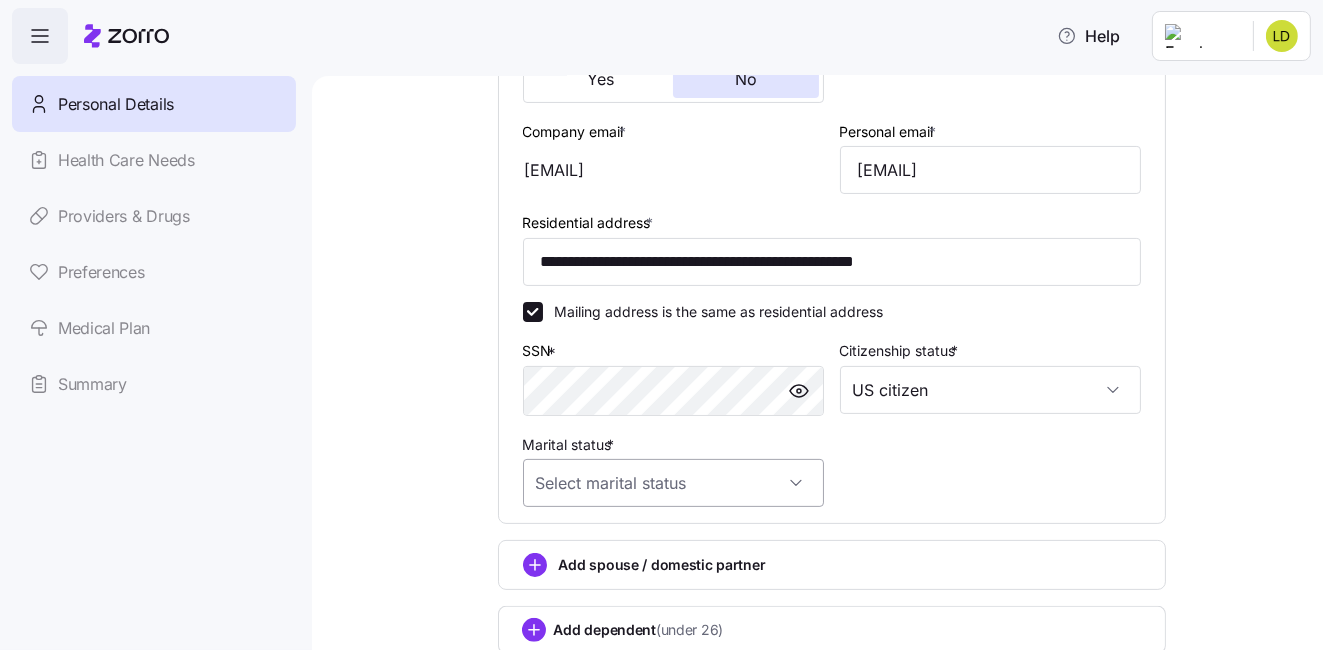 click on "Marital status  *" at bounding box center [673, 483] 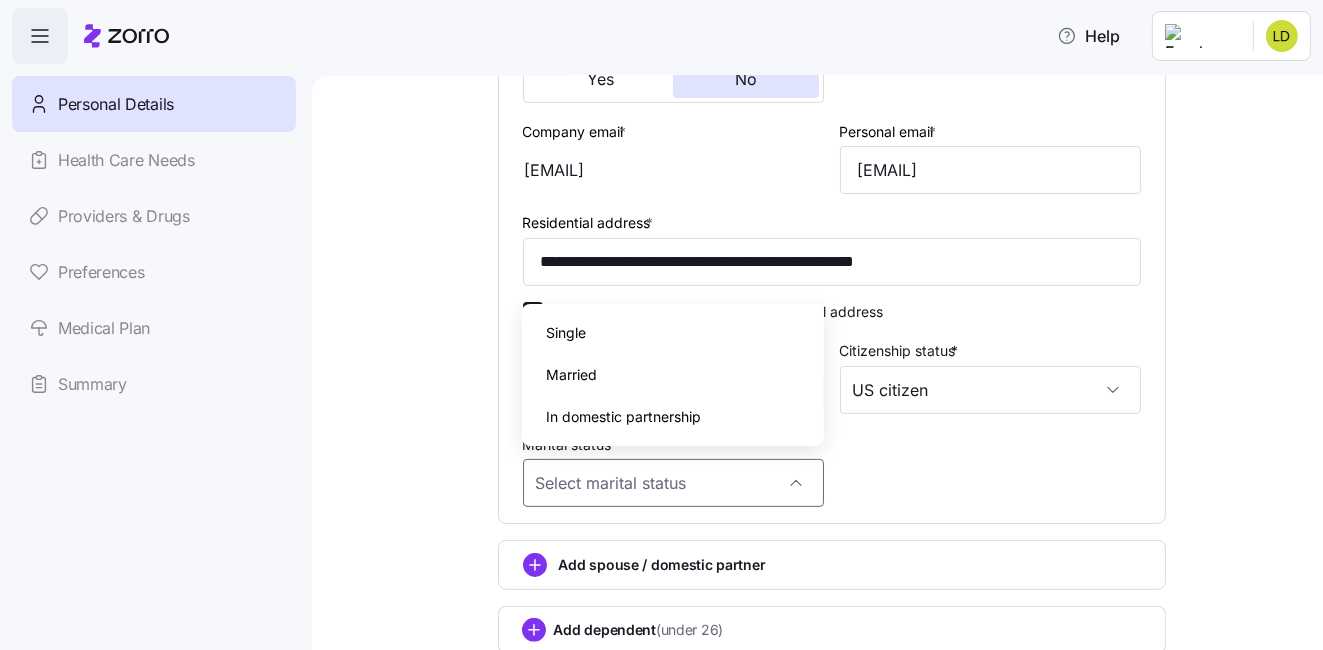 click on "Single" at bounding box center [672, 333] 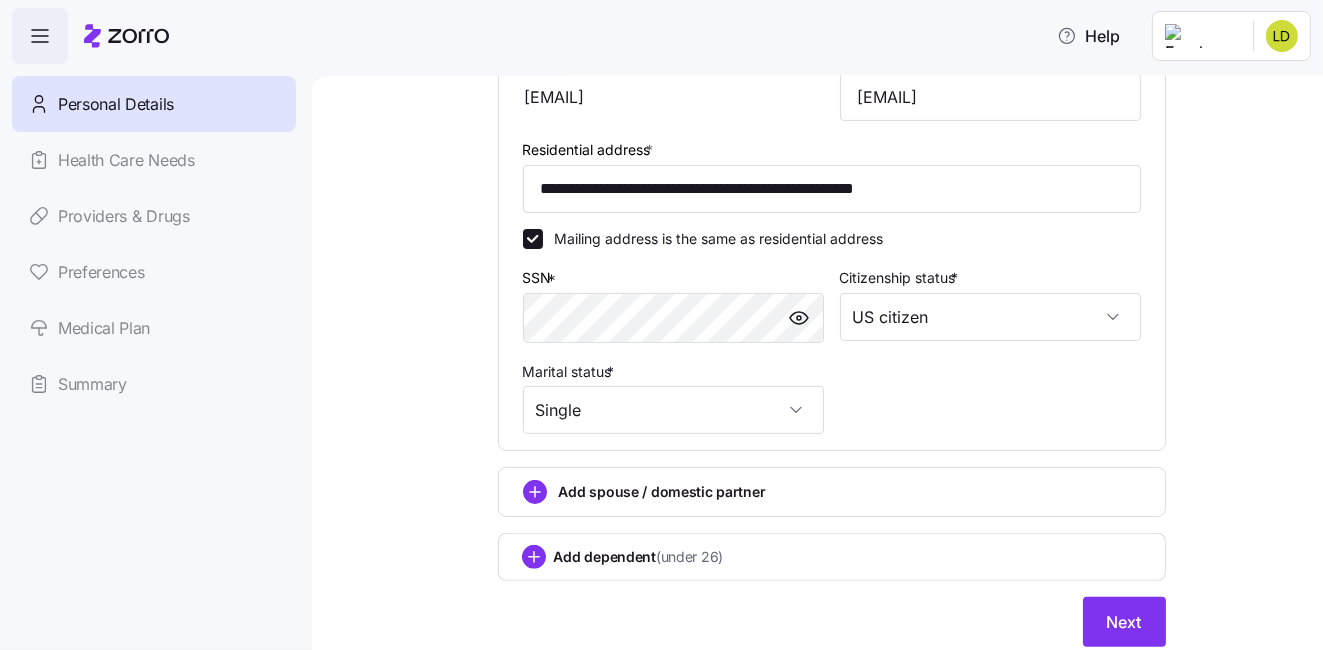 scroll, scrollTop: 669, scrollLeft: 0, axis: vertical 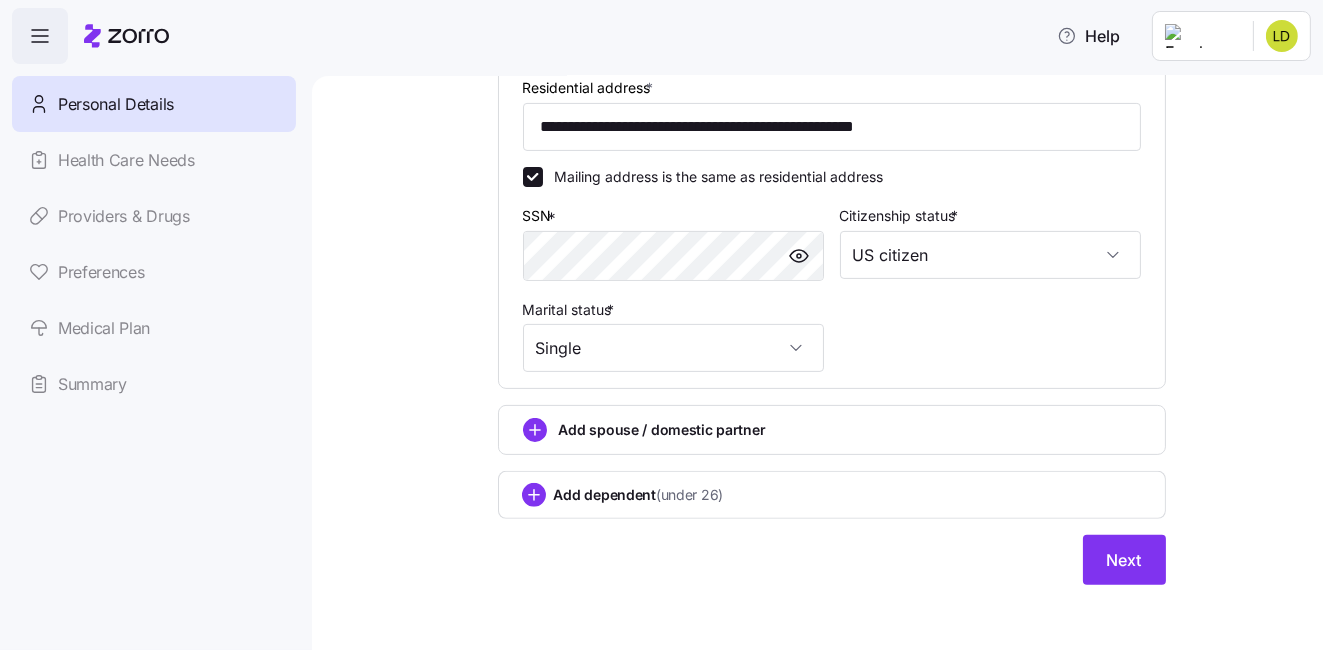 click 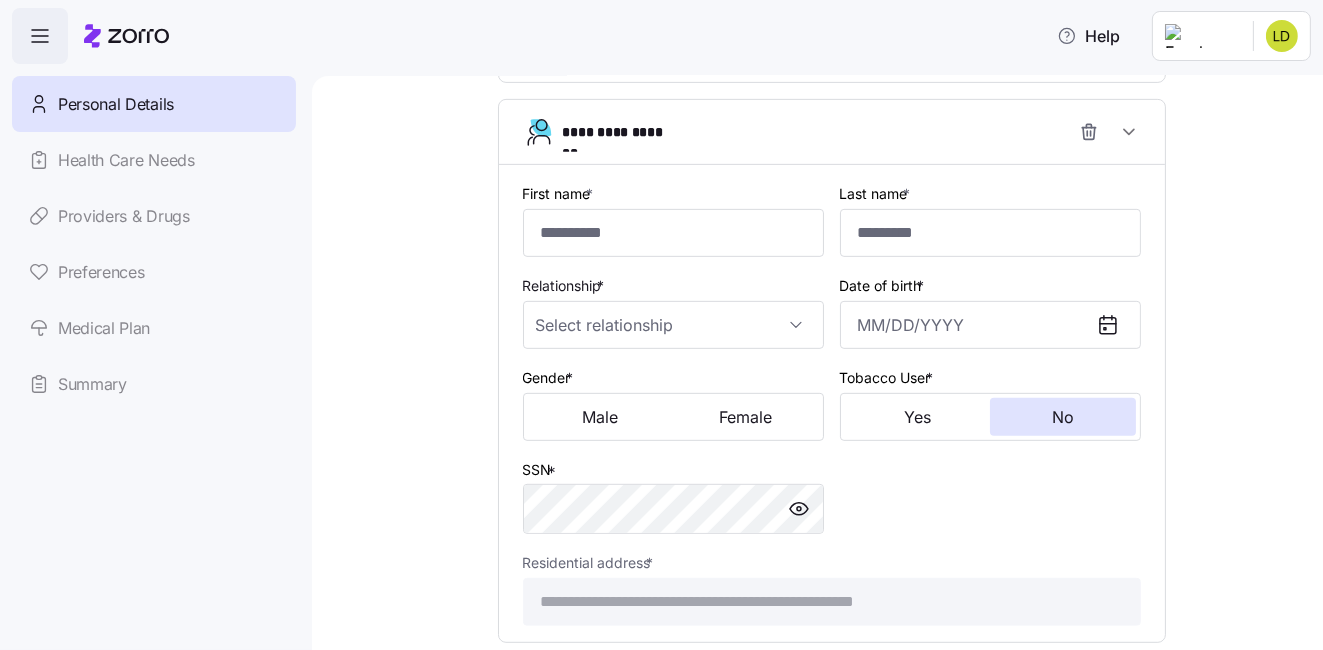 scroll, scrollTop: 1034, scrollLeft: 0, axis: vertical 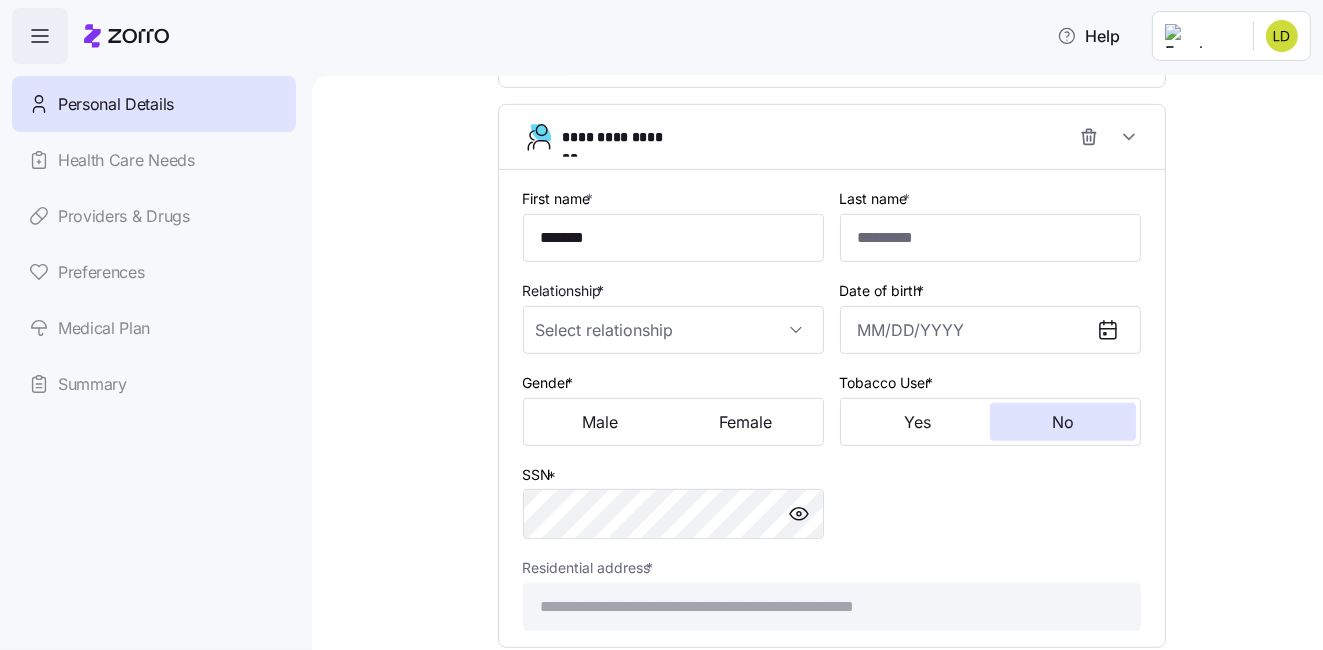 type on "********" 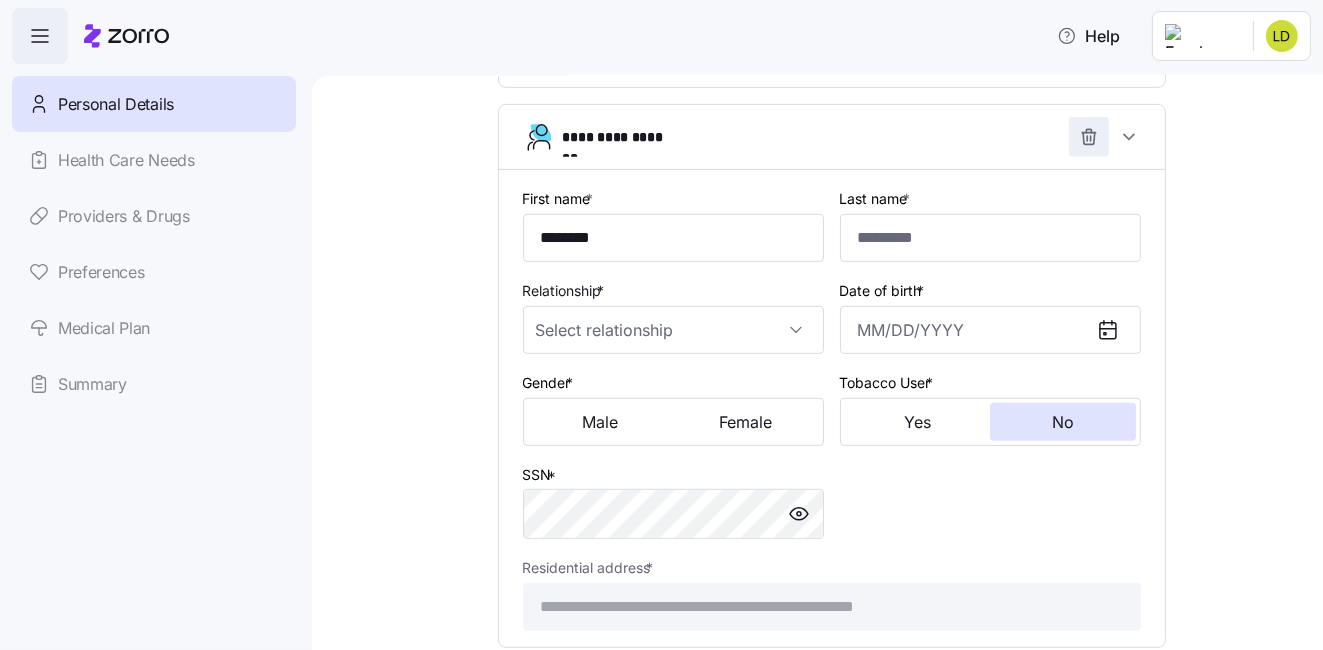 click 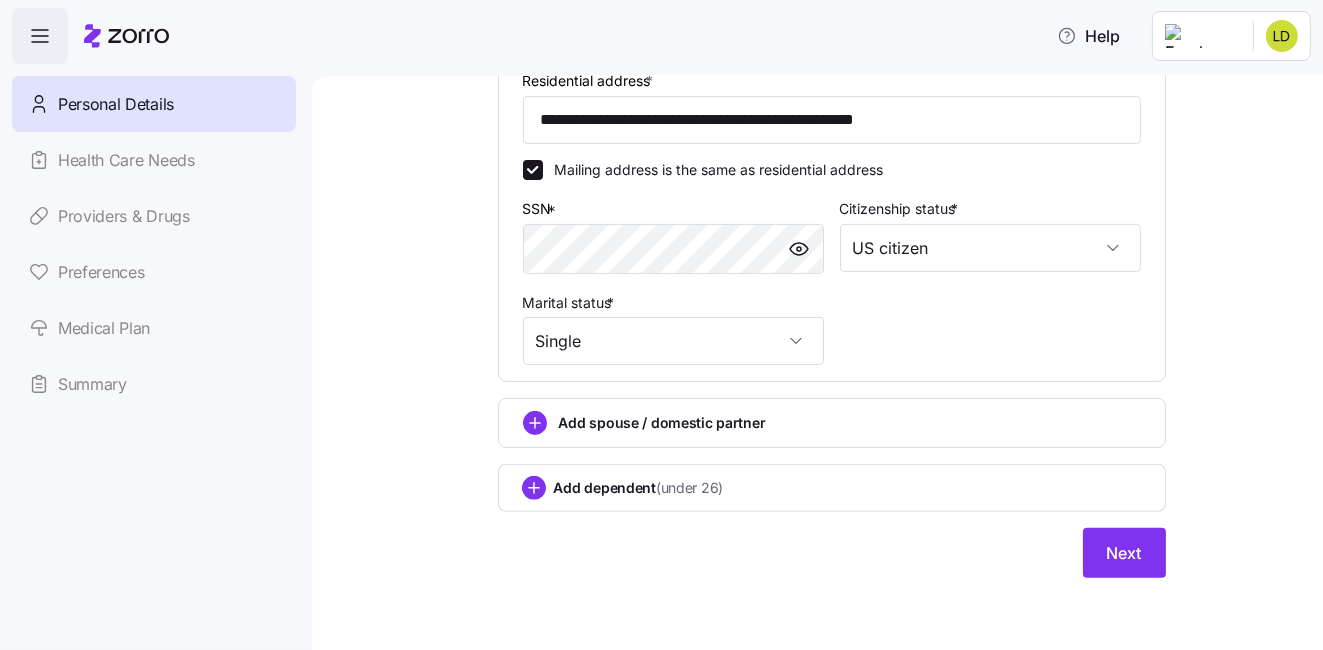 scroll, scrollTop: 669, scrollLeft: 0, axis: vertical 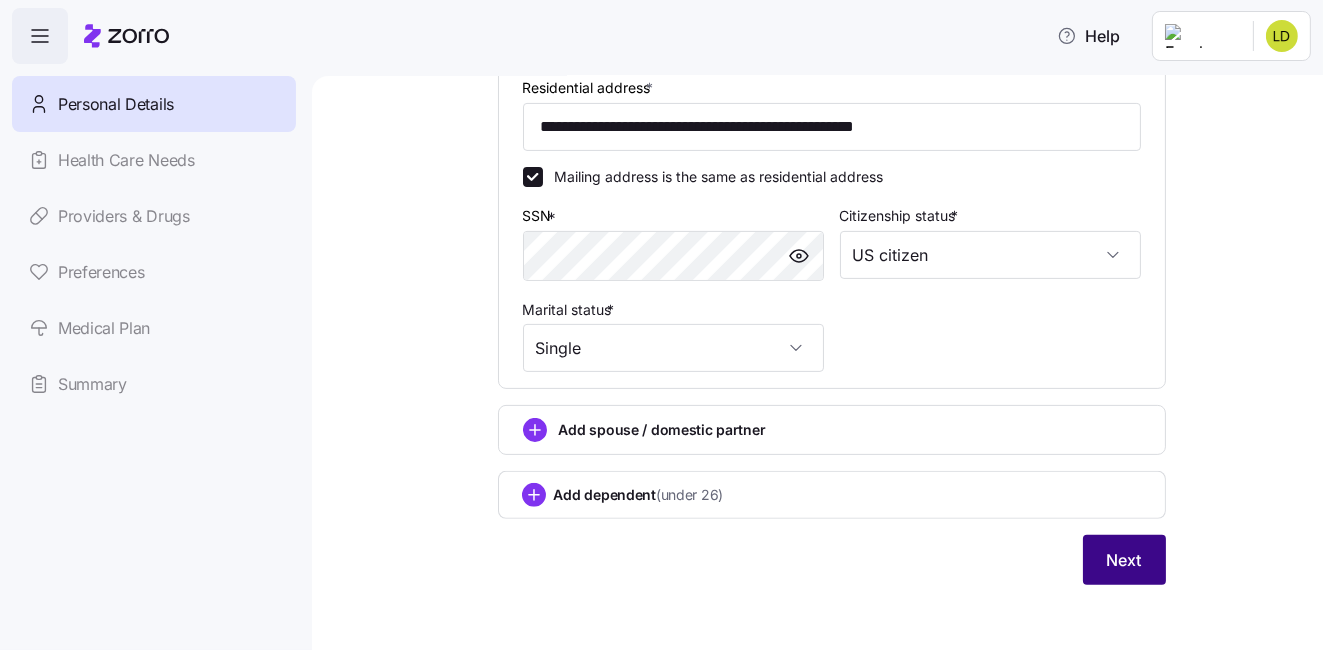click on "Next" at bounding box center [1124, 560] 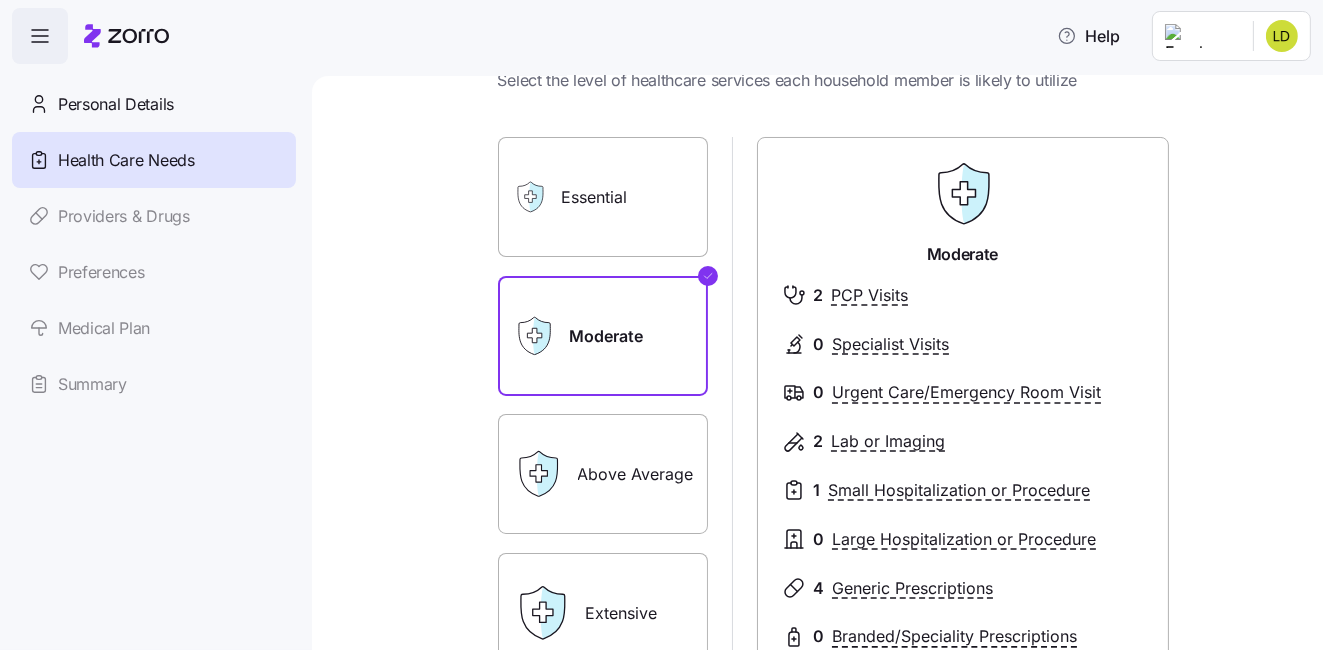 scroll, scrollTop: 80, scrollLeft: 0, axis: vertical 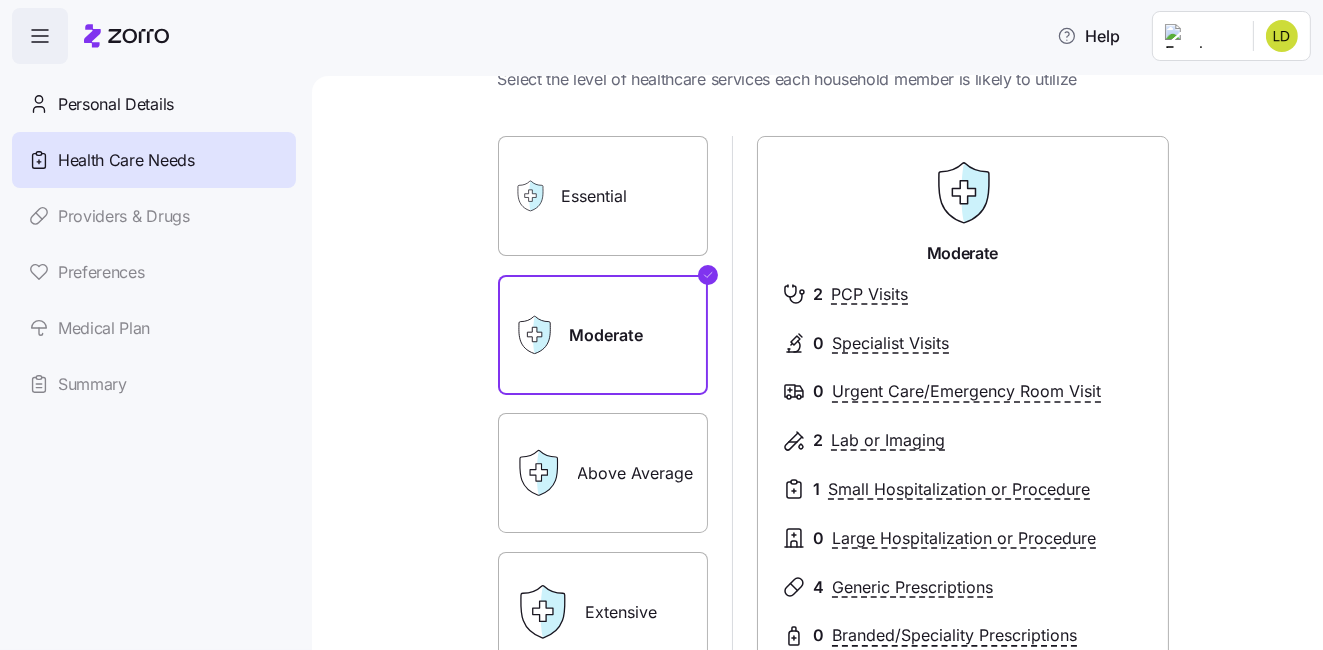 click on "Essential" at bounding box center [603, 196] 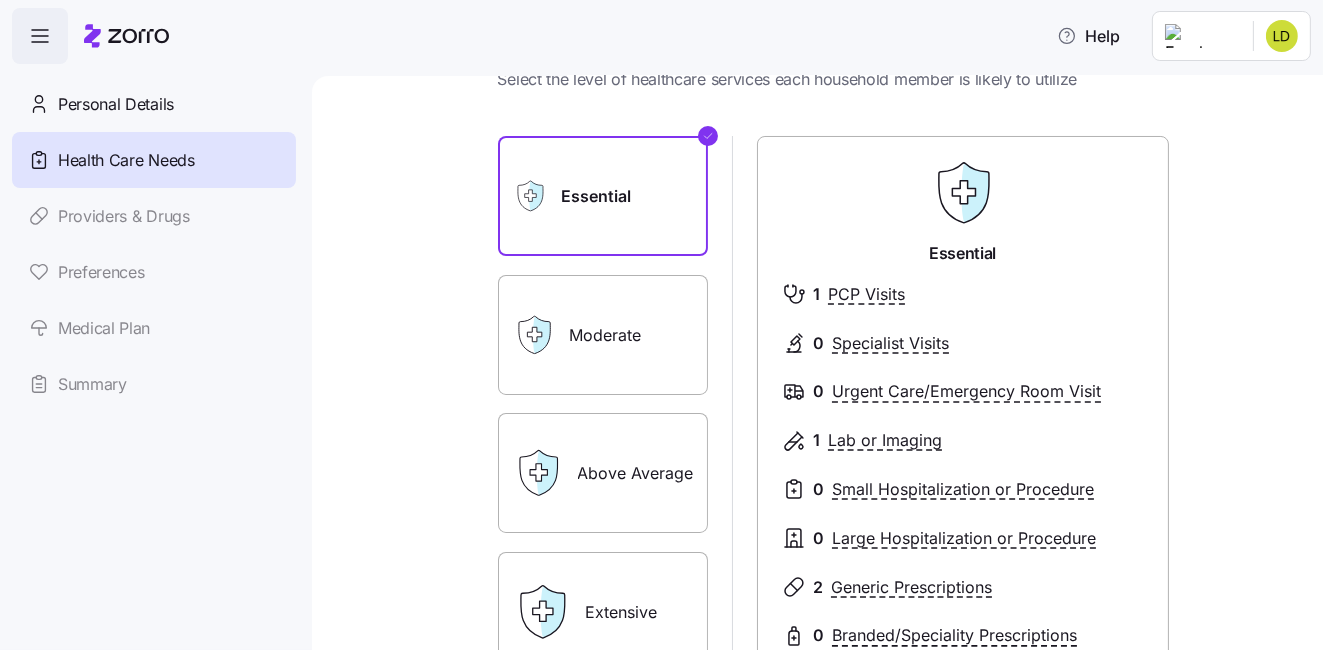 click on "Moderate" at bounding box center [603, 335] 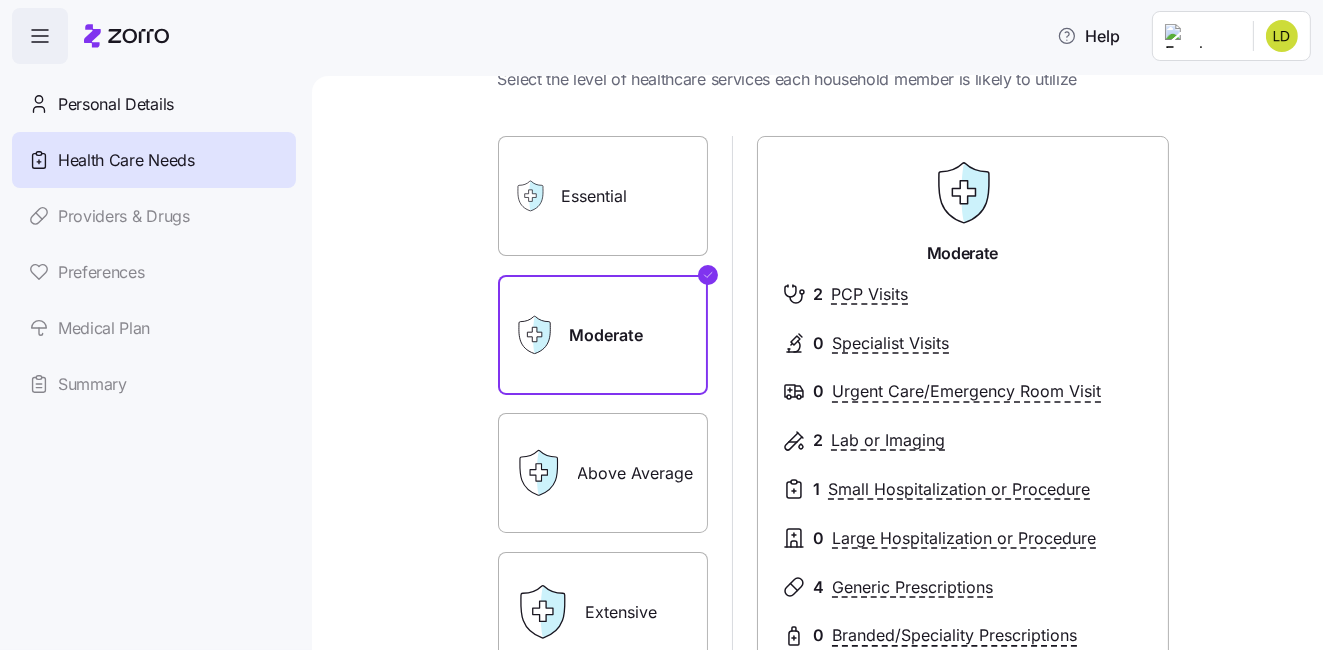 click on "Above Average" at bounding box center [603, 473] 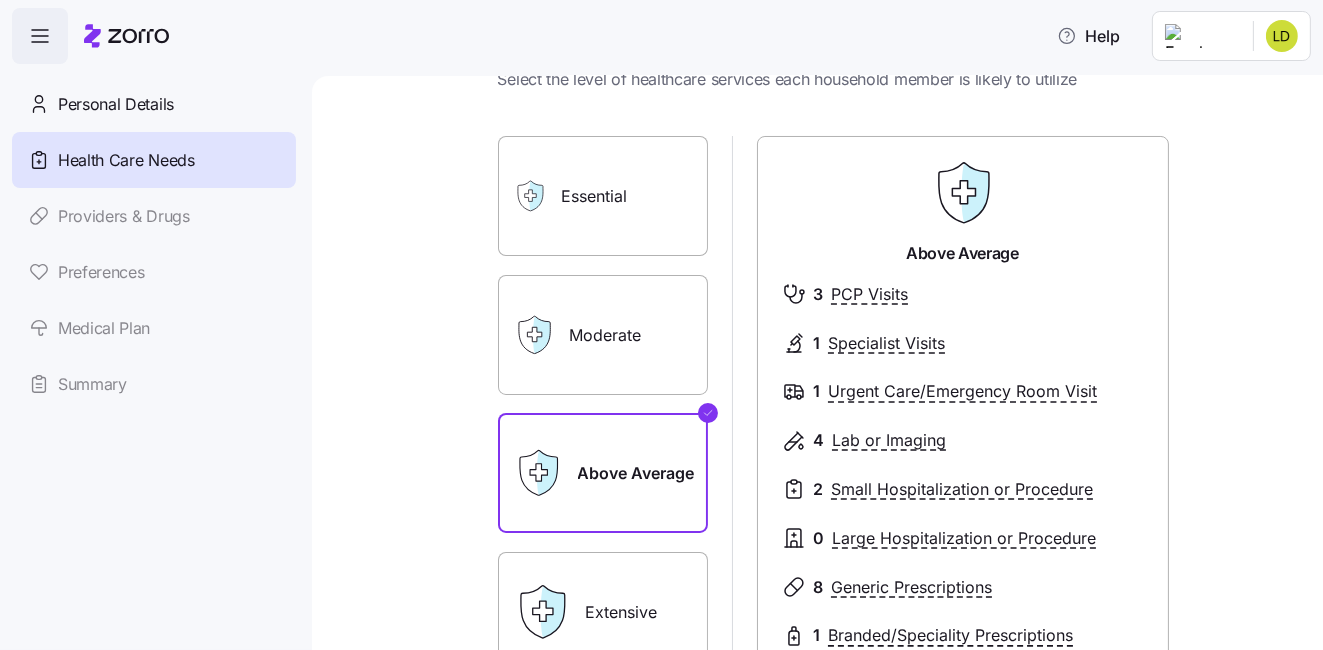 click on "Extensive" at bounding box center [603, 612] 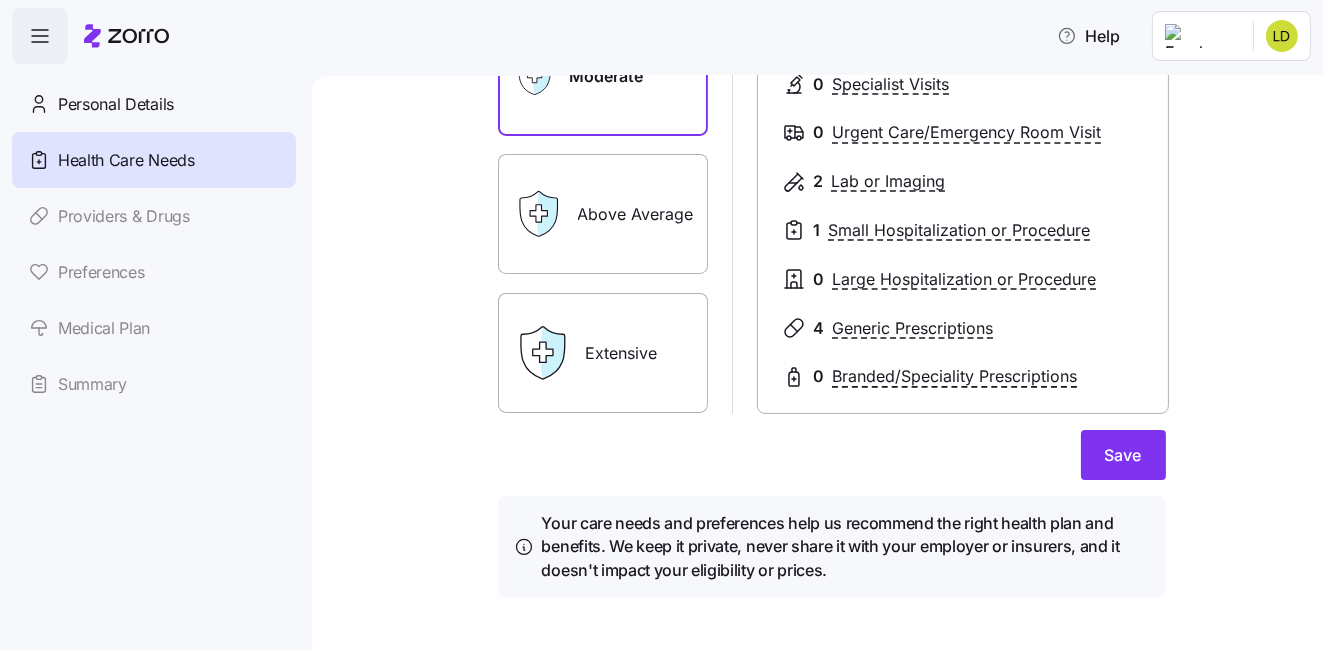 scroll, scrollTop: 357, scrollLeft: 0, axis: vertical 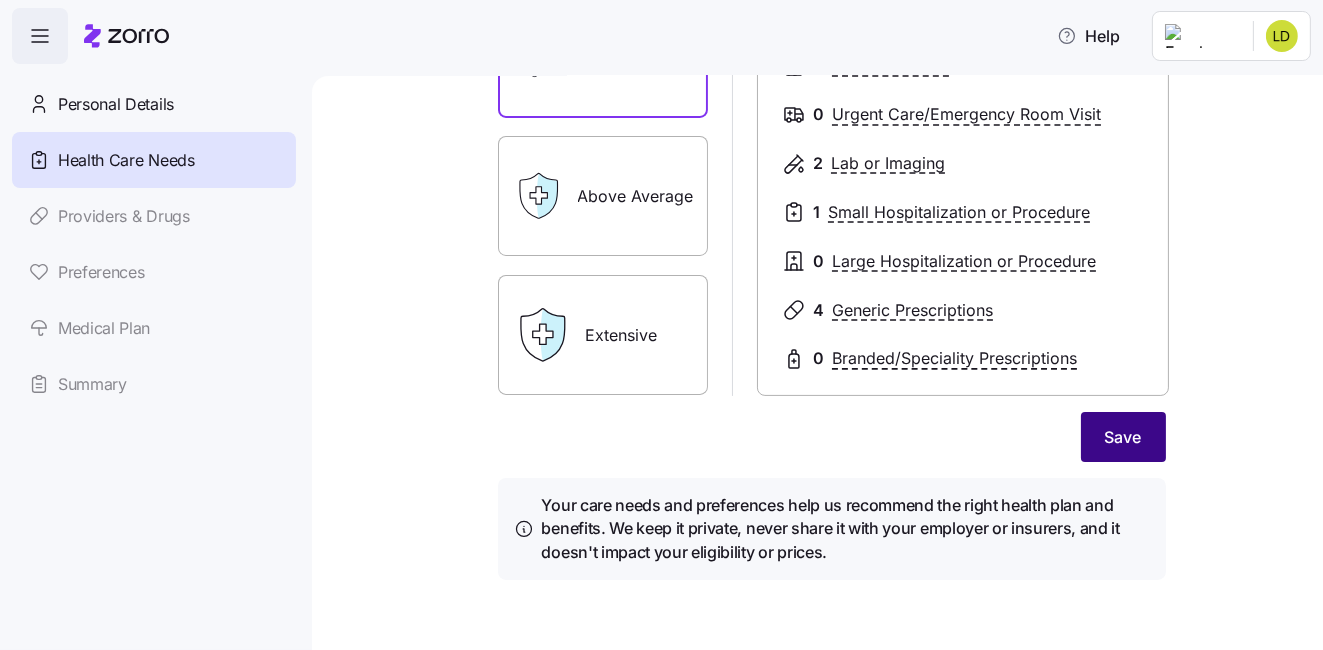 click on "Save" at bounding box center (1123, 437) 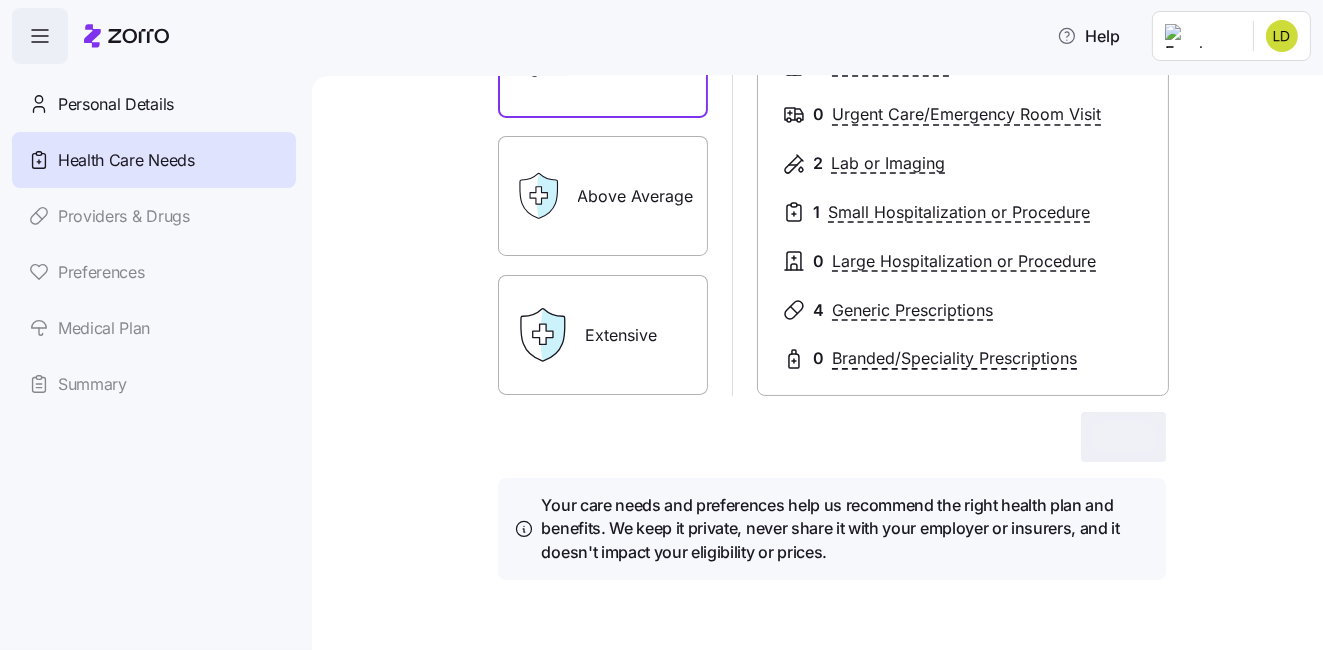 scroll, scrollTop: 356, scrollLeft: 0, axis: vertical 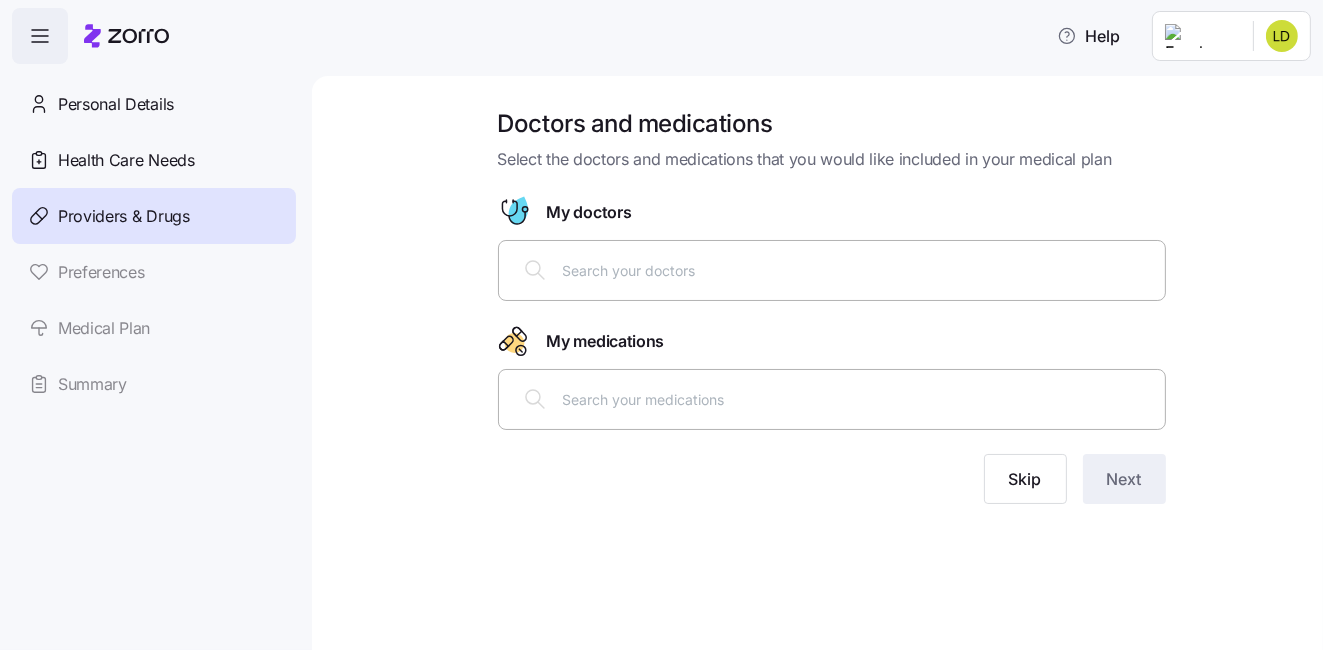 click at bounding box center [858, 270] 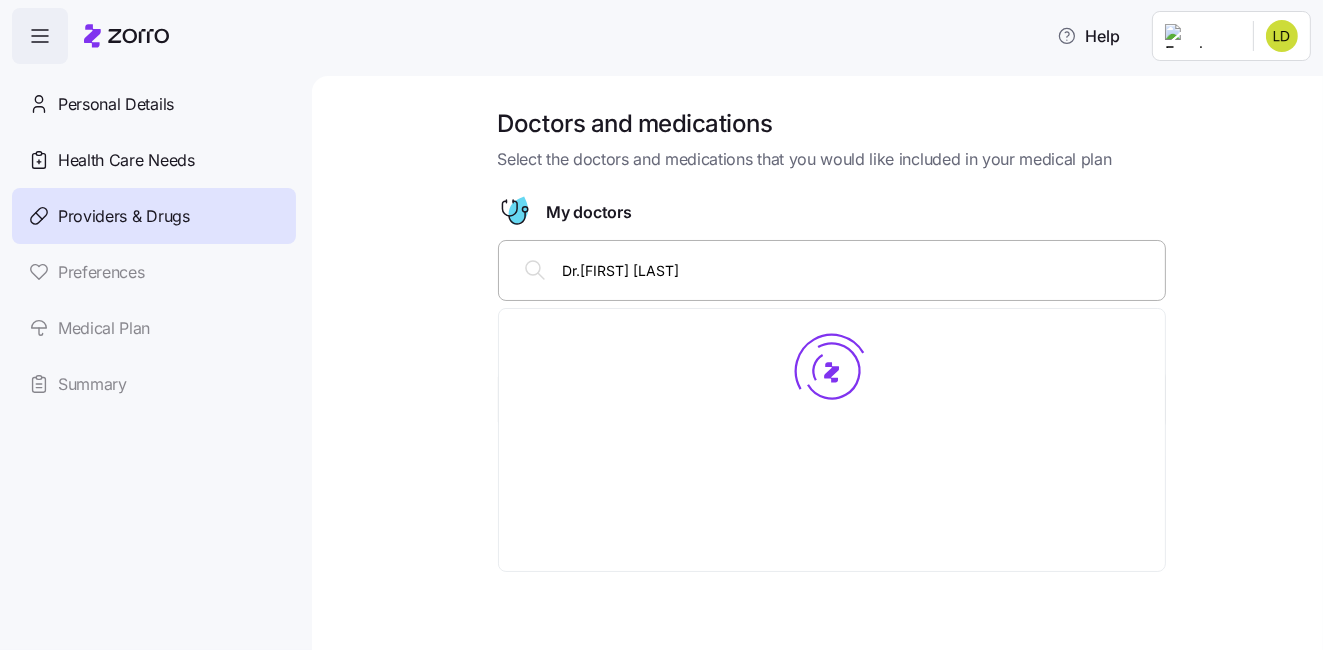 type on "Dr.[FIRST] [LAST]-[LAST]" 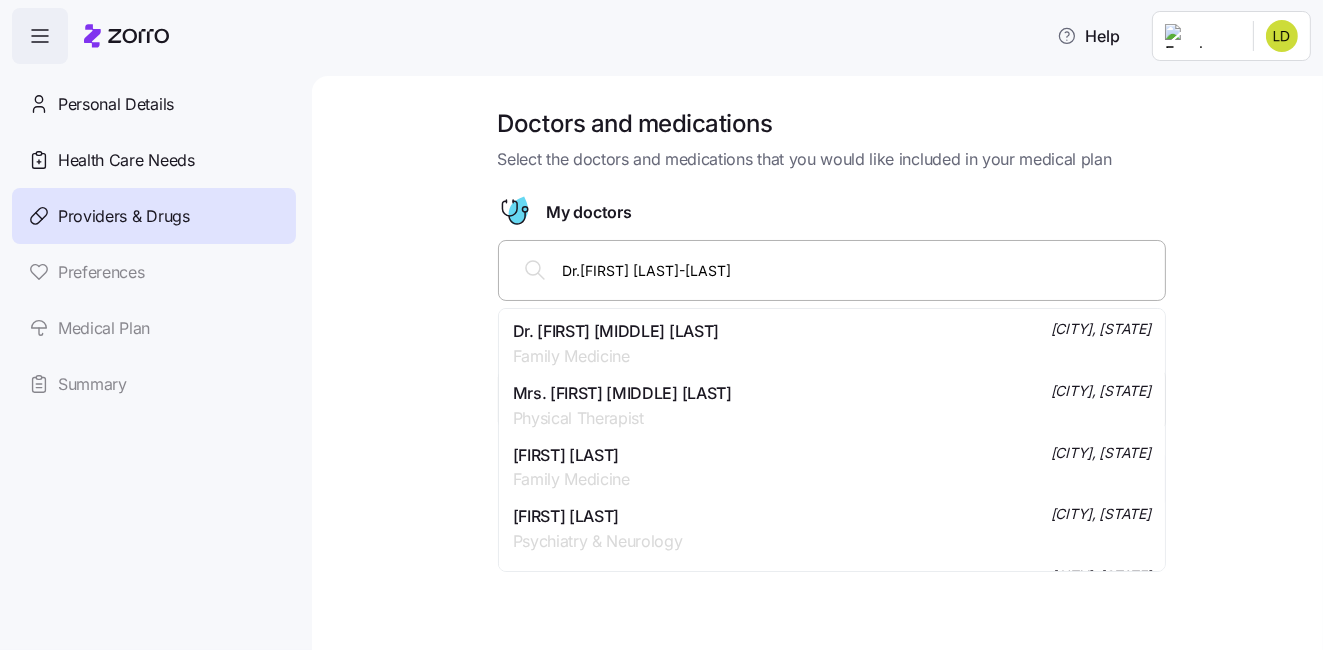click on "[CITY], [STATE]" at bounding box center [1101, 329] 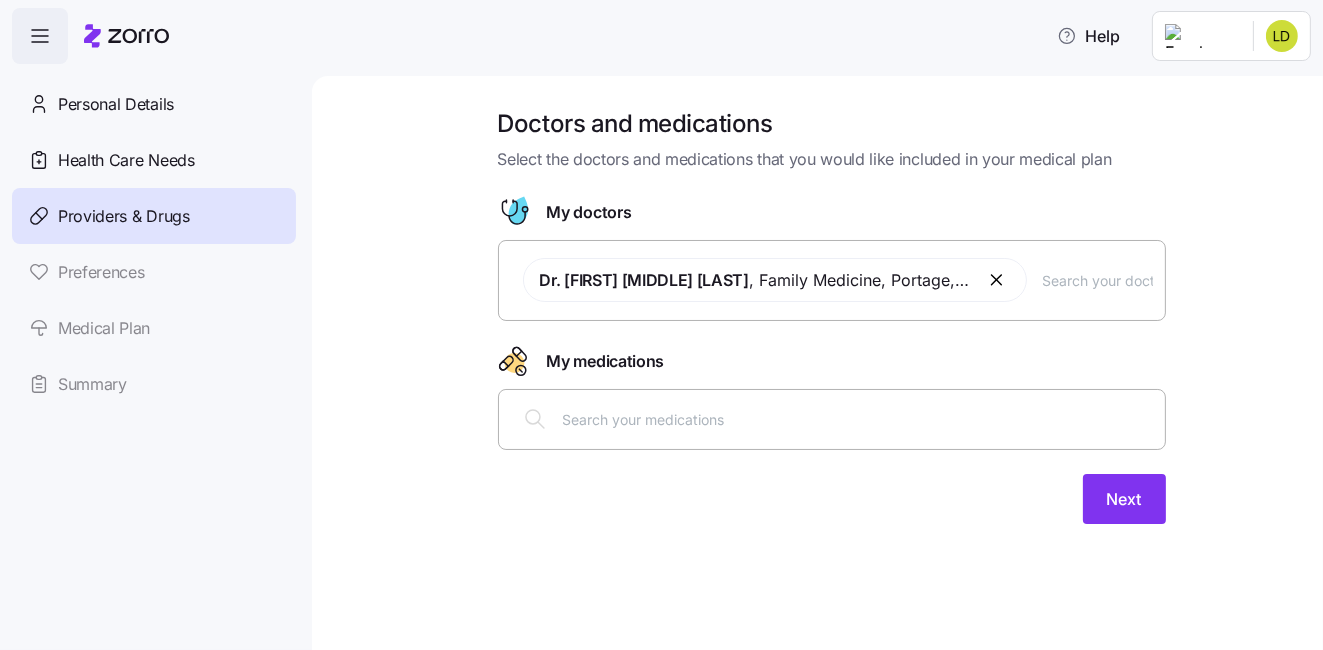click at bounding box center (832, 419) 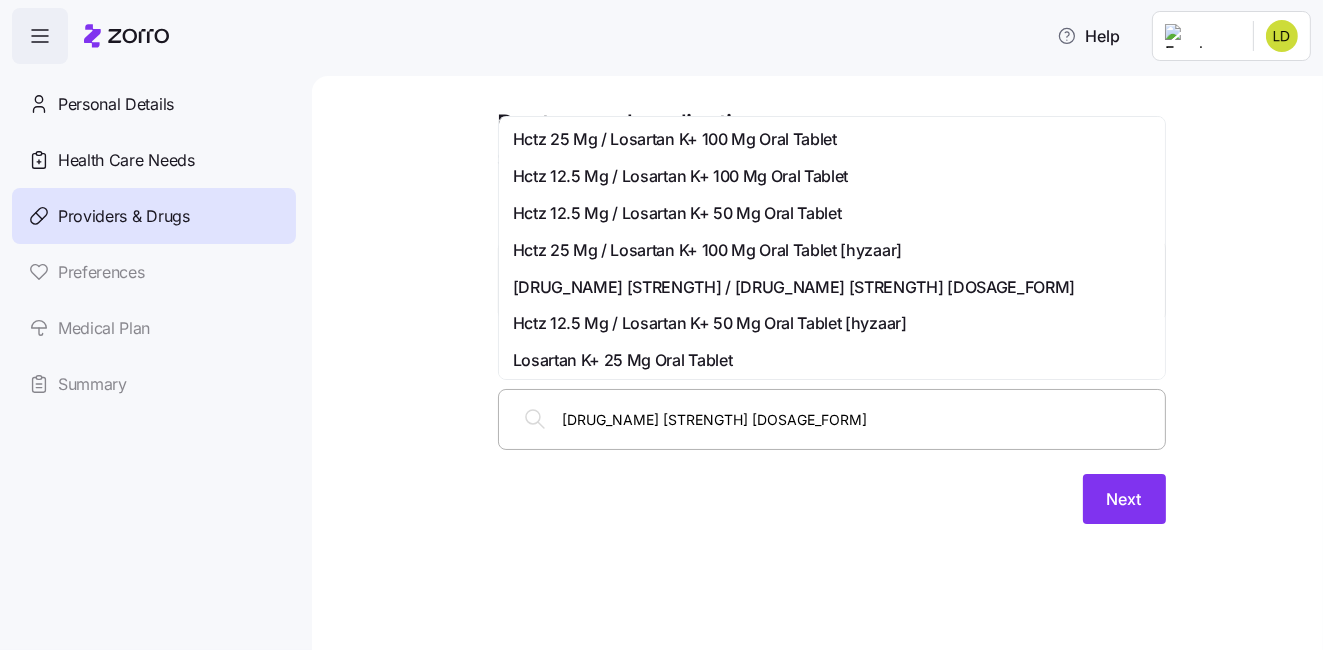 type on "[BRAND]/[BRAND] [NUMBER]-[NUMBER] [BRAND] [BRAND]" 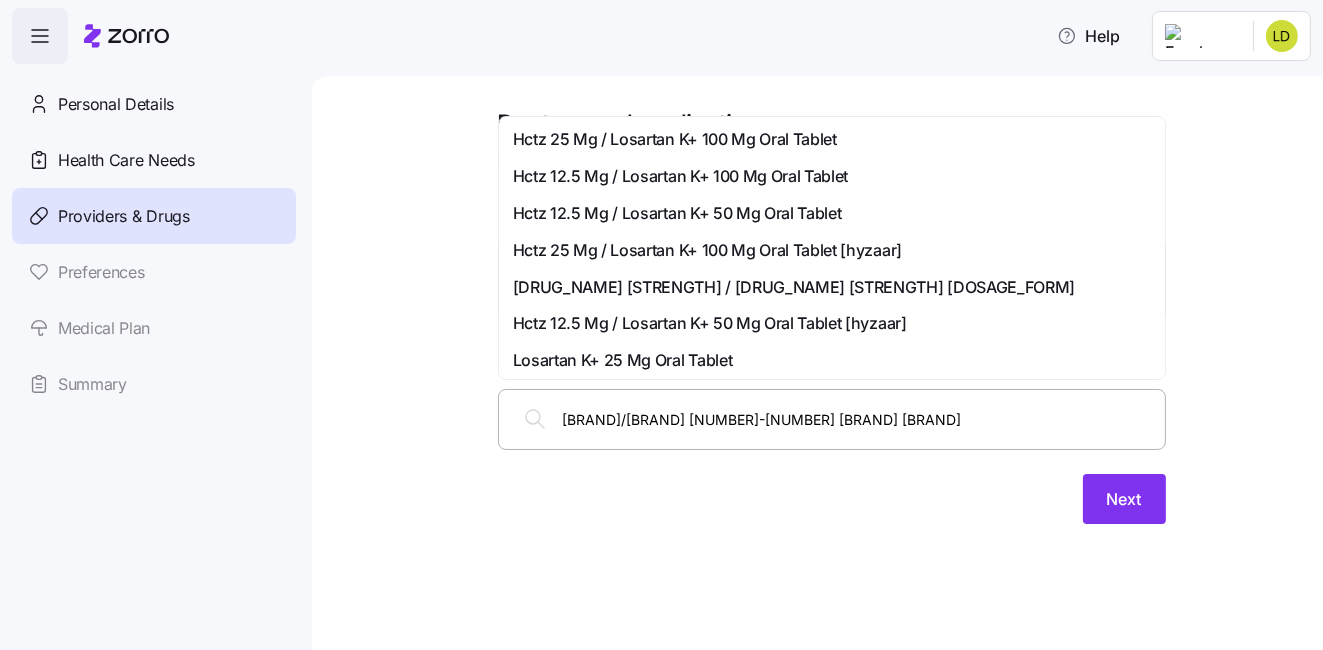 click on "Hctz 25 Mg / Losartan K+ 100 Mg Oral Tablet" at bounding box center [675, 139] 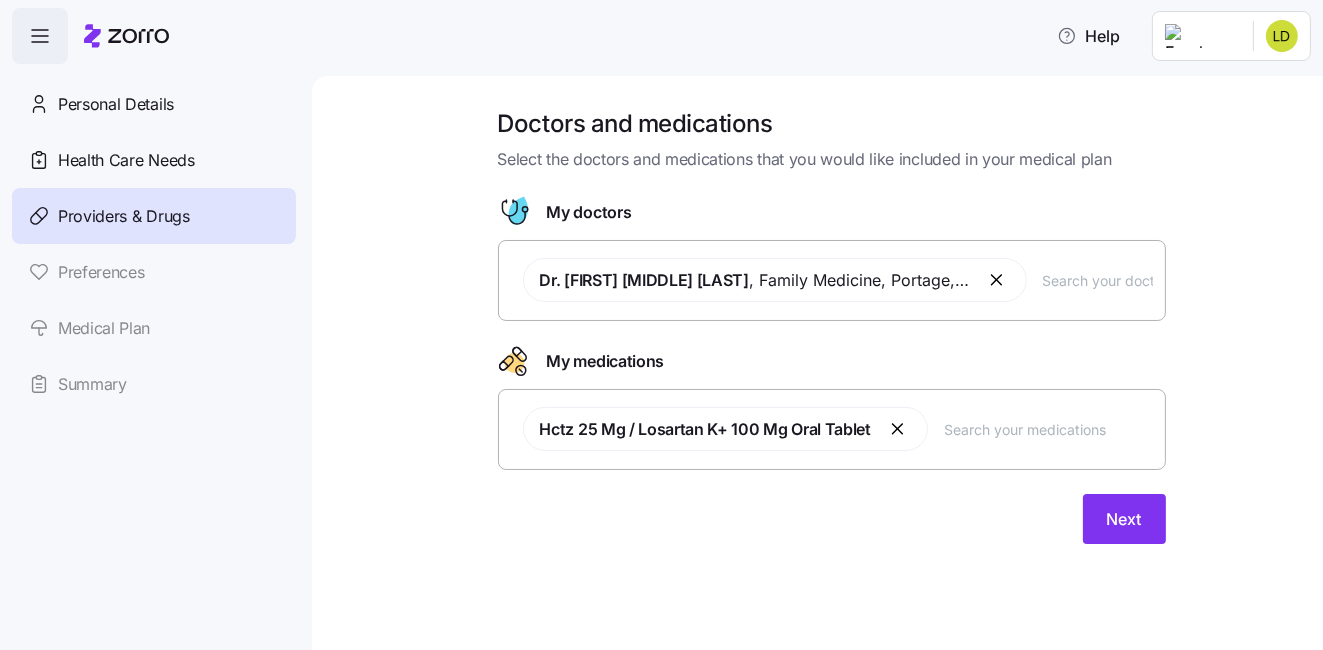 click at bounding box center [1048, 429] 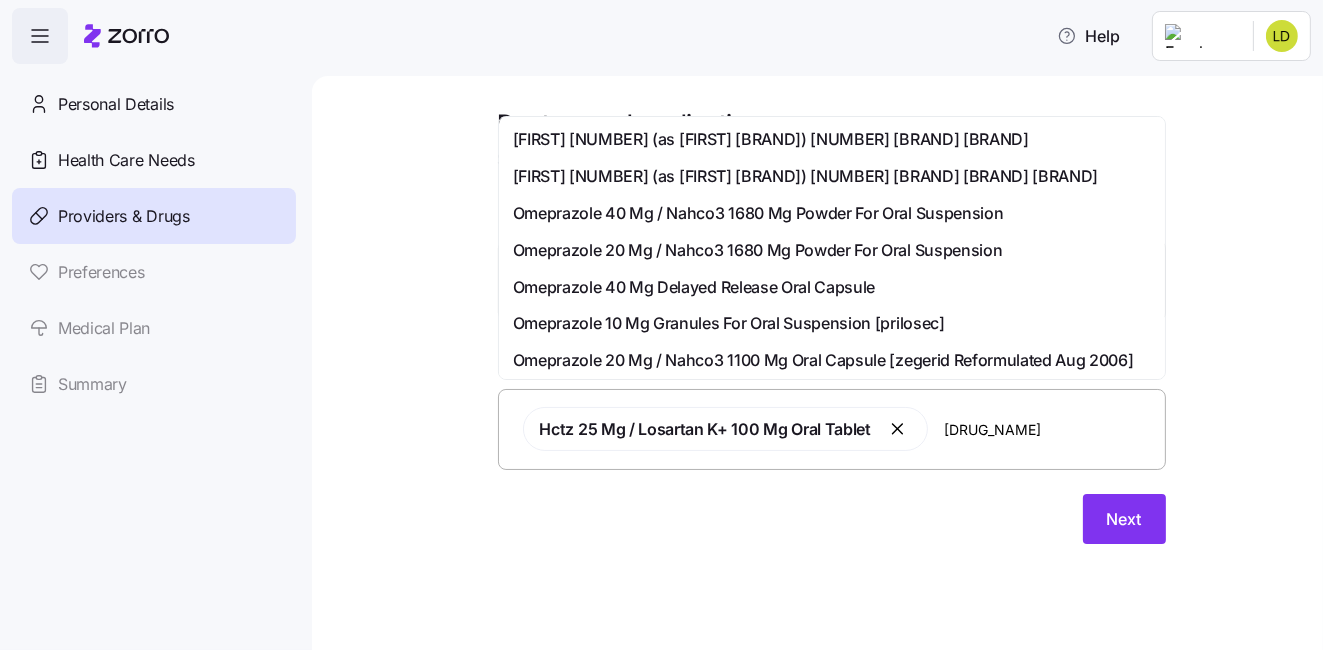 type on "Omepprazole" 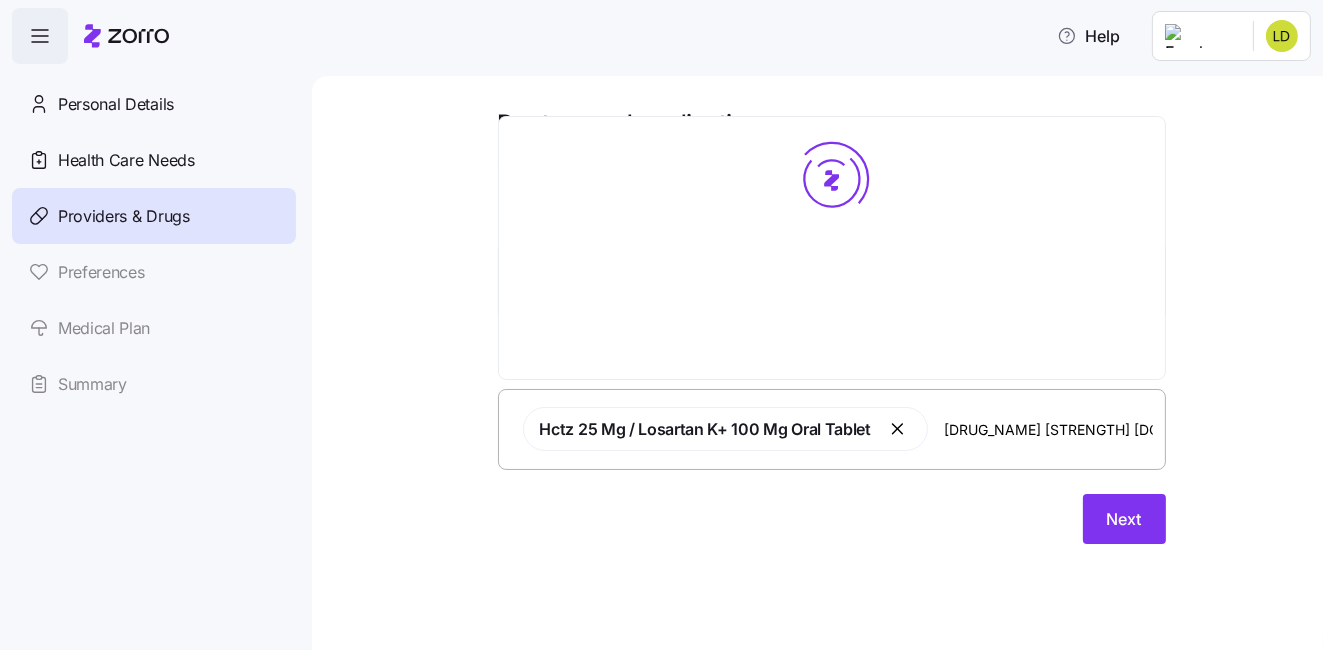 type on "[FIRST] [BRAND] [NUMBER] [BRAND] [BRAND]" 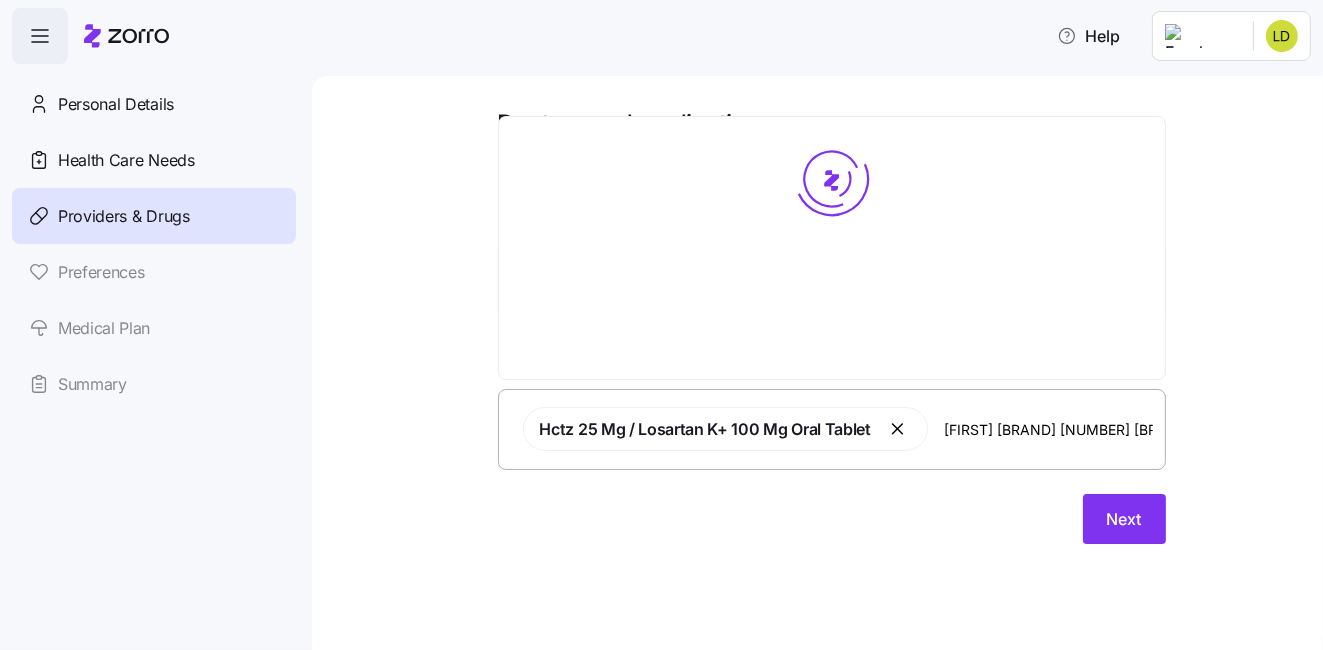 scroll, scrollTop: 0, scrollLeft: 1, axis: horizontal 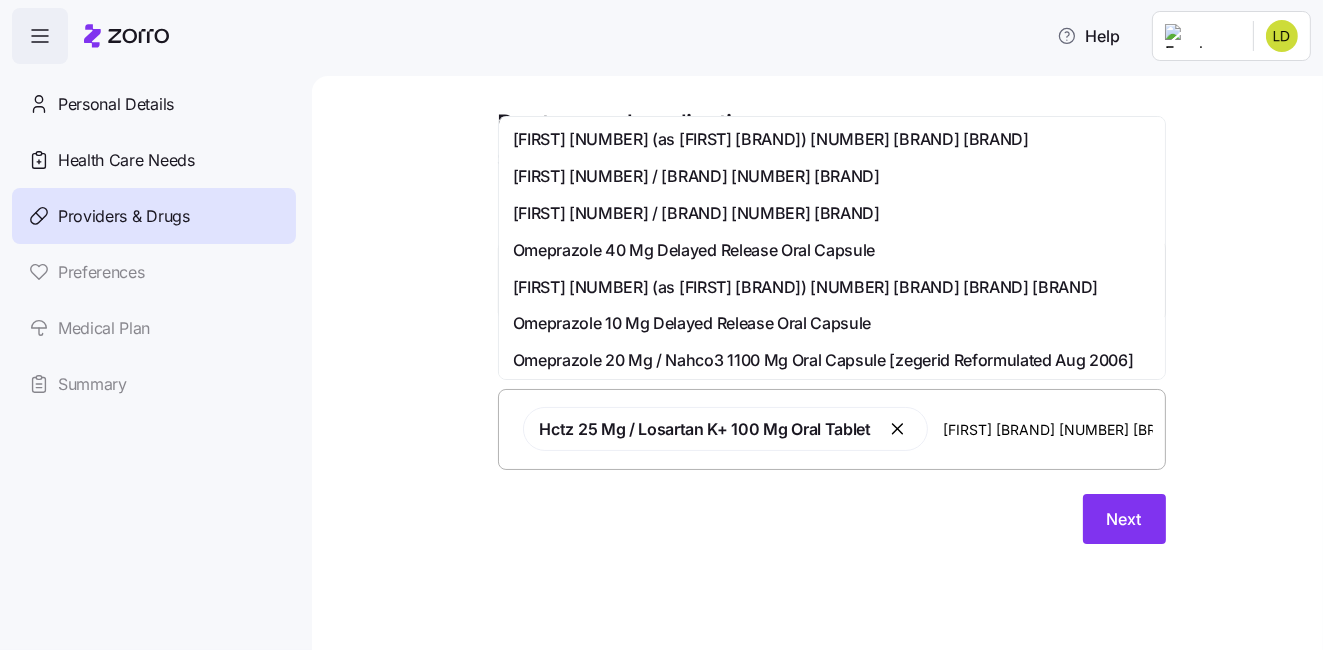 click on "[FIRST] [NUMBER] / [BRAND] [NUMBER] [BRAND]" at bounding box center [832, 176] 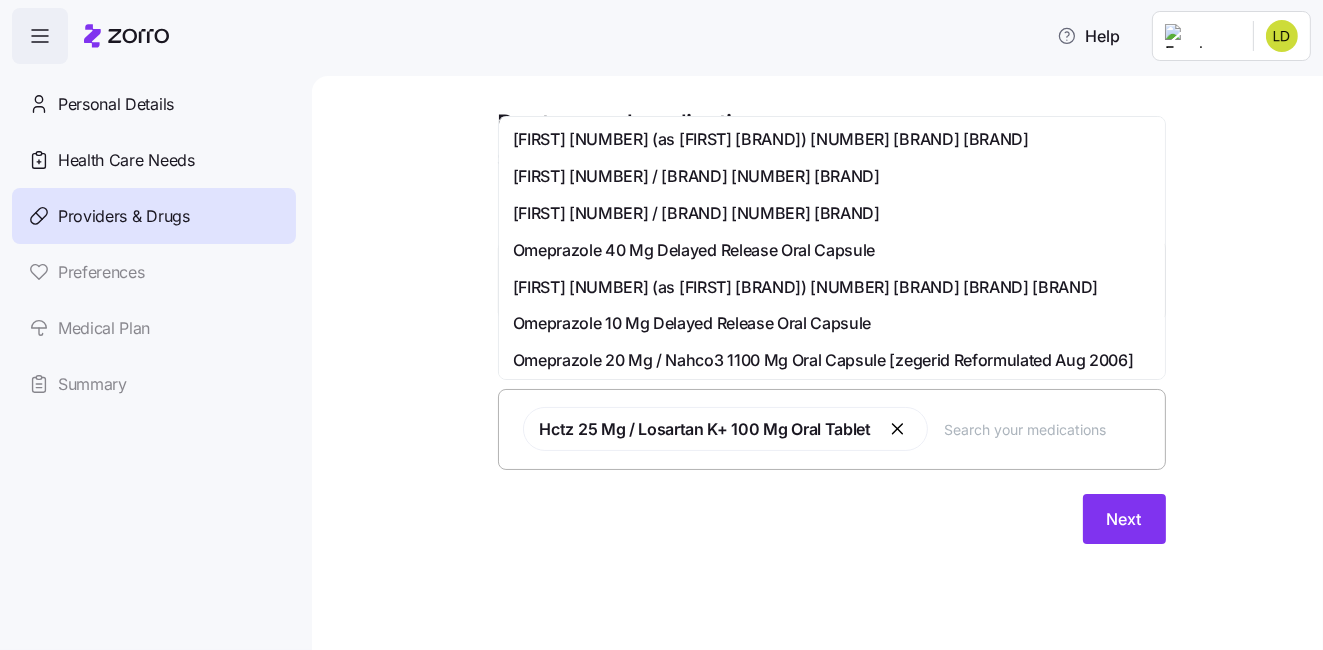 scroll, scrollTop: 0, scrollLeft: 0, axis: both 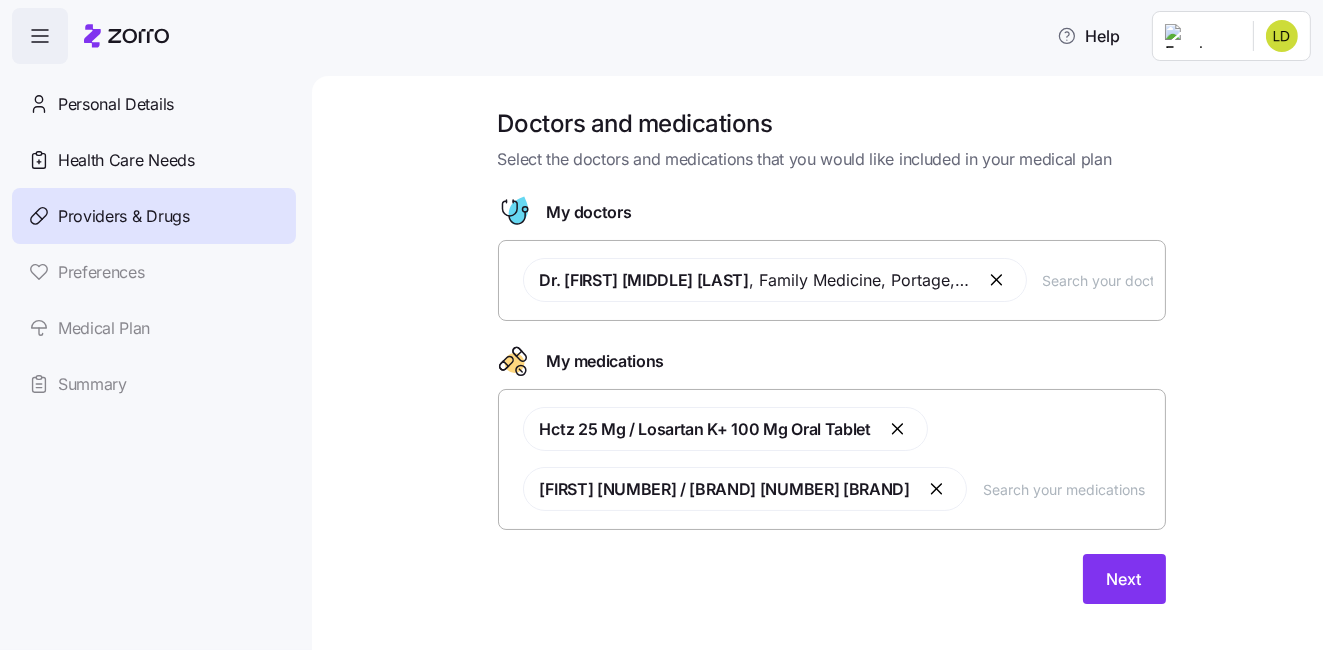 click at bounding box center [938, 489] 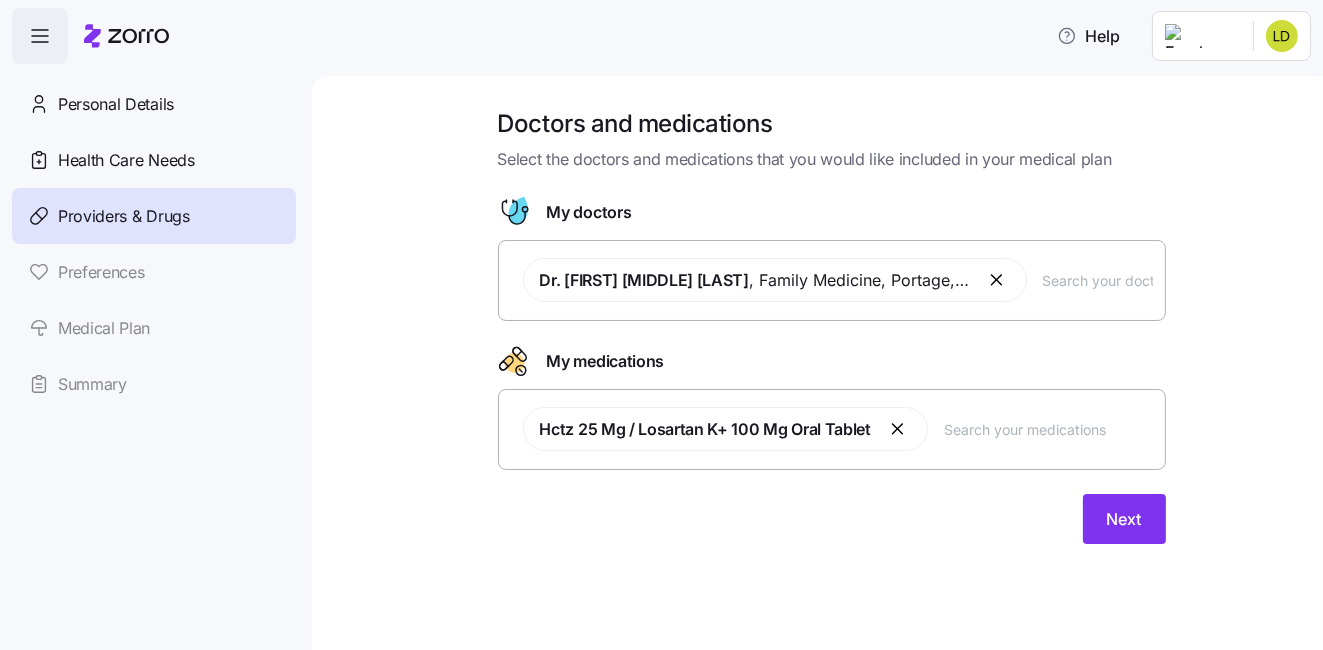 click at bounding box center (1048, 429) 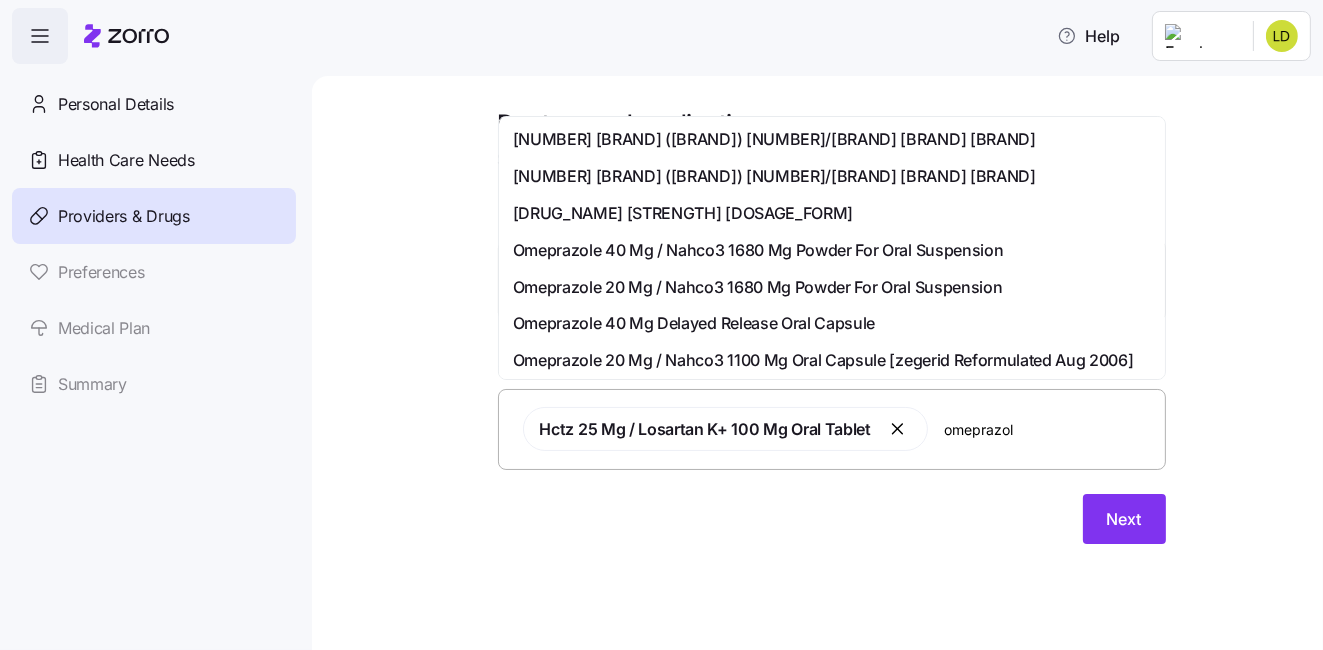 type on "[DRUG_NAME]" 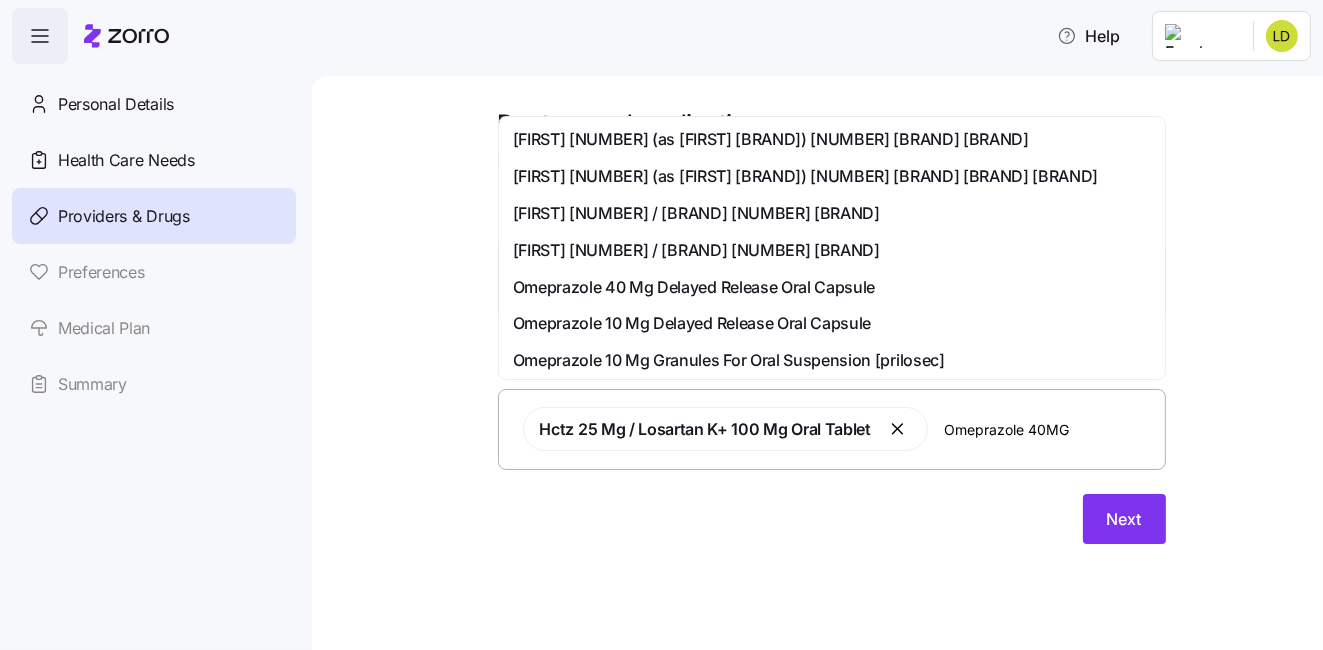 type on "Omeprazole 40MG" 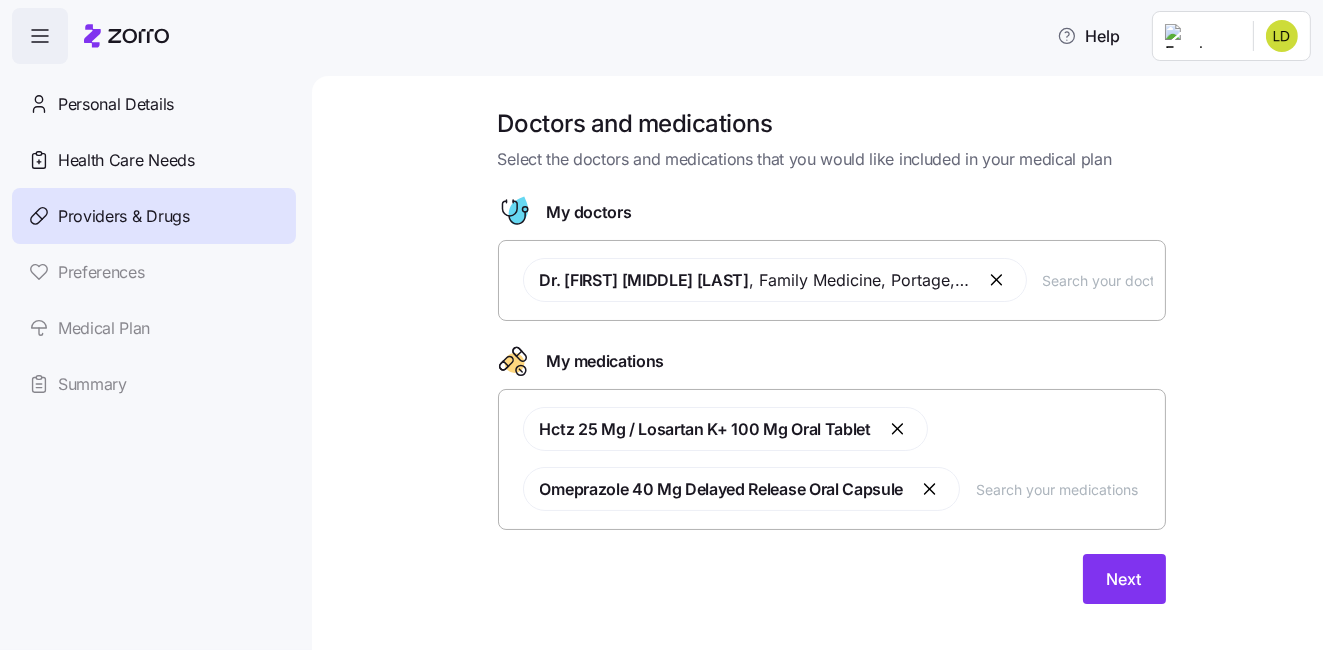 click at bounding box center [1064, 489] 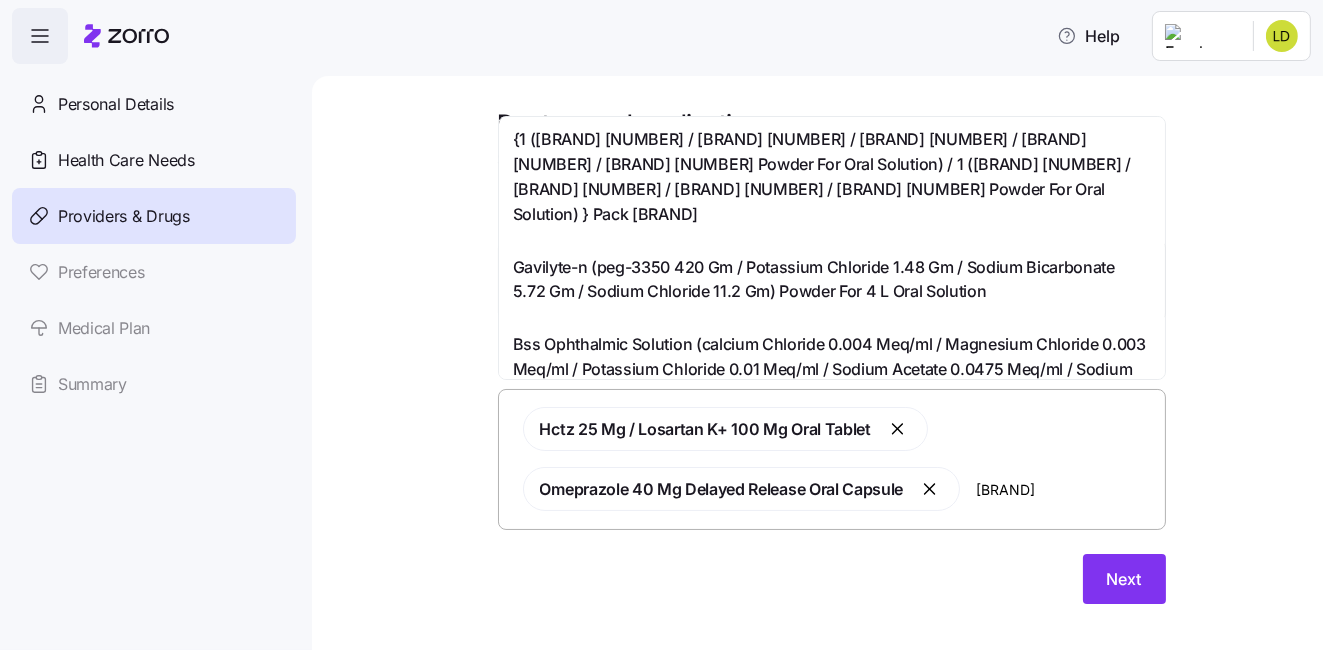 click on "[BRAND]" at bounding box center [1064, 489] 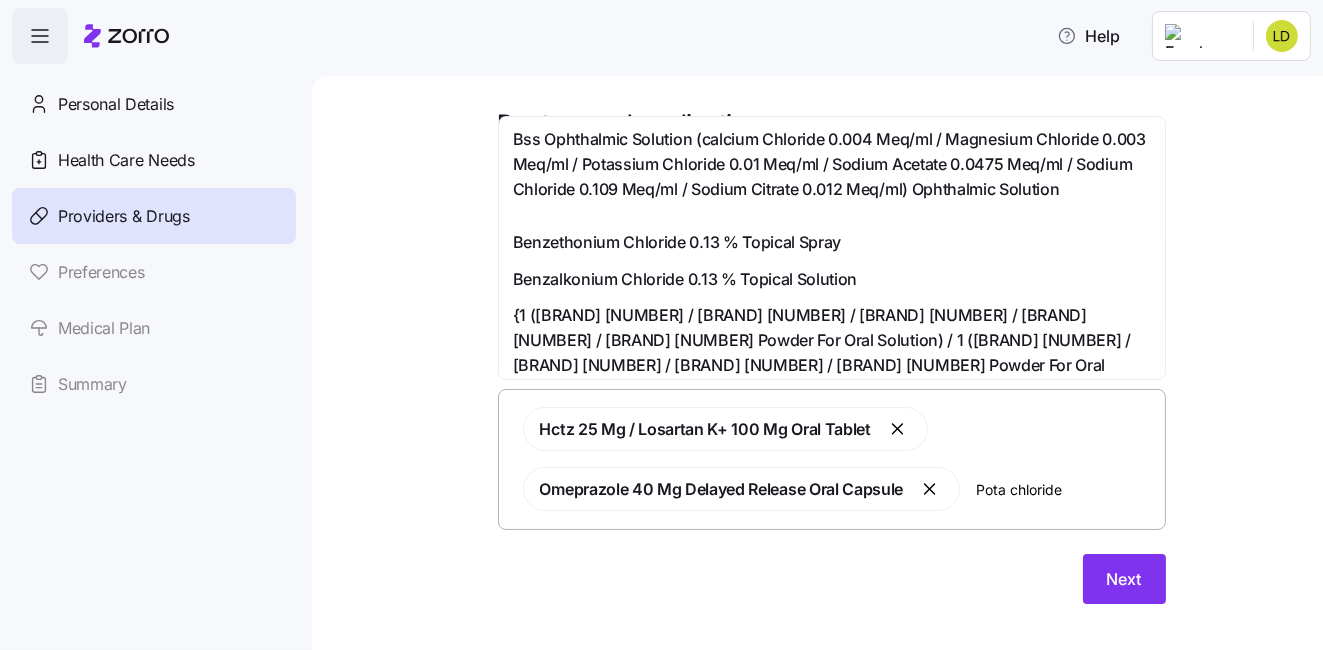 click on "Pota chloride" at bounding box center [1064, 489] 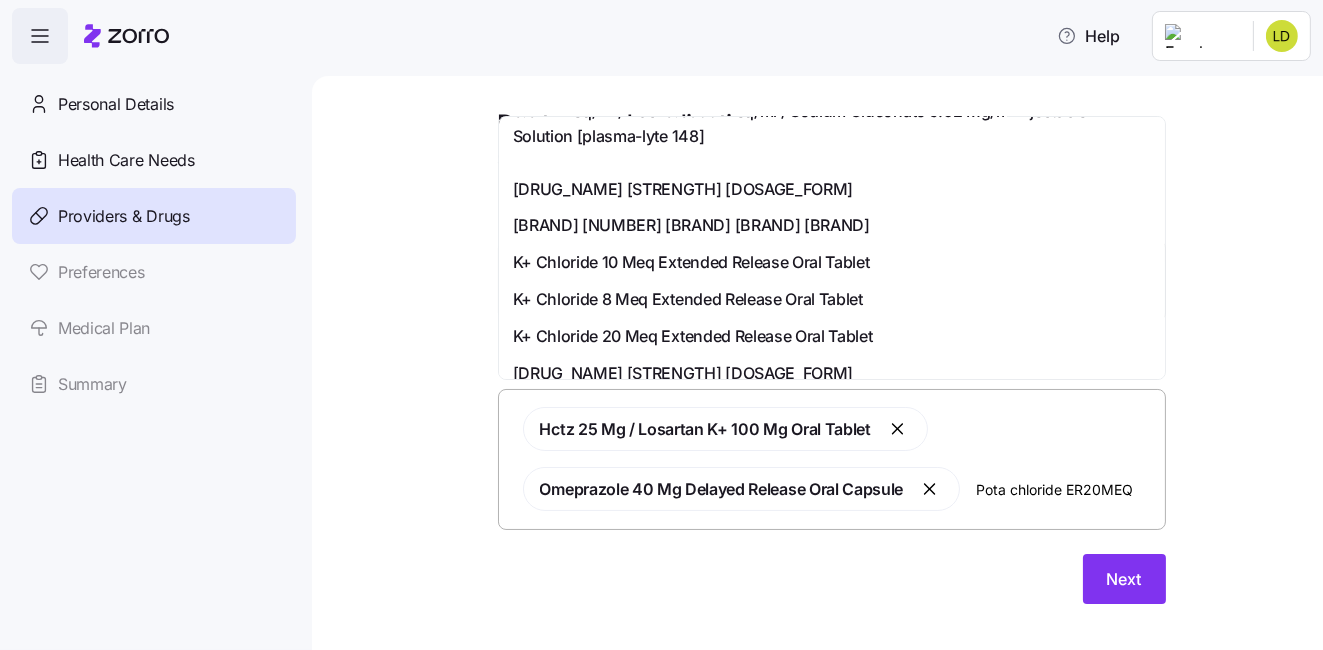 scroll, scrollTop: 1164, scrollLeft: 0, axis: vertical 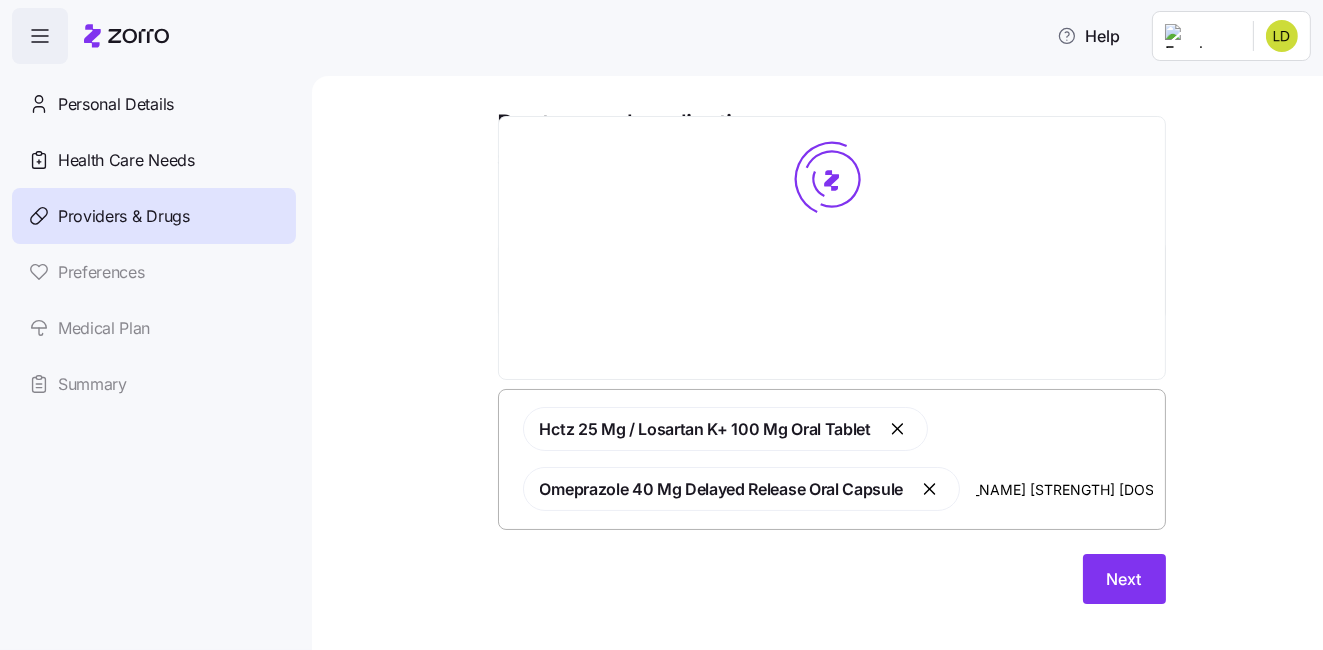 type on "Potassium chloride ER 20 MEQ tab" 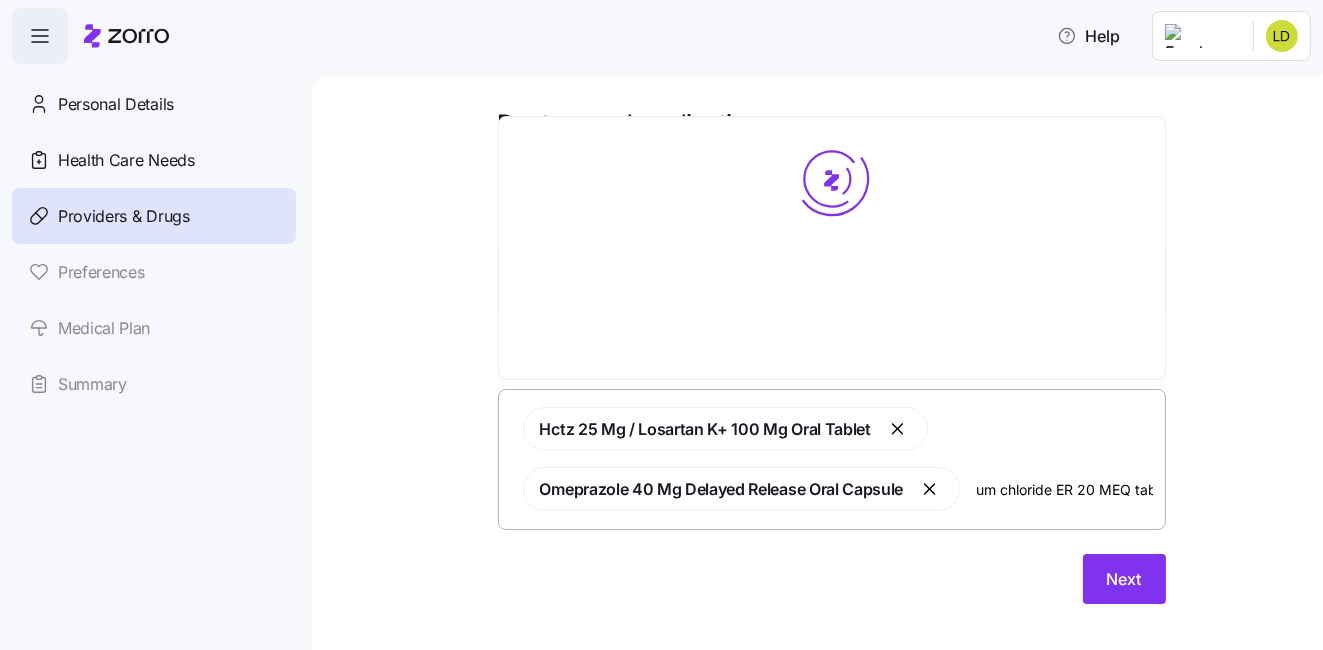 scroll, scrollTop: 0, scrollLeft: 55, axis: horizontal 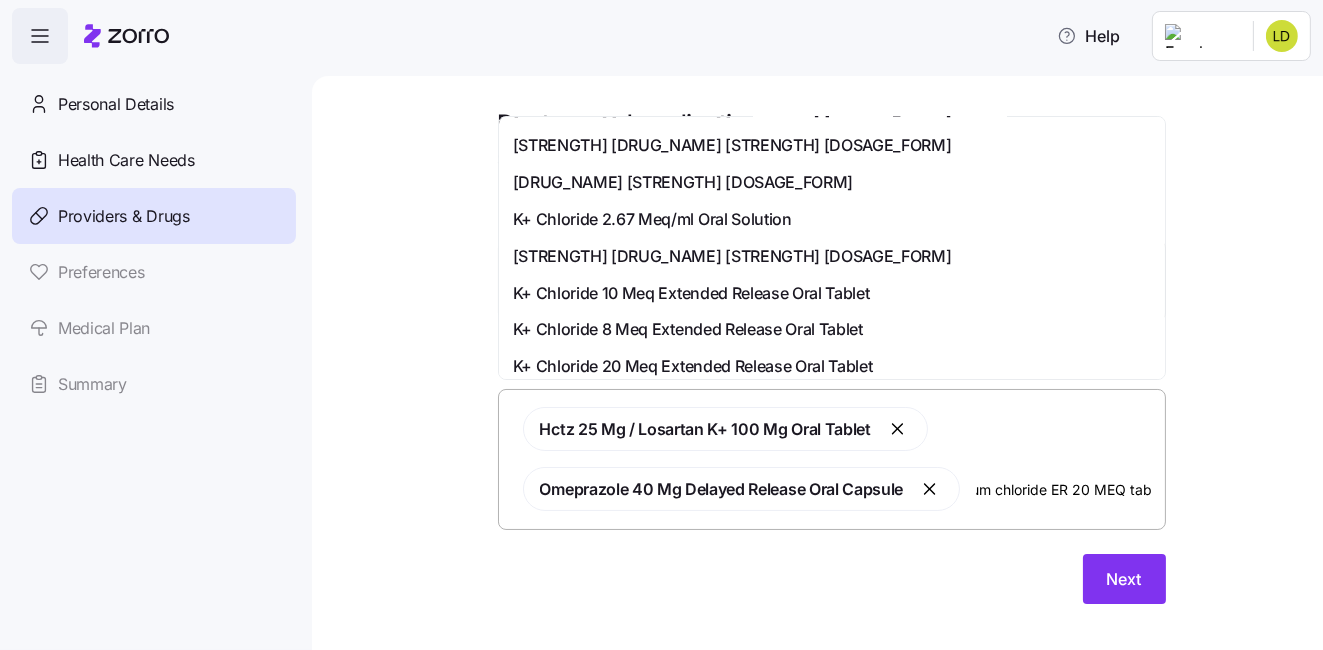 drag, startPoint x: 1160, startPoint y: 152, endPoint x: 1144, endPoint y: 360, distance: 208.61447 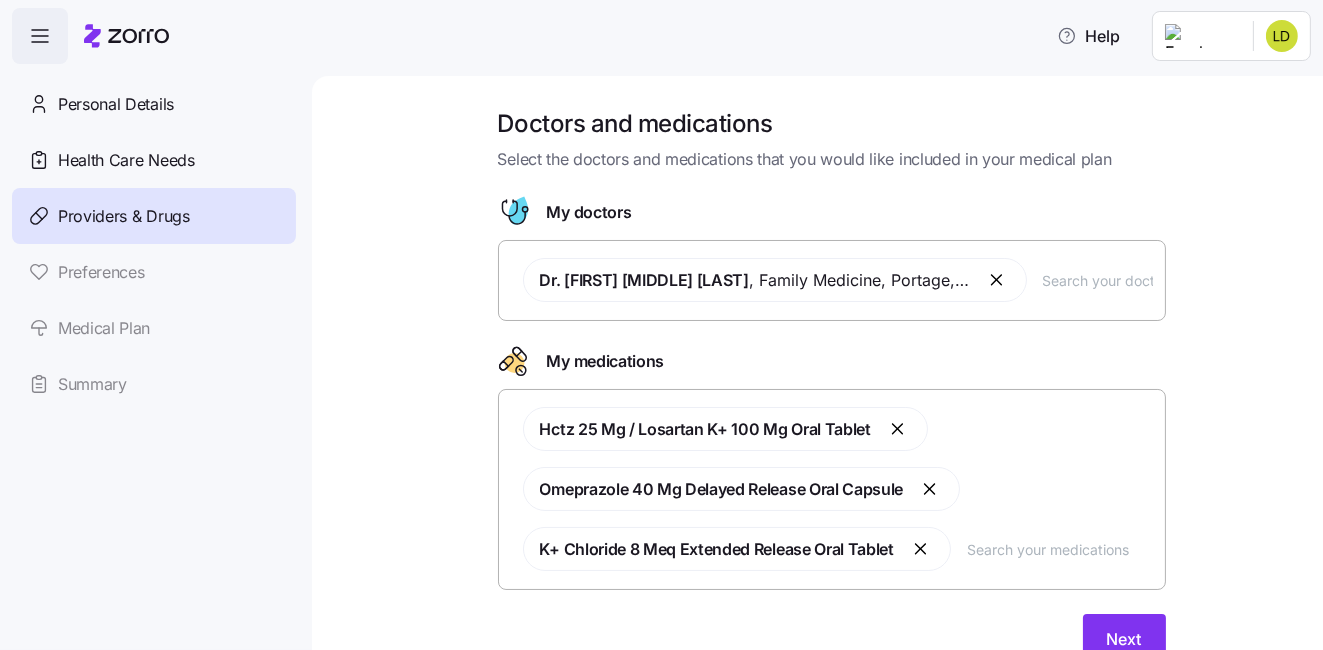 scroll, scrollTop: 0, scrollLeft: 0, axis: both 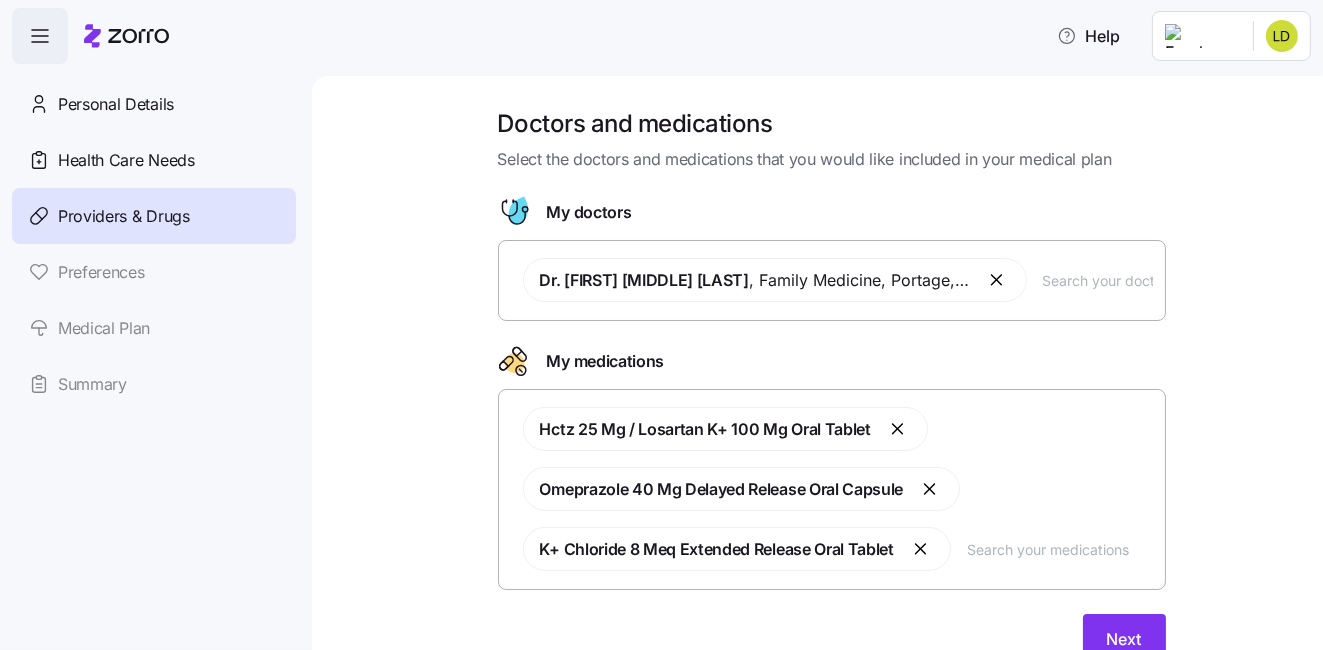 click at bounding box center [922, 549] 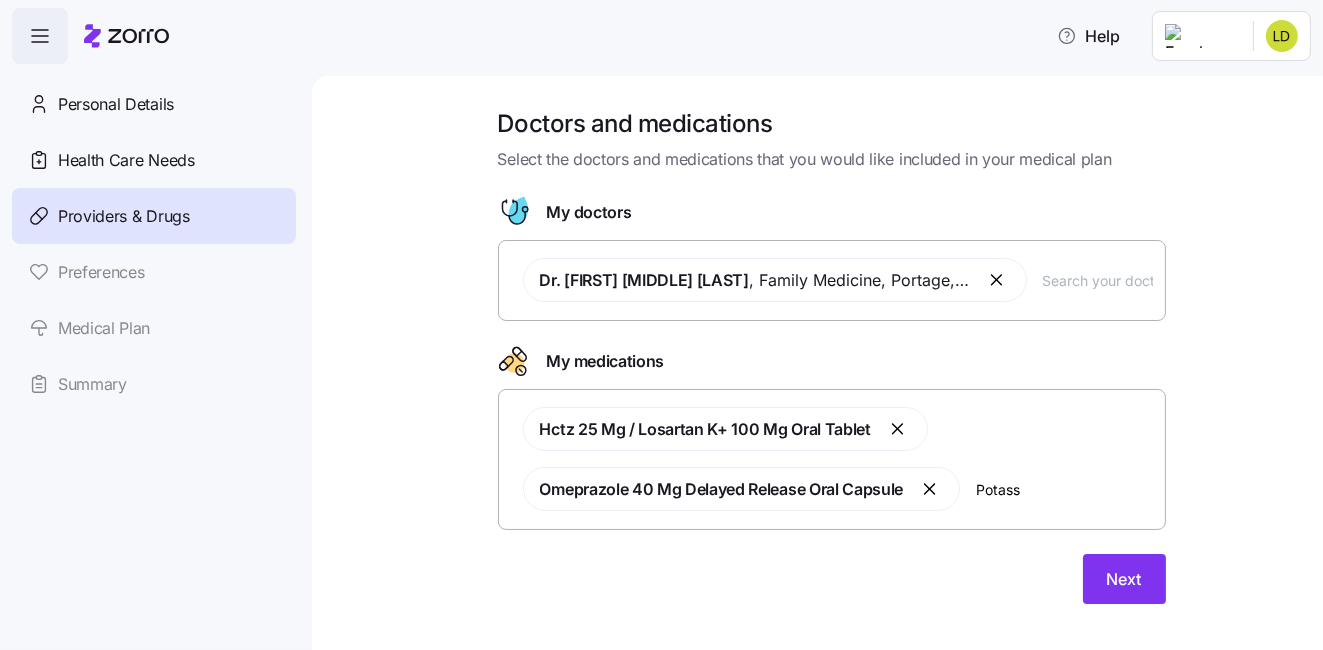 scroll, scrollTop: 0, scrollLeft: 0, axis: both 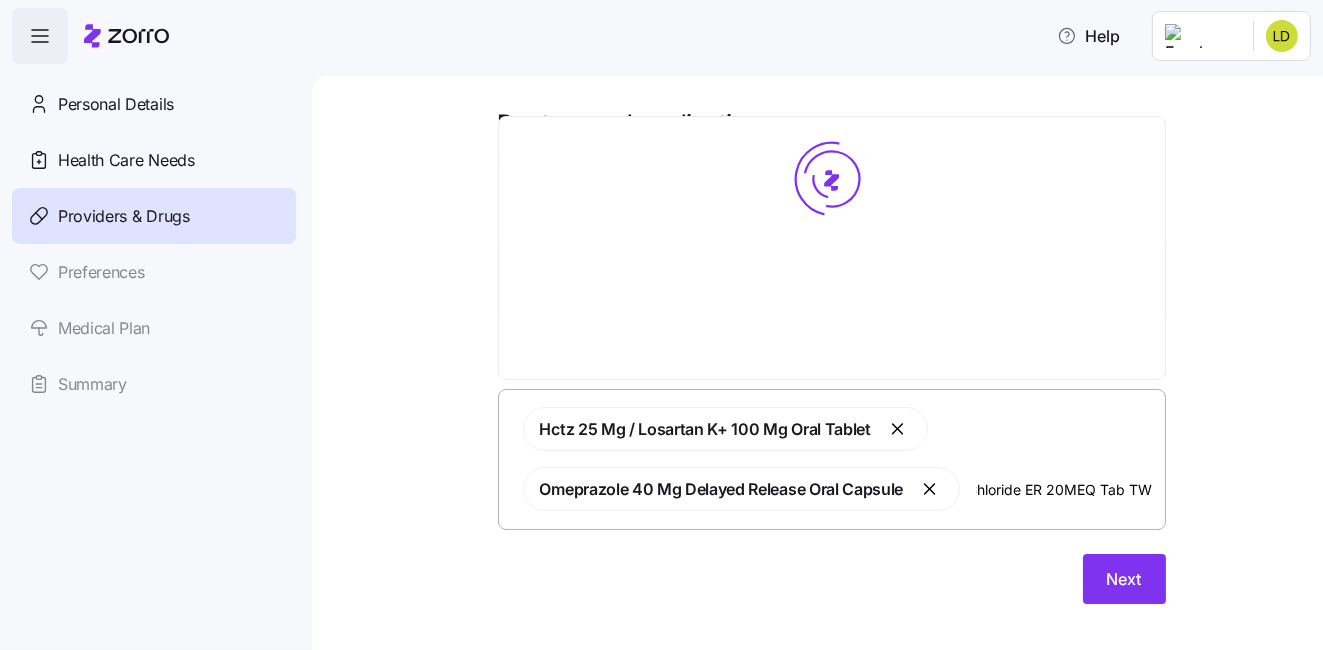 type on "[DRUG_NAME] [STRENGTH] [DOSAGE_FORM]" 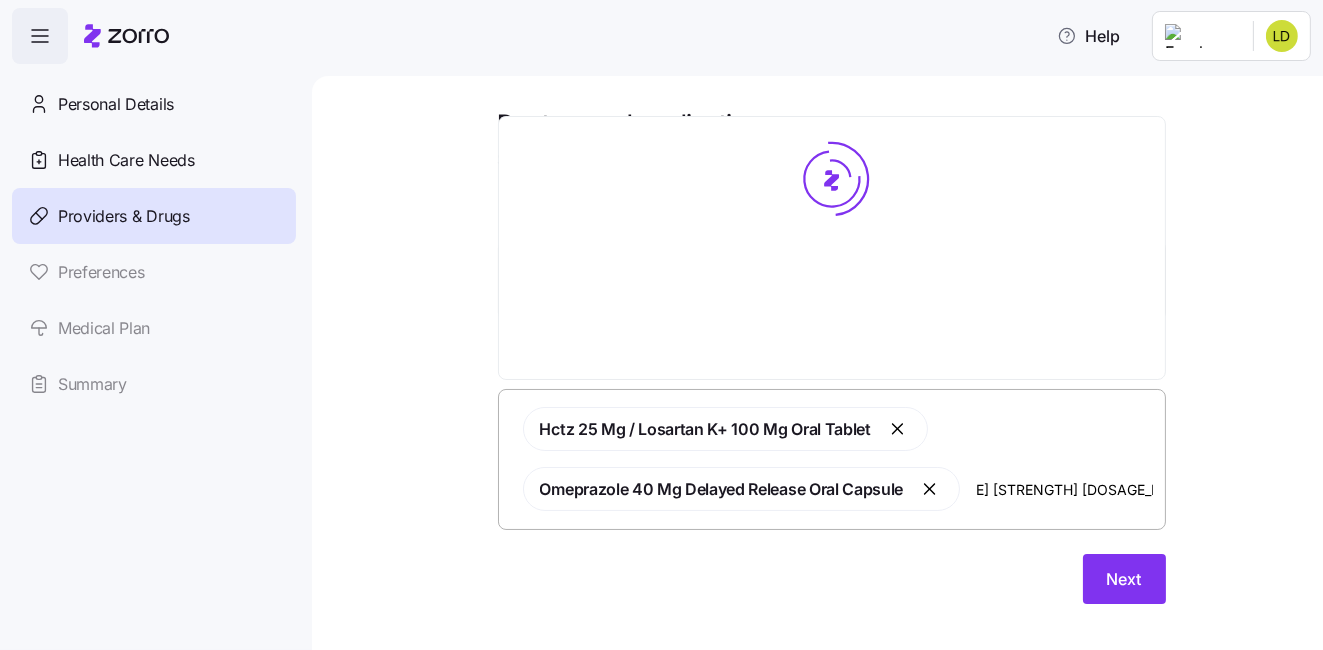 scroll, scrollTop: 0, scrollLeft: 87, axis: horizontal 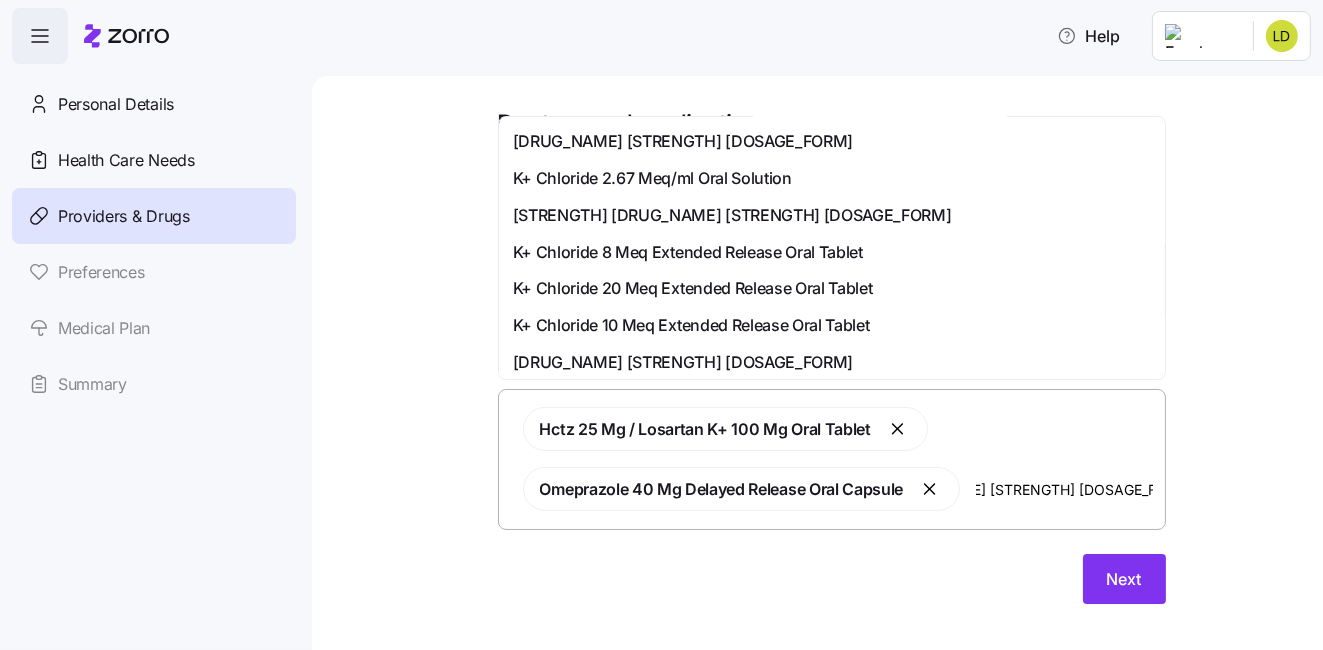 click on "K+ Chloride 20 Meq Extended Release Oral Tablet" at bounding box center [693, 288] 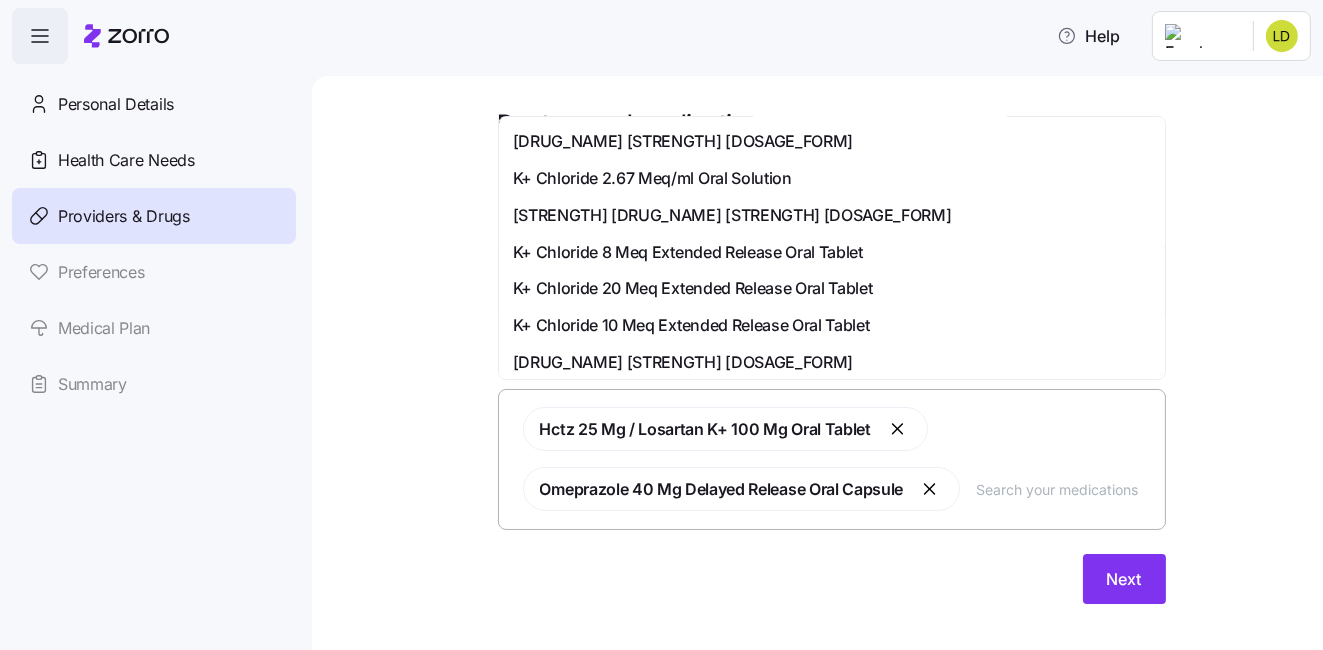 scroll, scrollTop: 0, scrollLeft: 0, axis: both 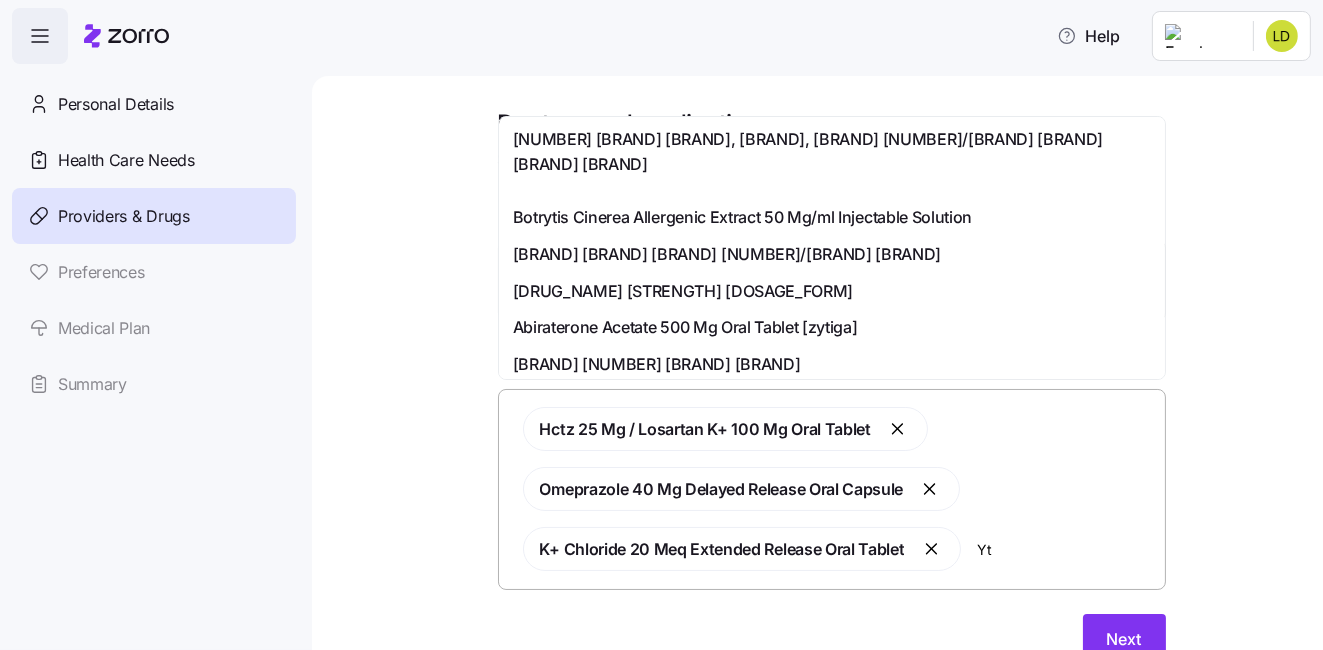 type on "Y" 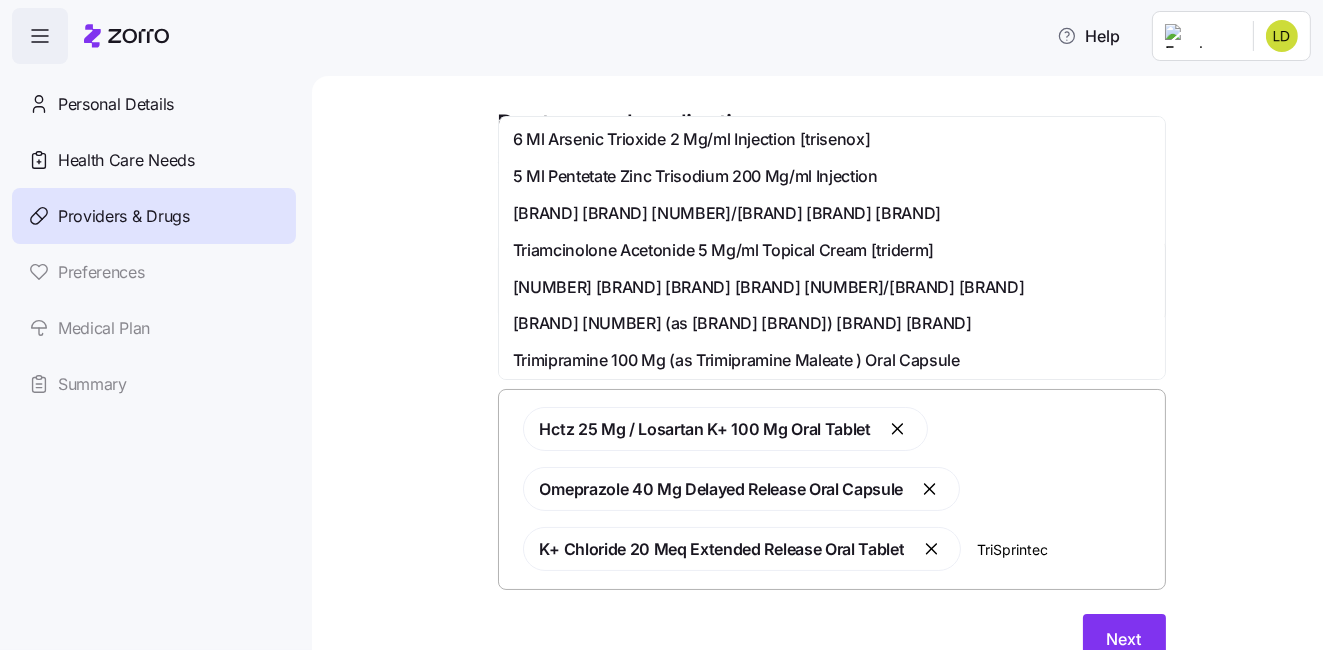click on "TriSprintec" at bounding box center [1064, 549] 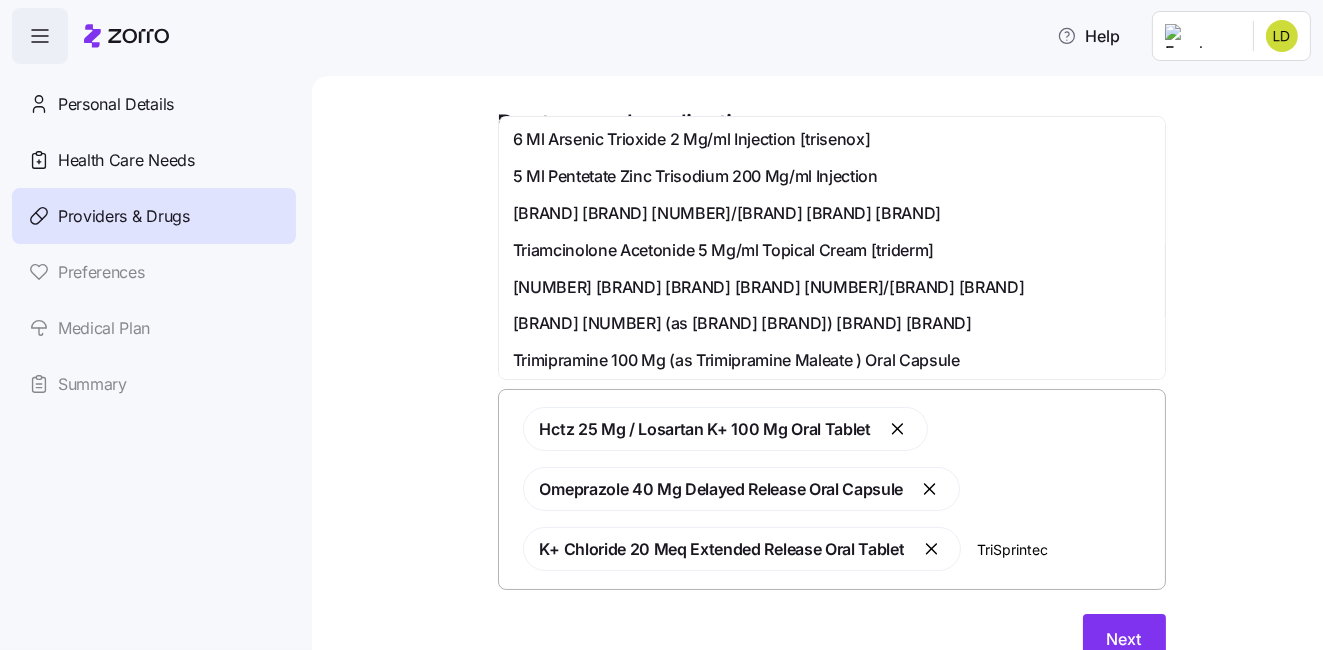 type on "[DRUG_NAME]" 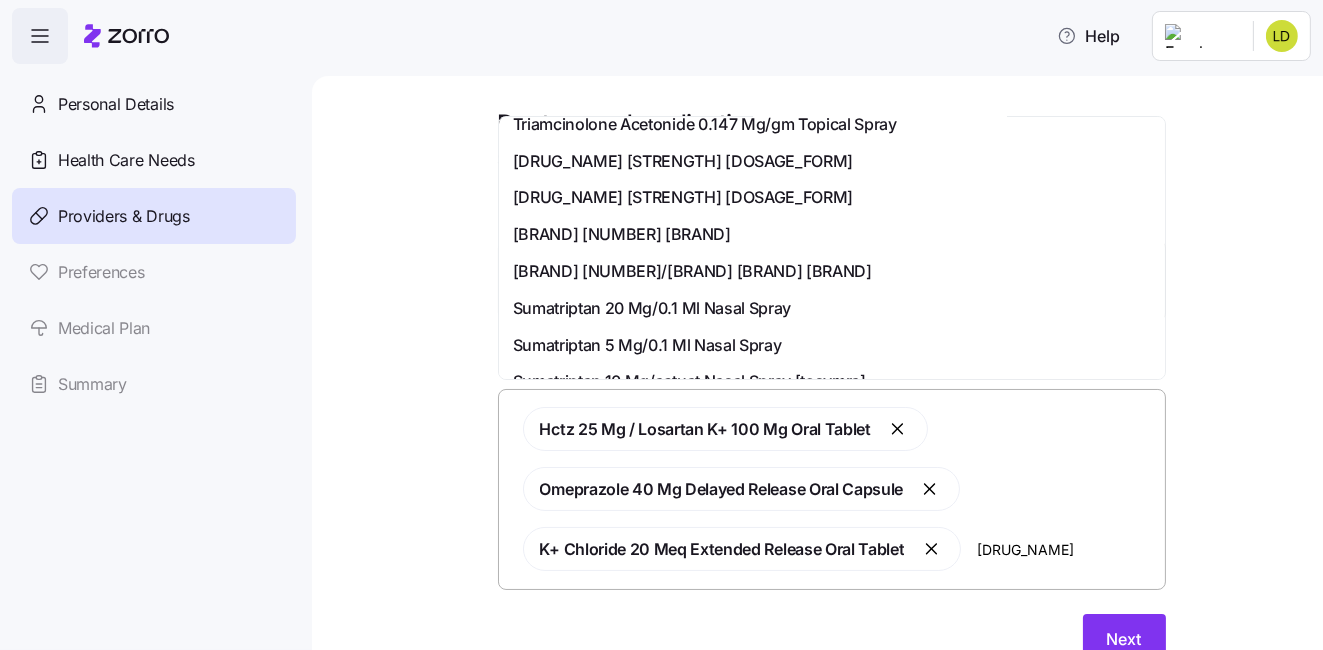 scroll, scrollTop: 1780, scrollLeft: 0, axis: vertical 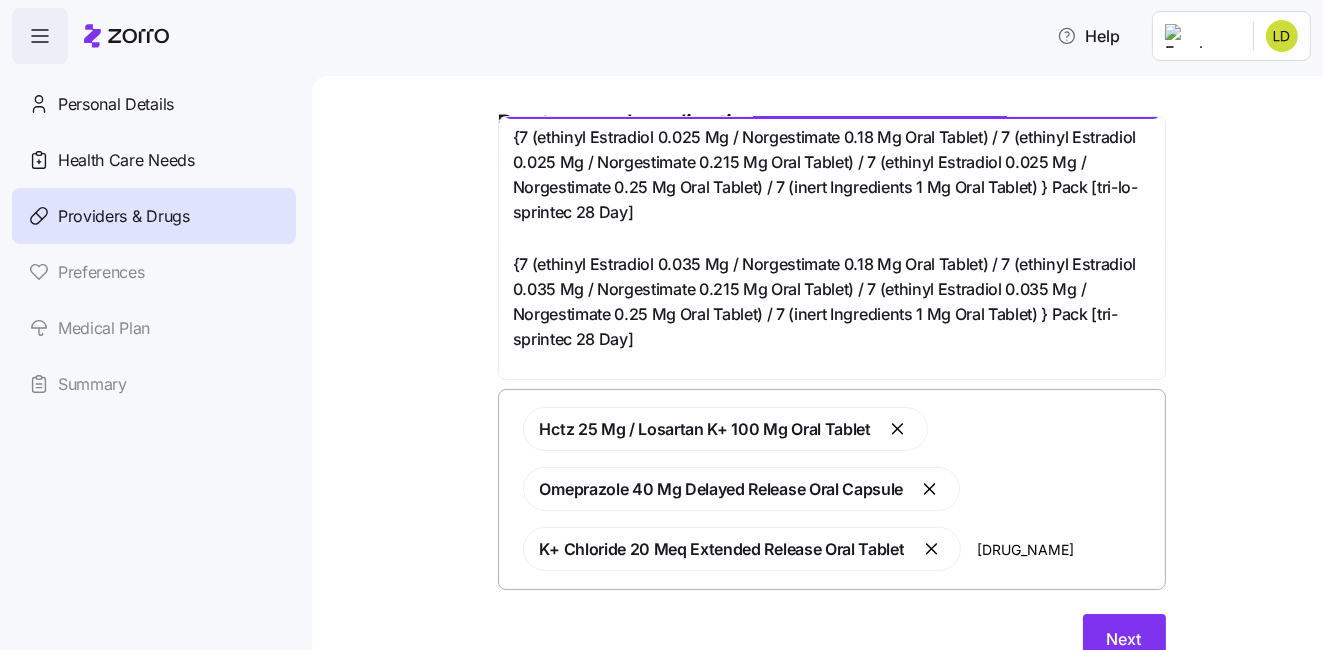 click on "{7 (ethinyl Estradiol 0.025 Mg / Norgestimate 0.18 Mg Oral Tablet) / 7 (ethinyl Estradiol 0.025 Mg / Norgestimate 0.215 Mg Oral Tablet) / 7 (ethinyl Estradiol 0.025 Mg / Norgestimate 0.25 Mg Oral Tablet) / 7 (inert Ingredients 1 Mg Oral Tablet) } Pack [tri-lo-sprintec 28 Day]" at bounding box center (832, 174) 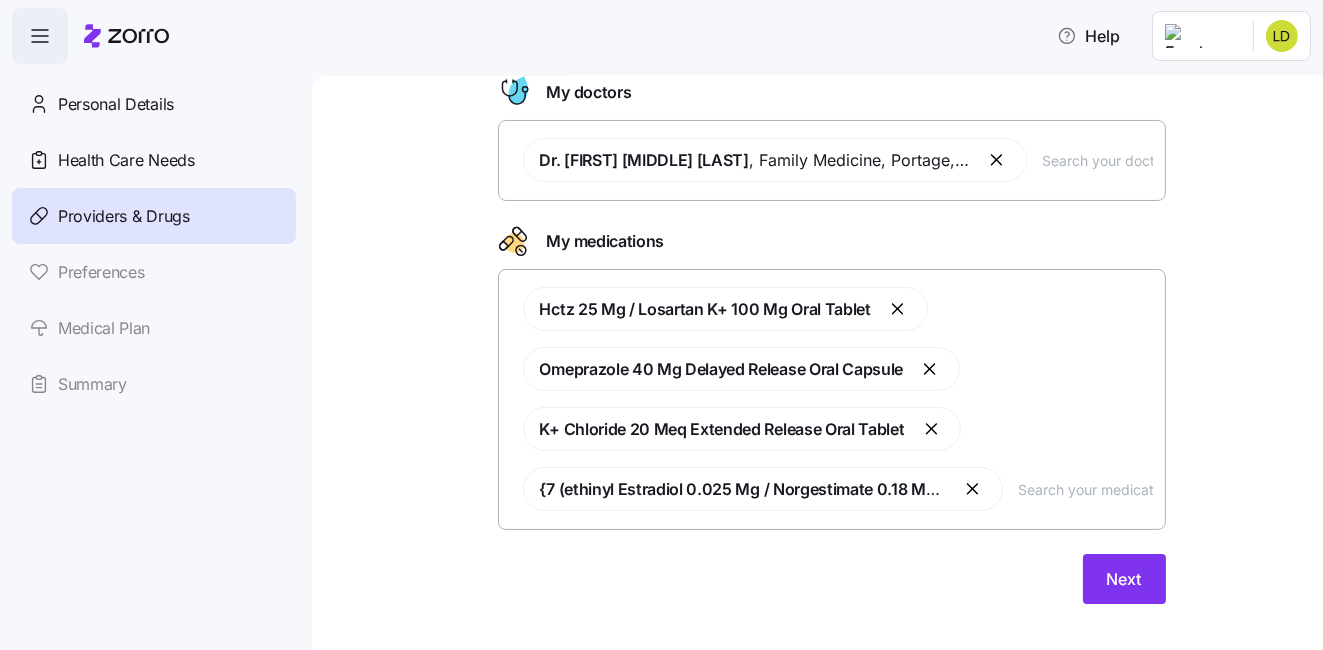 scroll, scrollTop: 125, scrollLeft: 0, axis: vertical 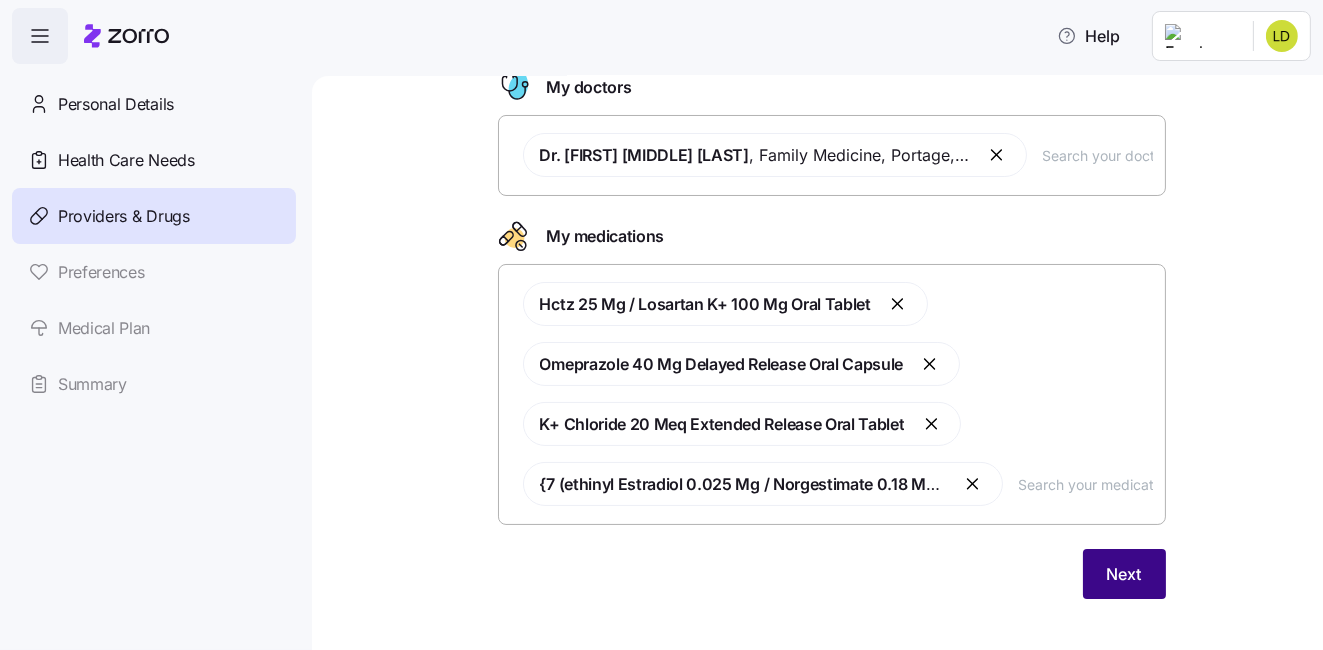 click on "Next" at bounding box center (1124, 574) 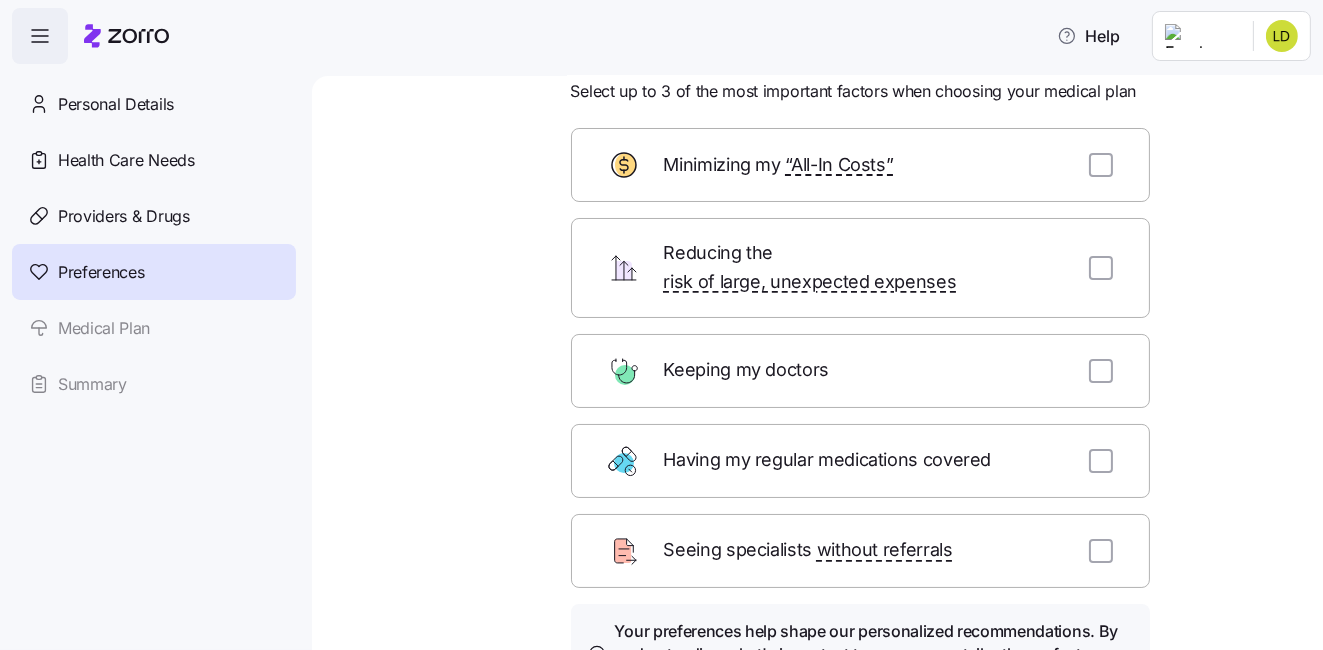 scroll, scrollTop: 67, scrollLeft: 0, axis: vertical 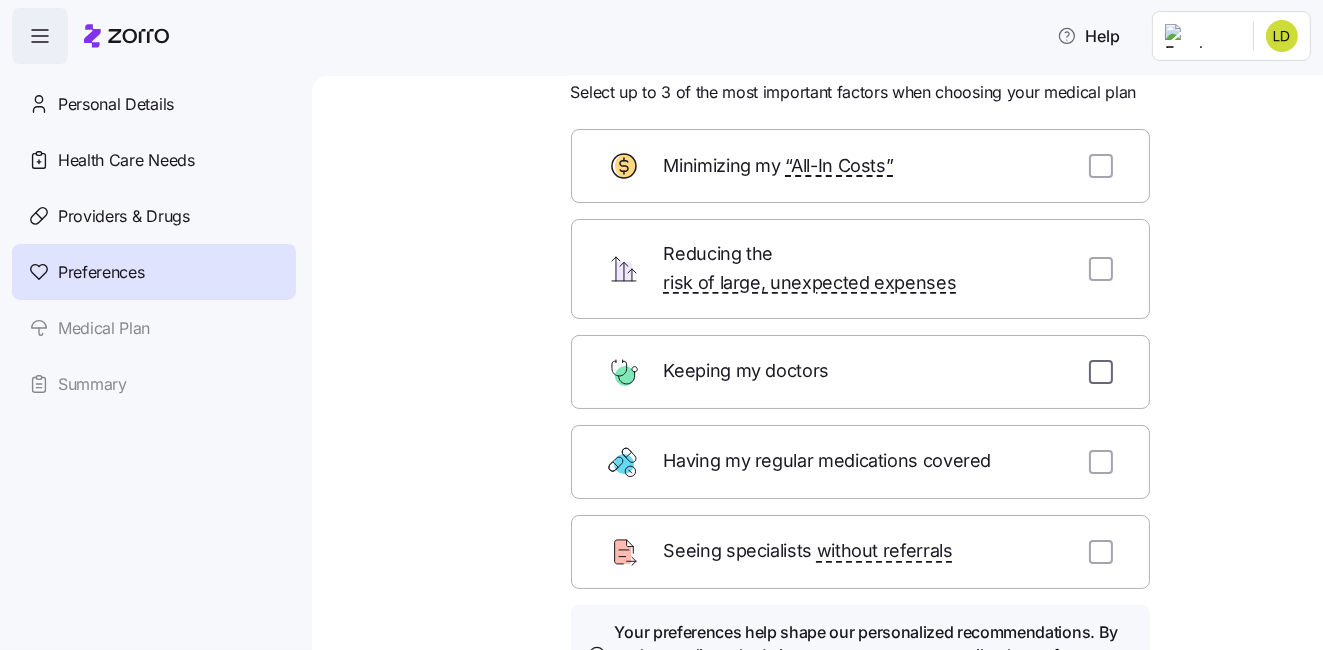 click at bounding box center (1101, 372) 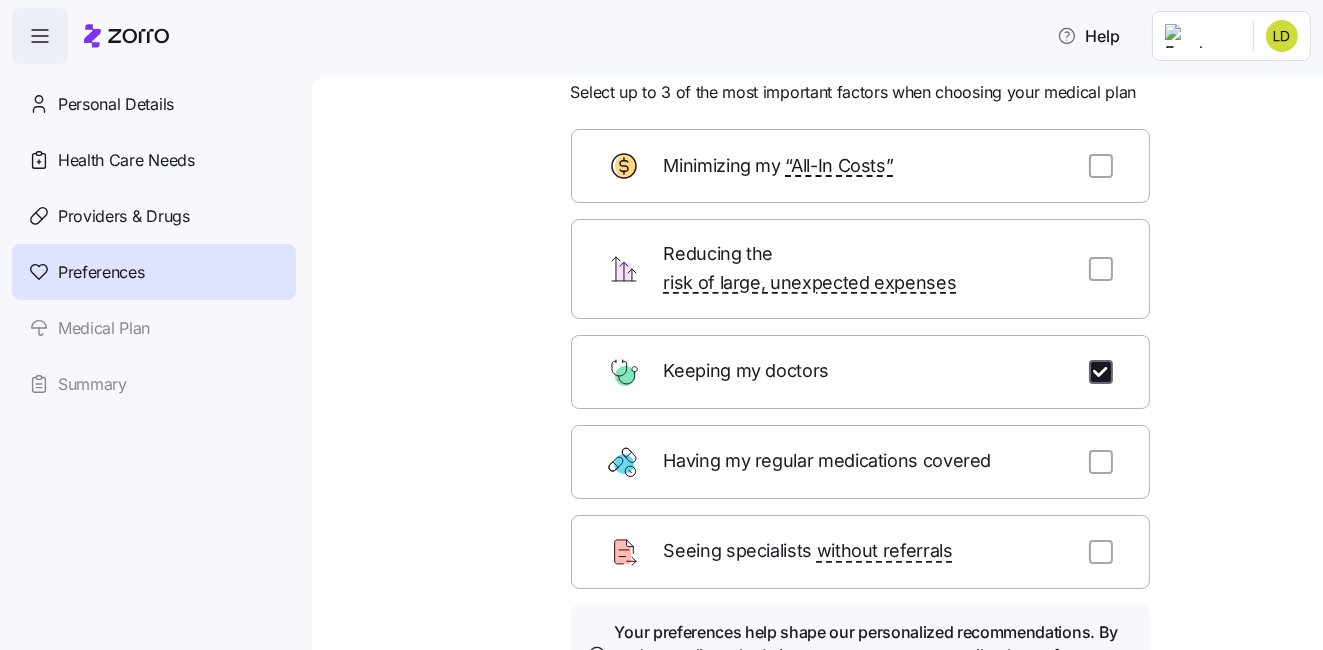 checkbox on "true" 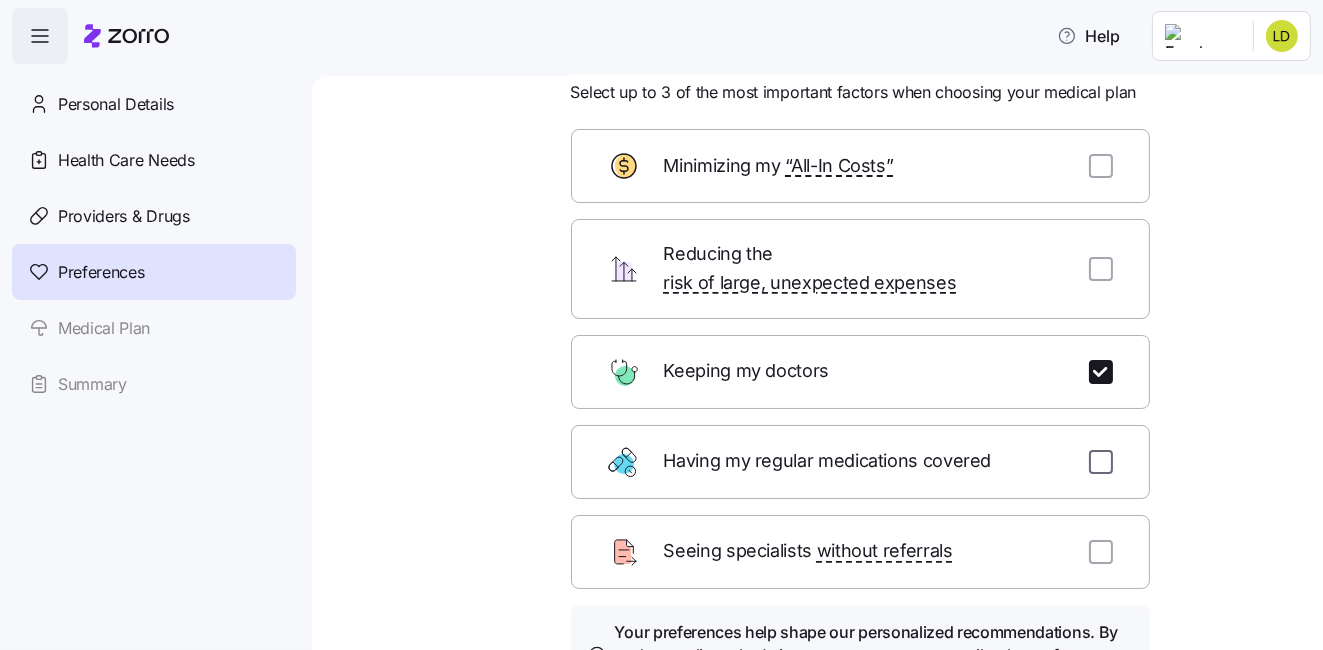 click at bounding box center (1101, 462) 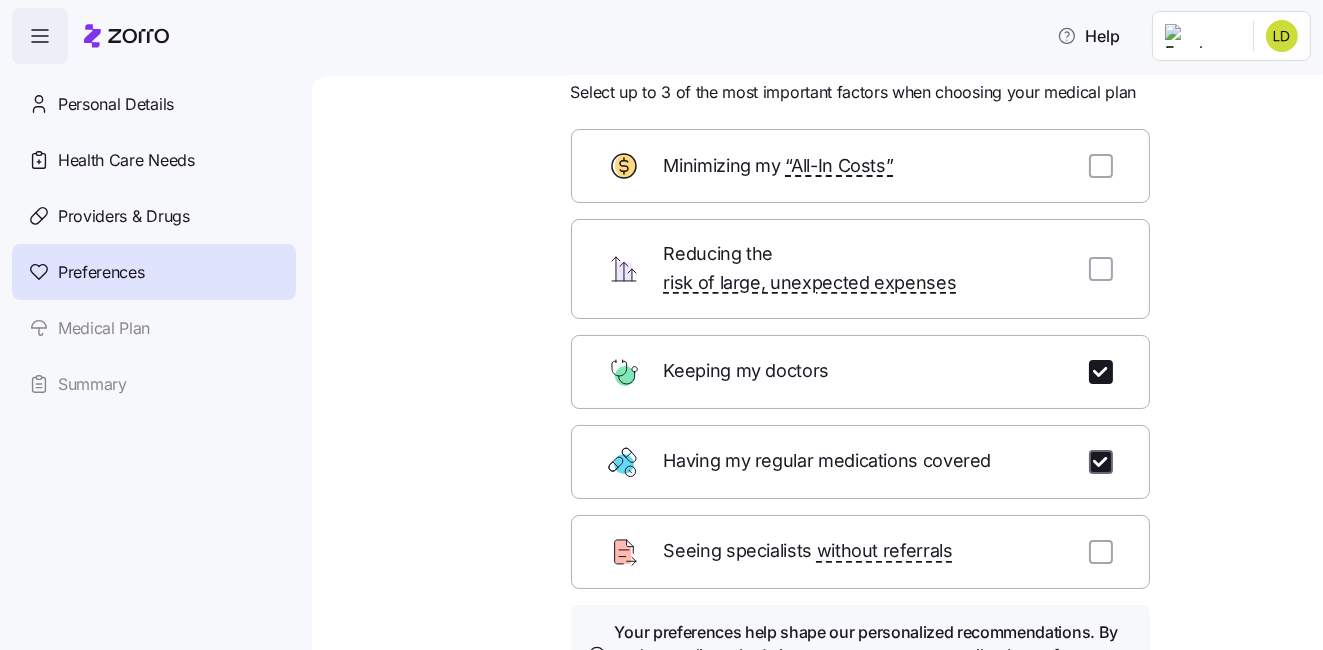 checkbox on "true" 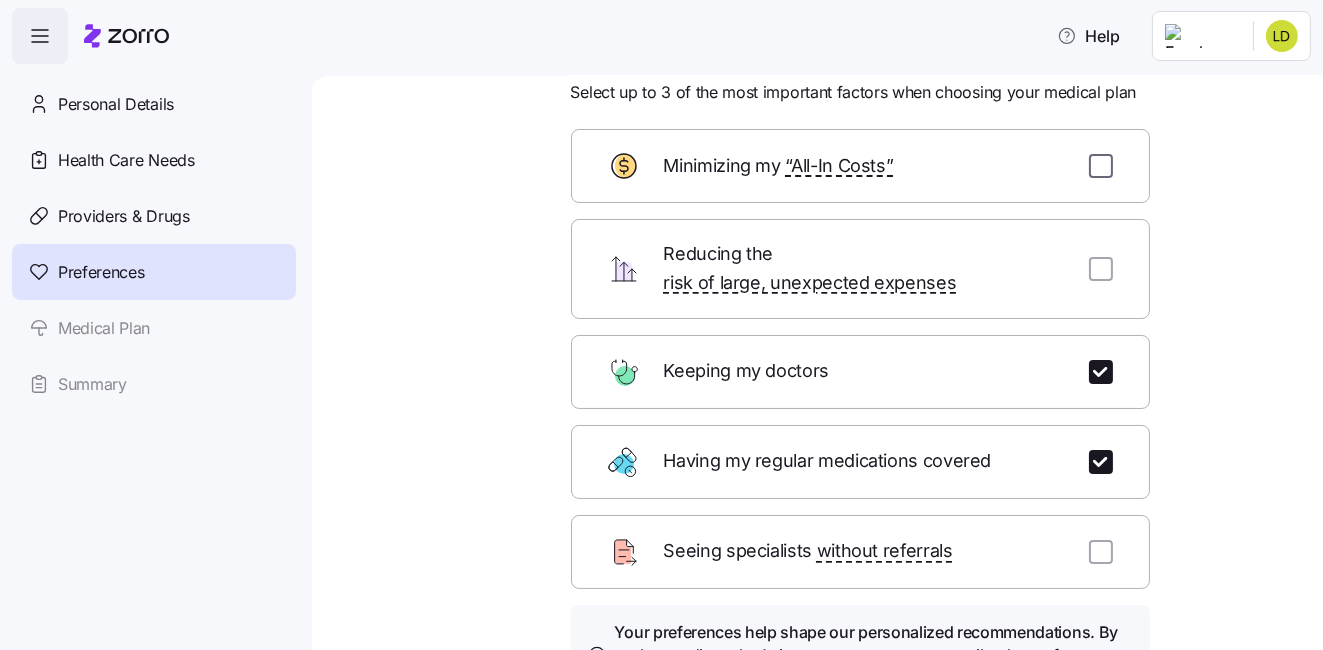 click at bounding box center (1101, 166) 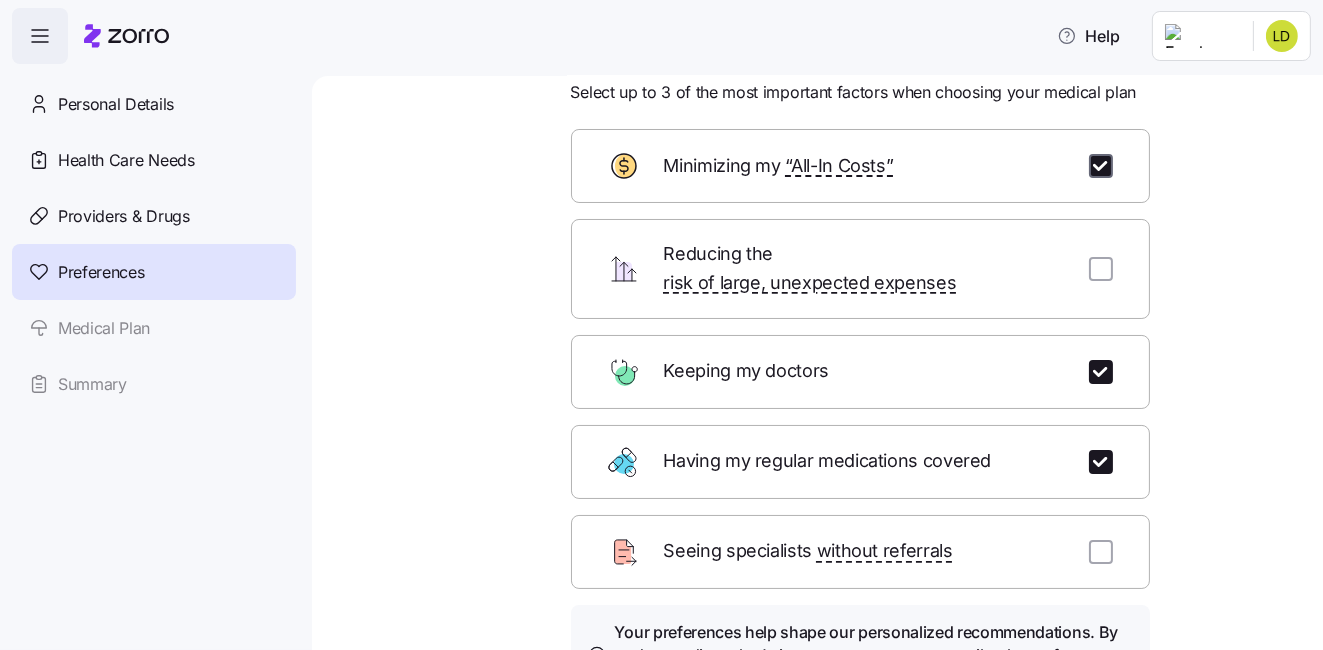 checkbox on "true" 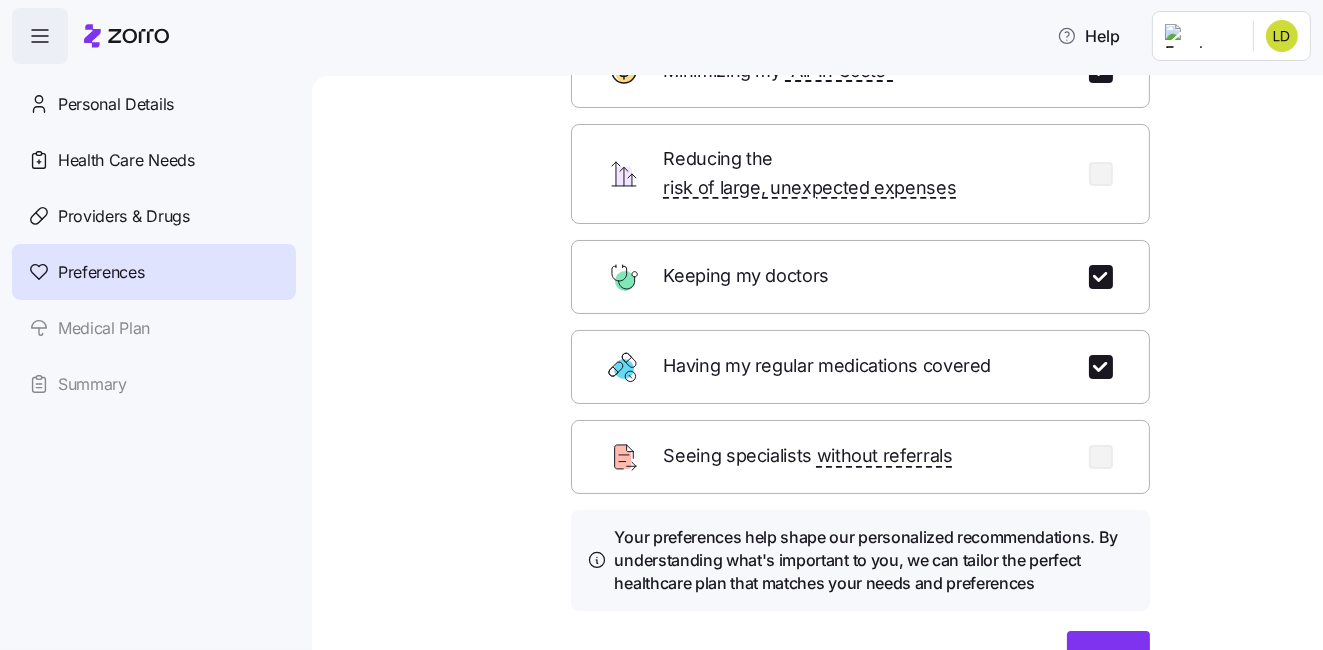 scroll, scrollTop: 259, scrollLeft: 0, axis: vertical 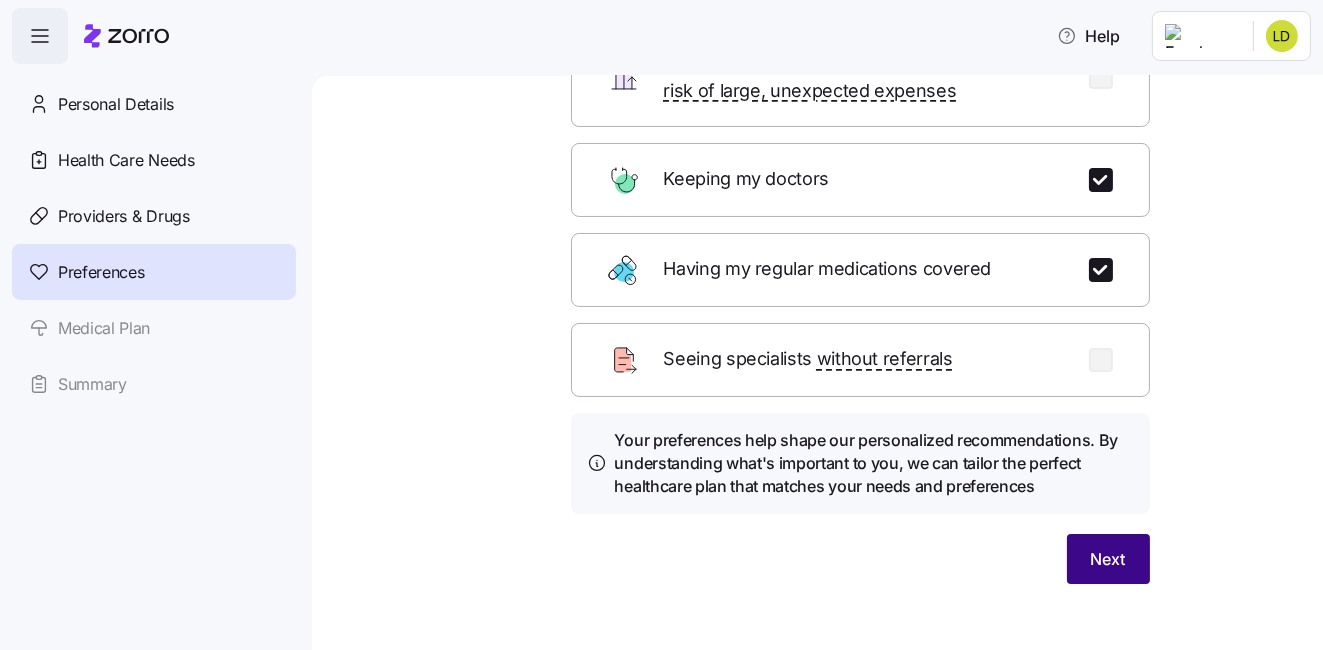 click on "Next" at bounding box center (1108, 559) 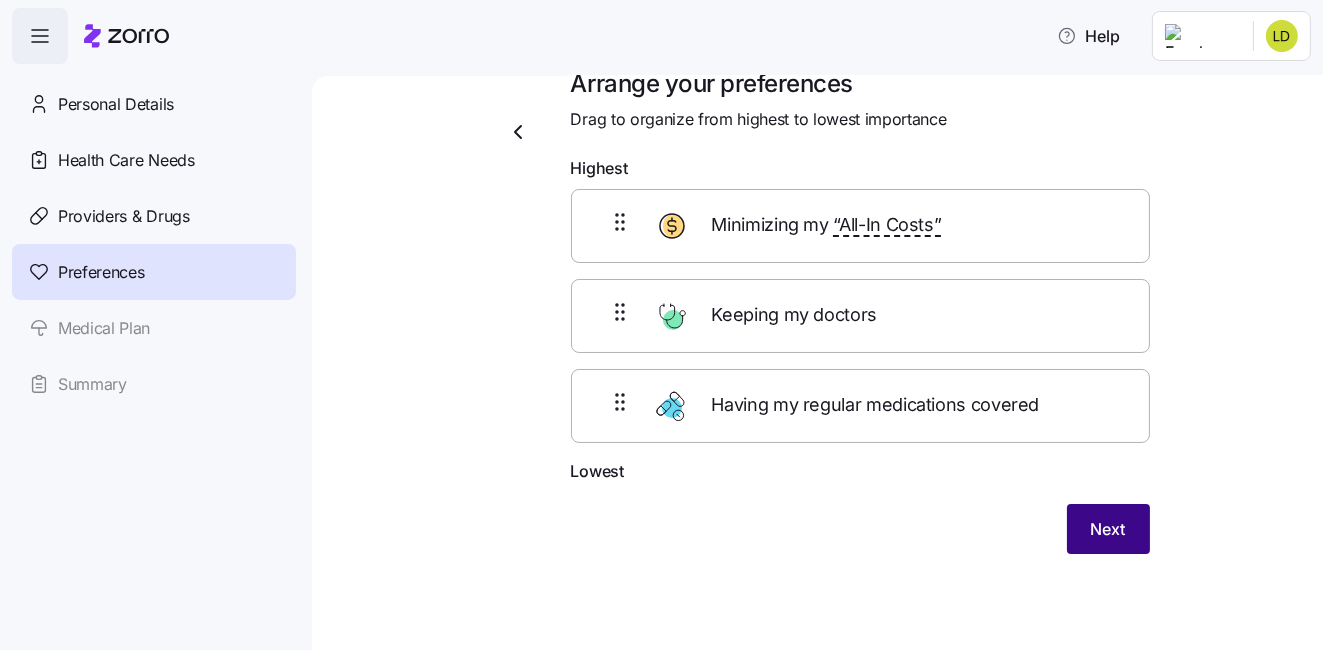 scroll, scrollTop: 37, scrollLeft: 0, axis: vertical 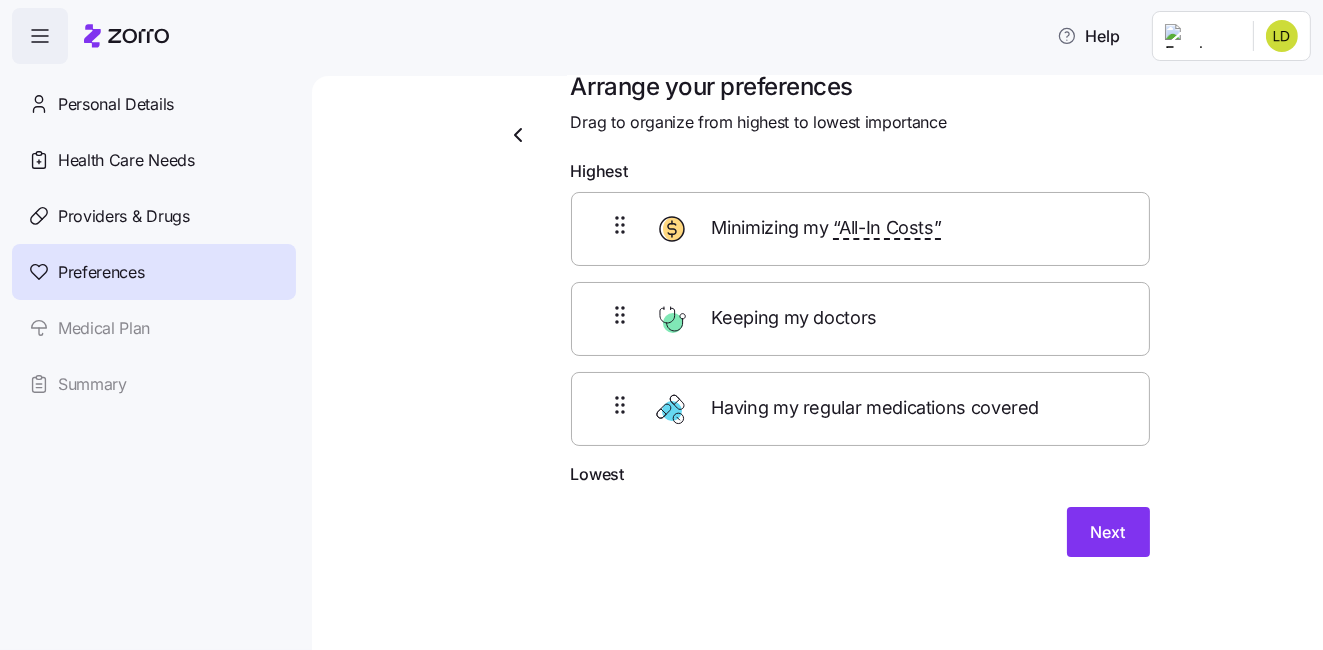click on "Having my regular medications covered" at bounding box center [878, 408] 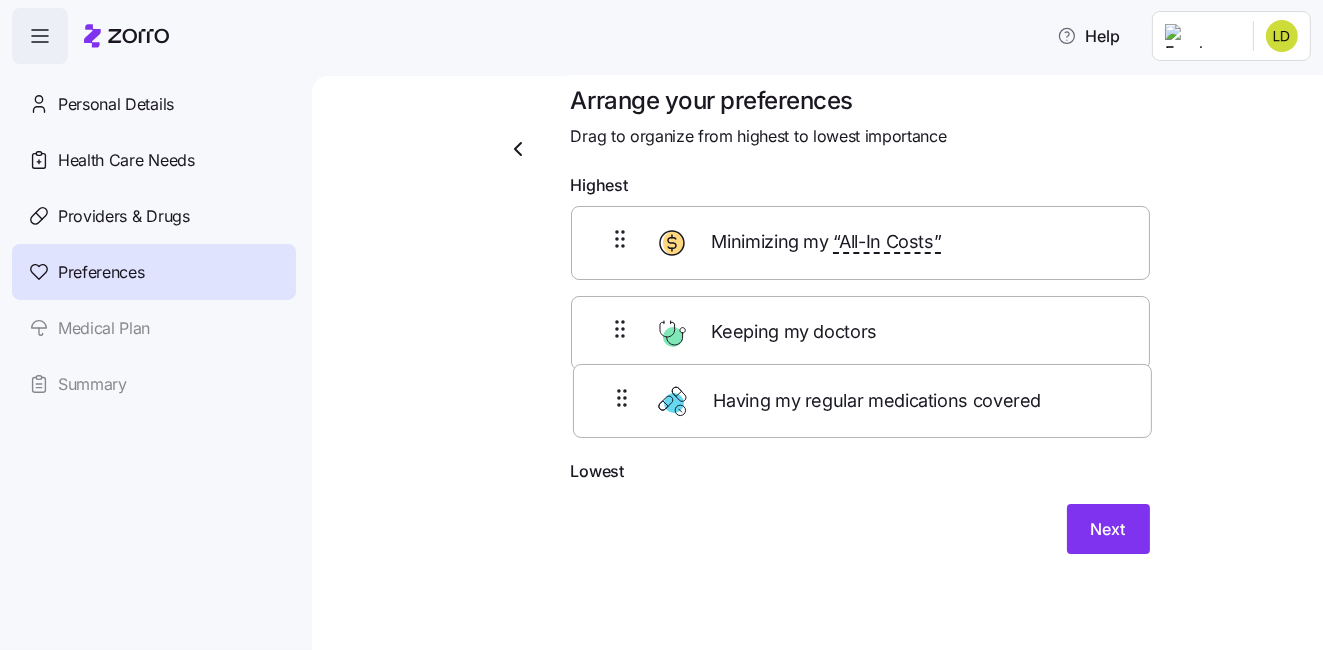 scroll, scrollTop: 20, scrollLeft: 0, axis: vertical 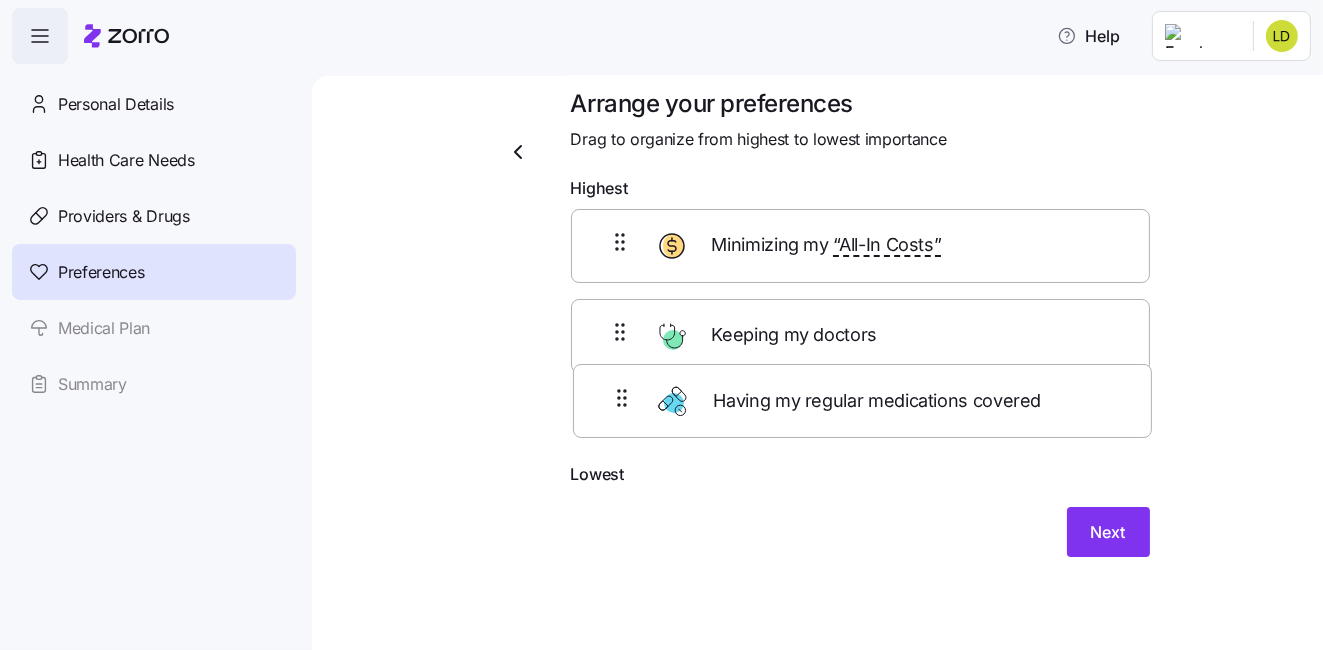 drag, startPoint x: 633, startPoint y: 429, endPoint x: 669, endPoint y: 290, distance: 143.58621 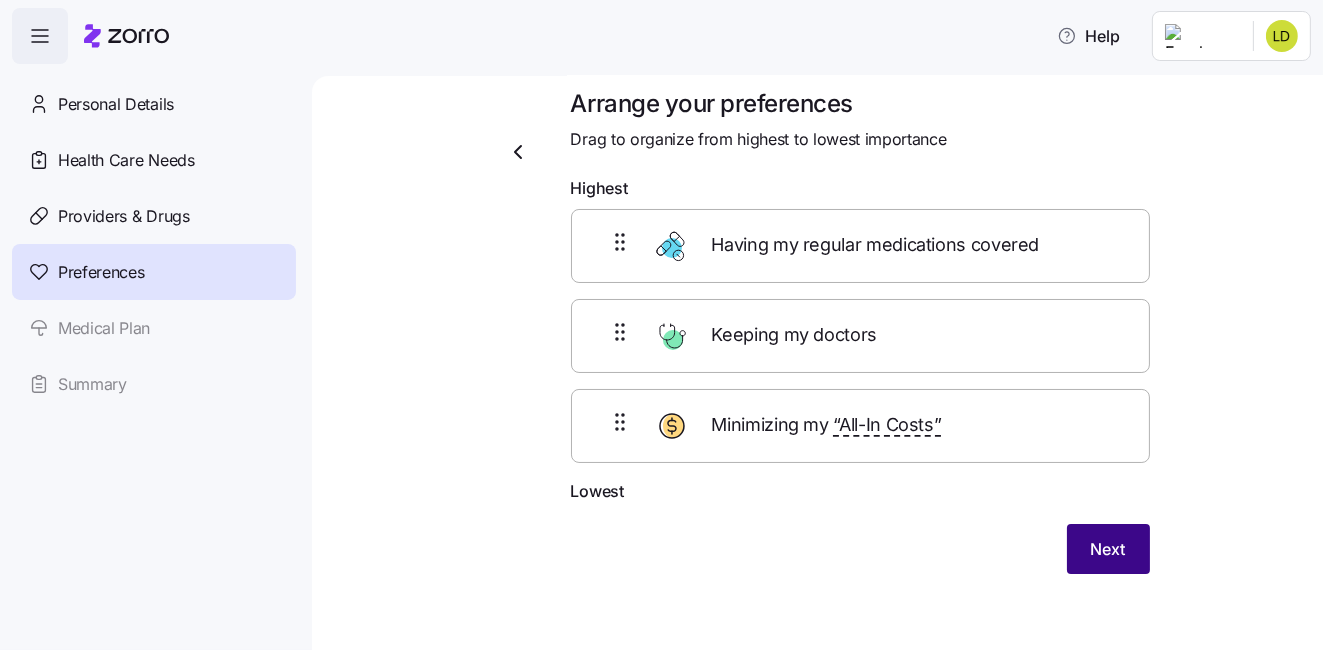 click on "Next" at bounding box center (1108, 549) 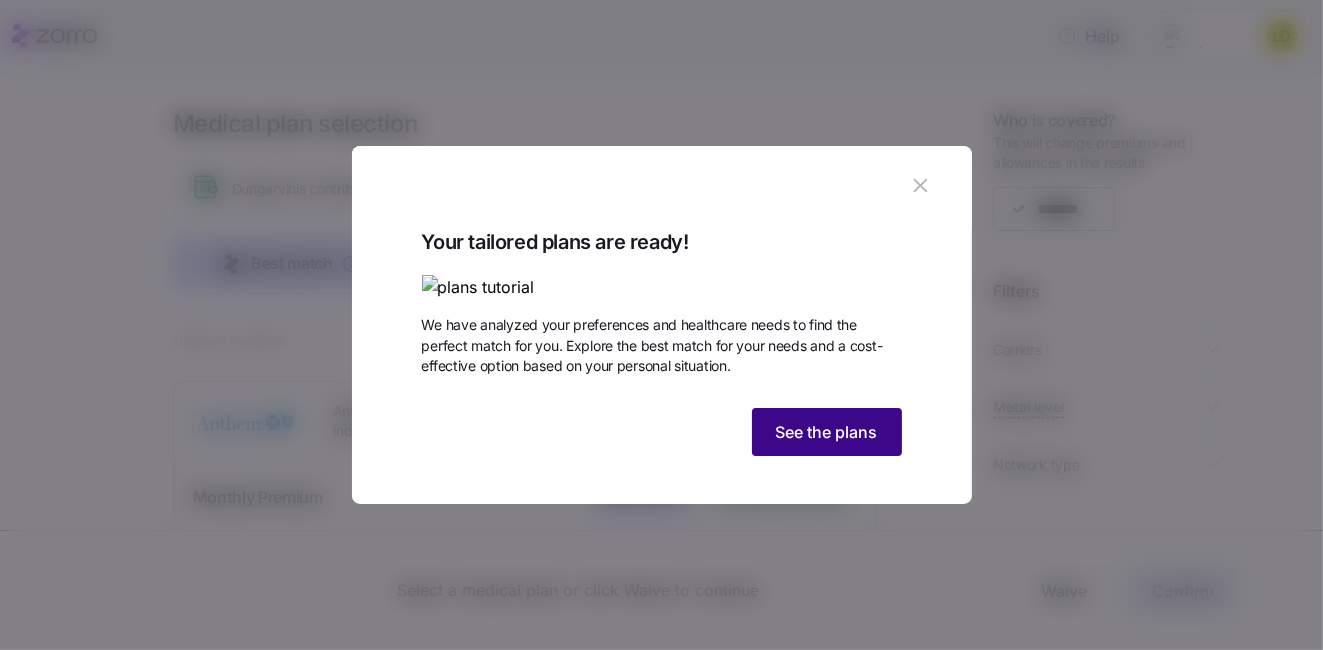 click on "See the plans" at bounding box center (827, 432) 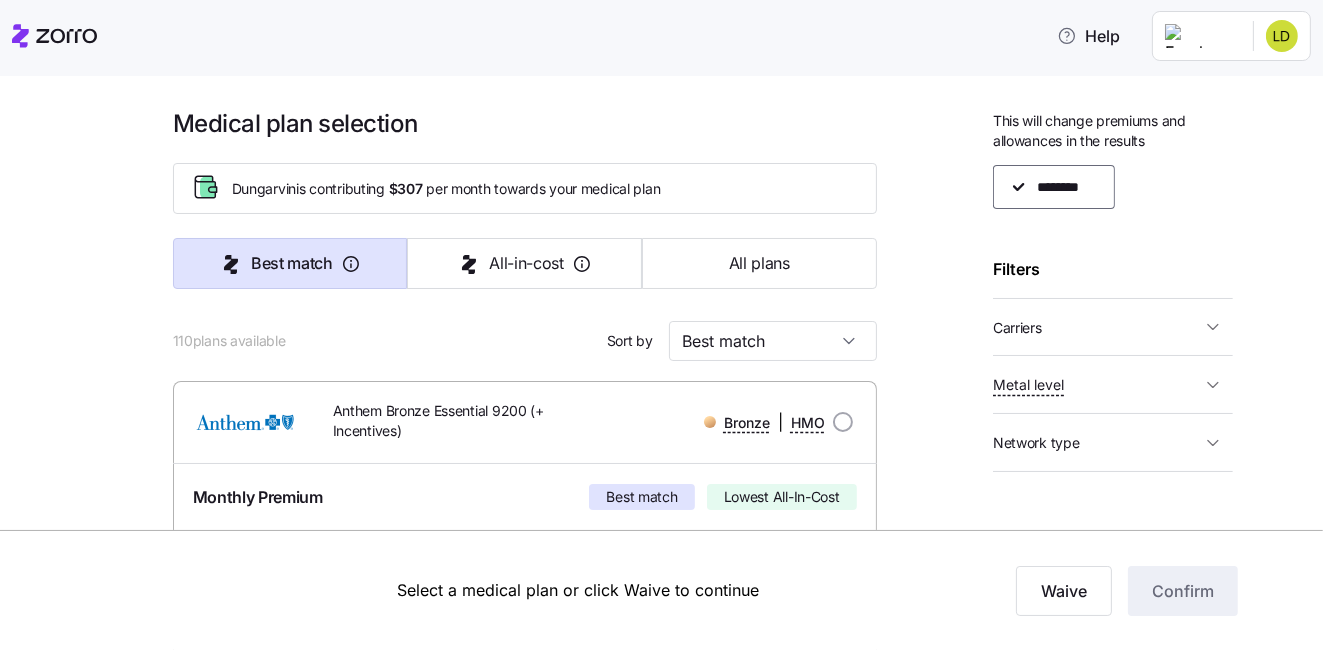 scroll, scrollTop: 21, scrollLeft: 0, axis: vertical 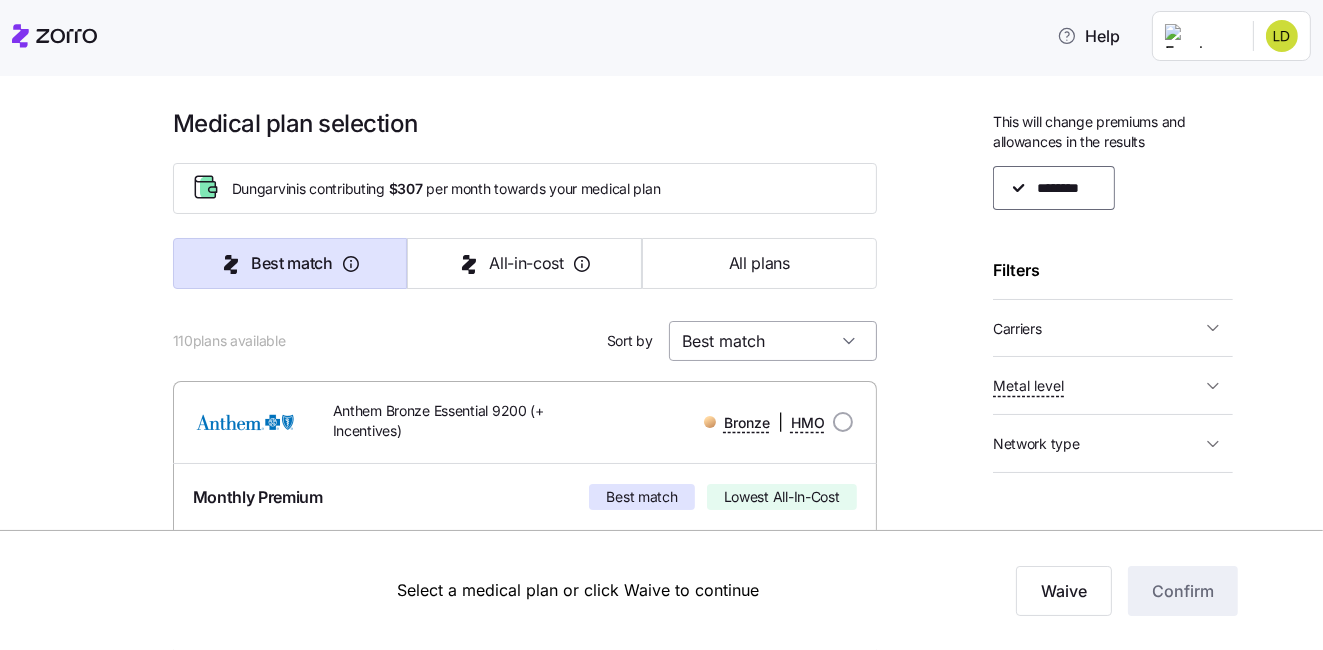 click on "Best match" at bounding box center (773, 341) 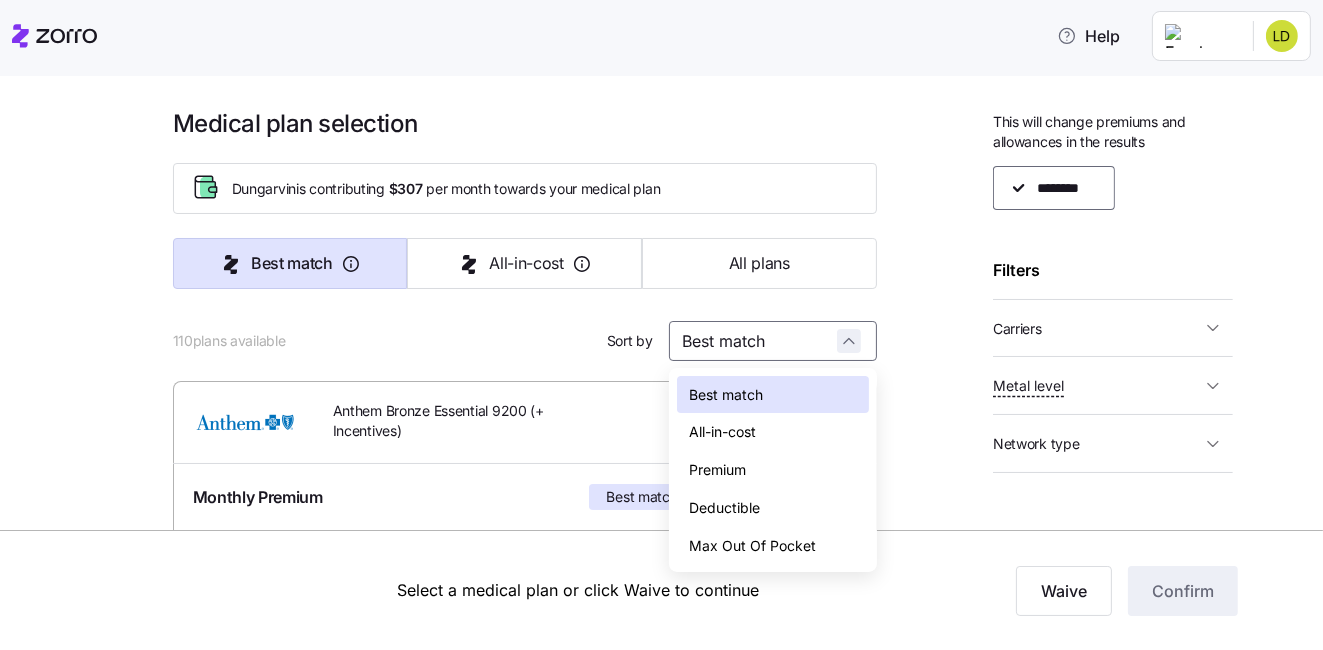 click on "Best match" at bounding box center (773, 341) 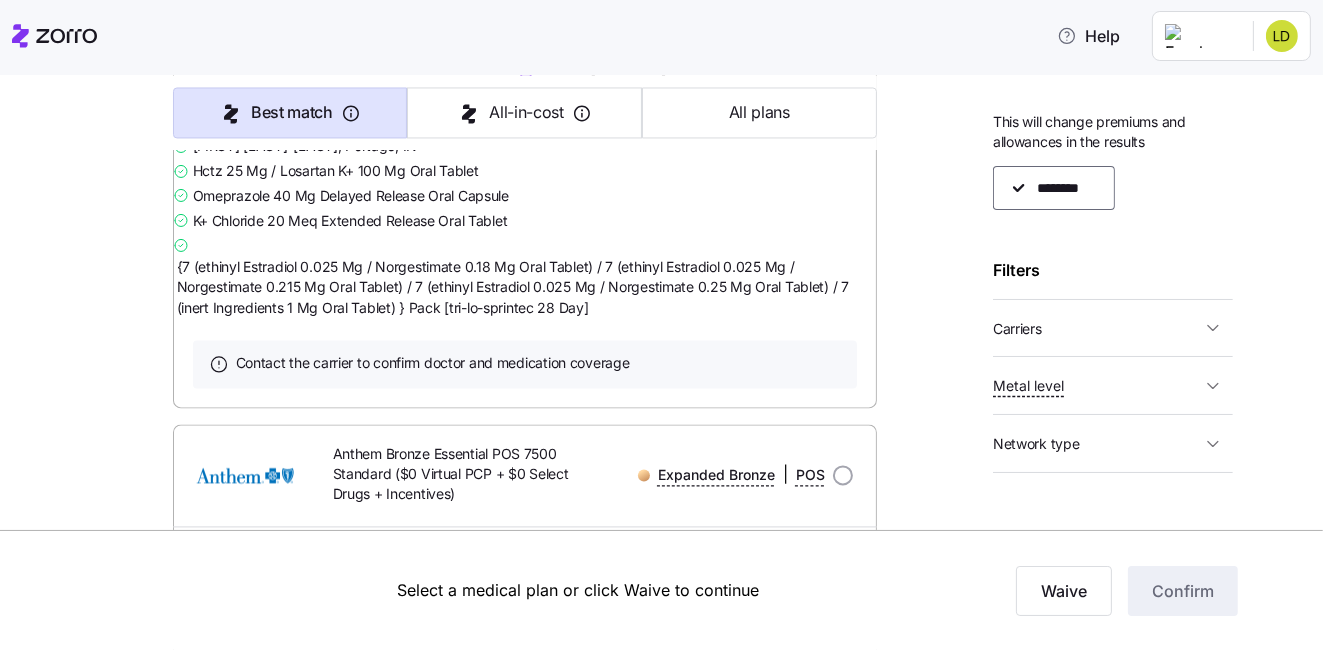 scroll, scrollTop: 4601, scrollLeft: 0, axis: vertical 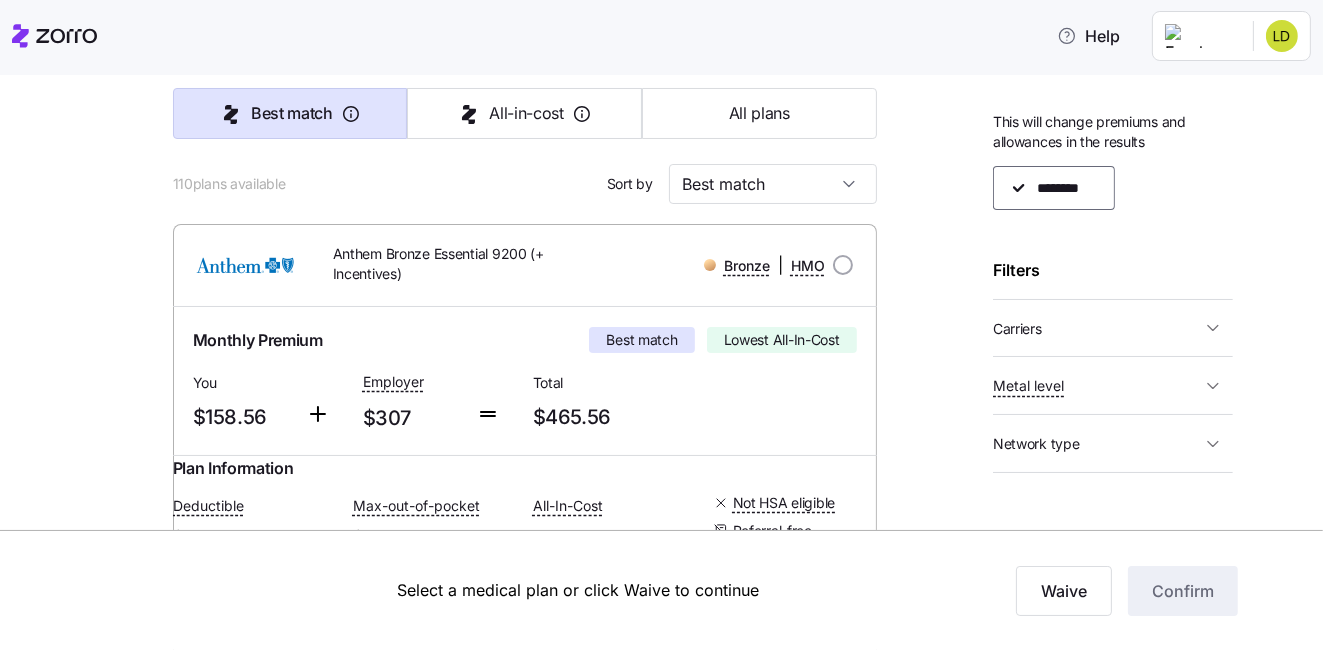 click 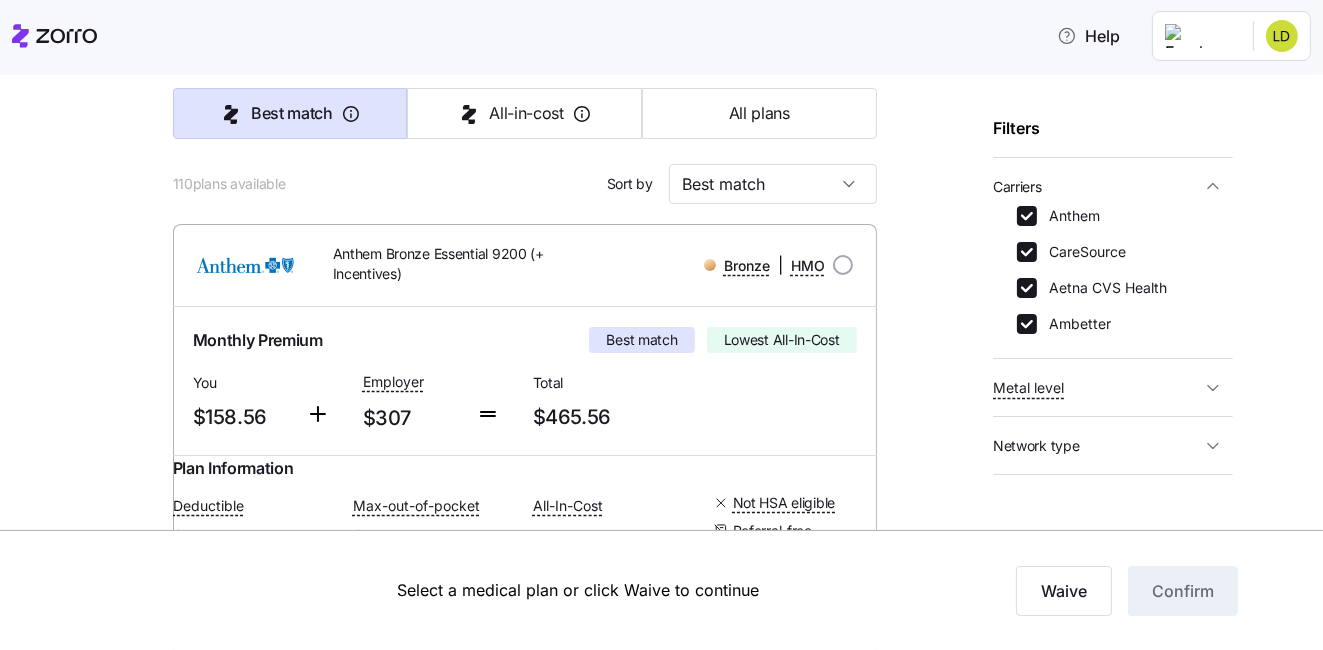 scroll, scrollTop: 166, scrollLeft: 0, axis: vertical 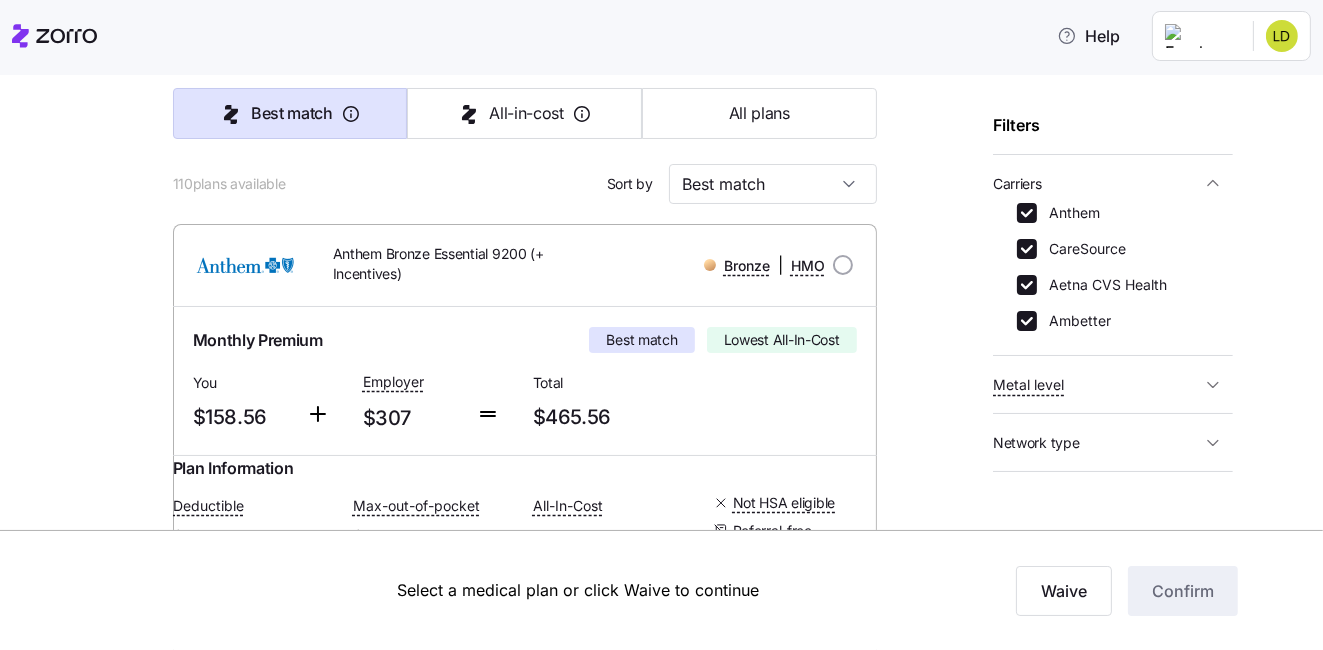 click 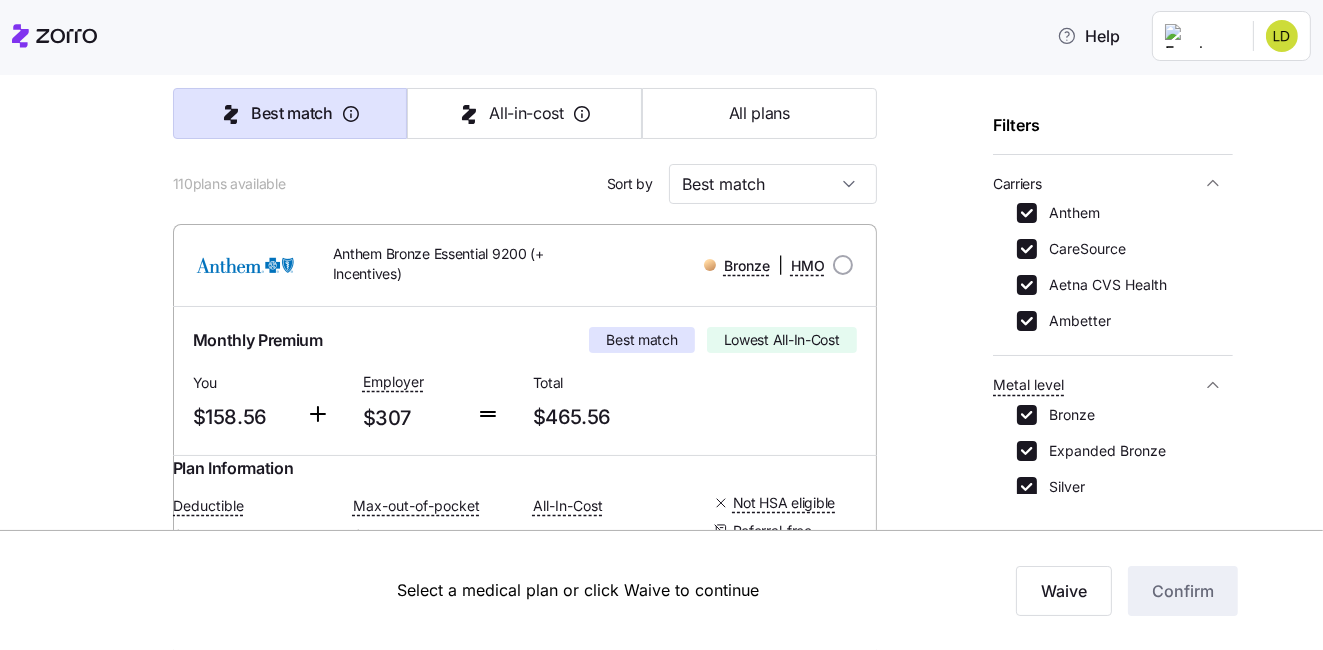 drag, startPoint x: 1221, startPoint y: 331, endPoint x: 1212, endPoint y: 403, distance: 72.56032 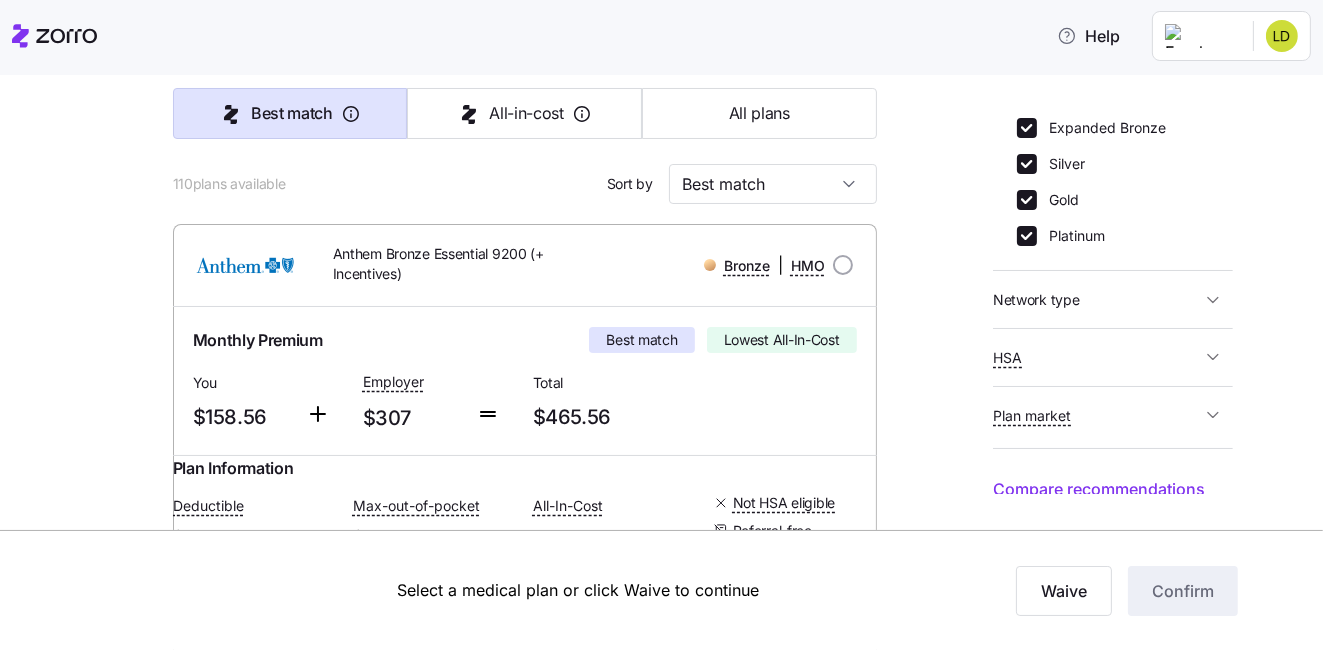 scroll, scrollTop: 494, scrollLeft: 0, axis: vertical 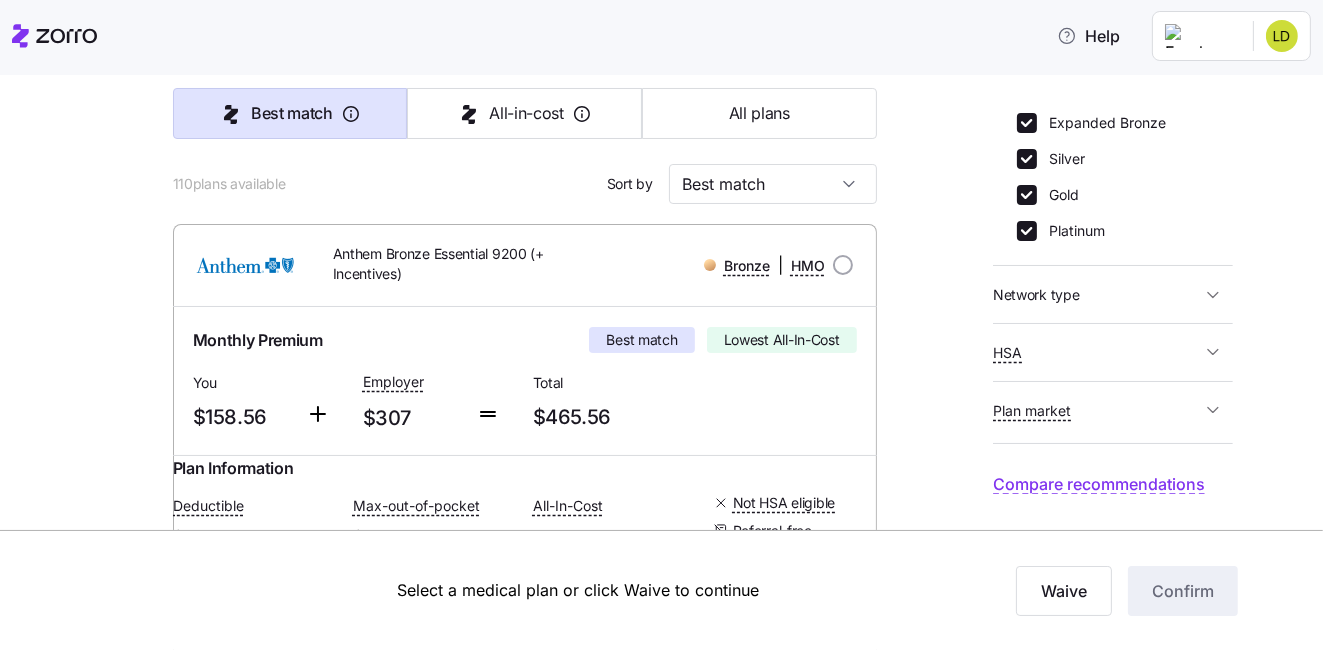 click on "Compare recommendations" at bounding box center (1099, 484) 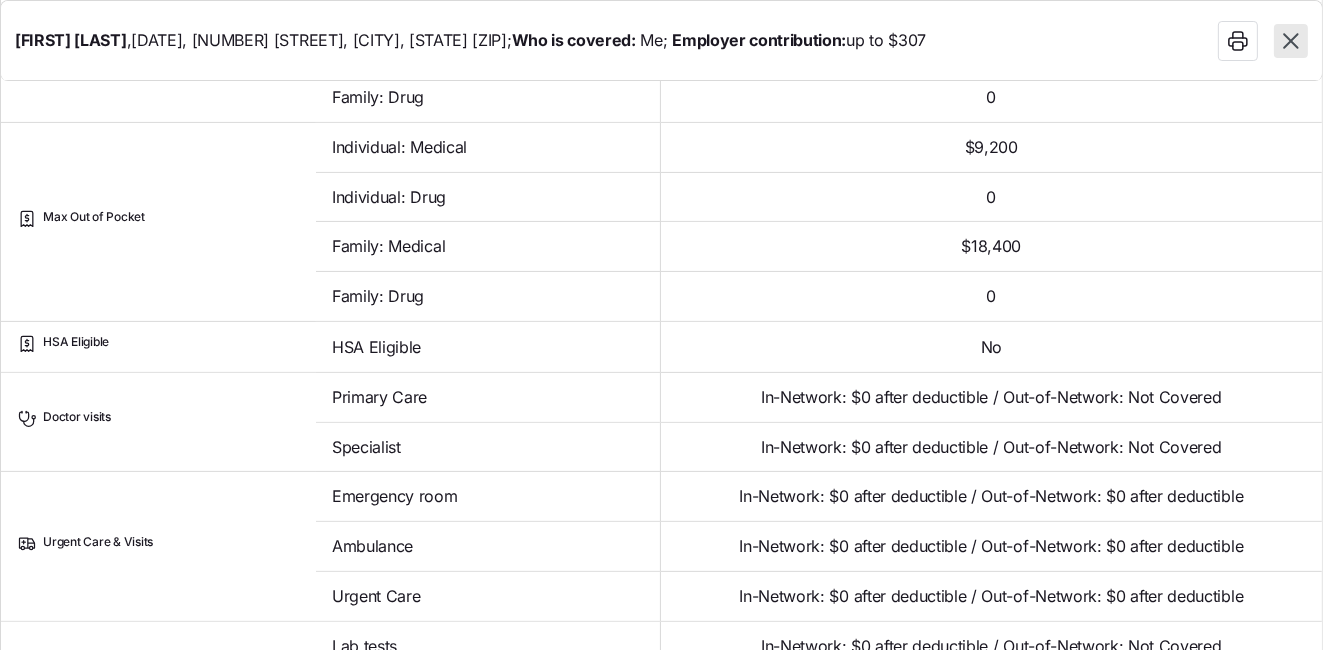 scroll, scrollTop: 531, scrollLeft: 0, axis: vertical 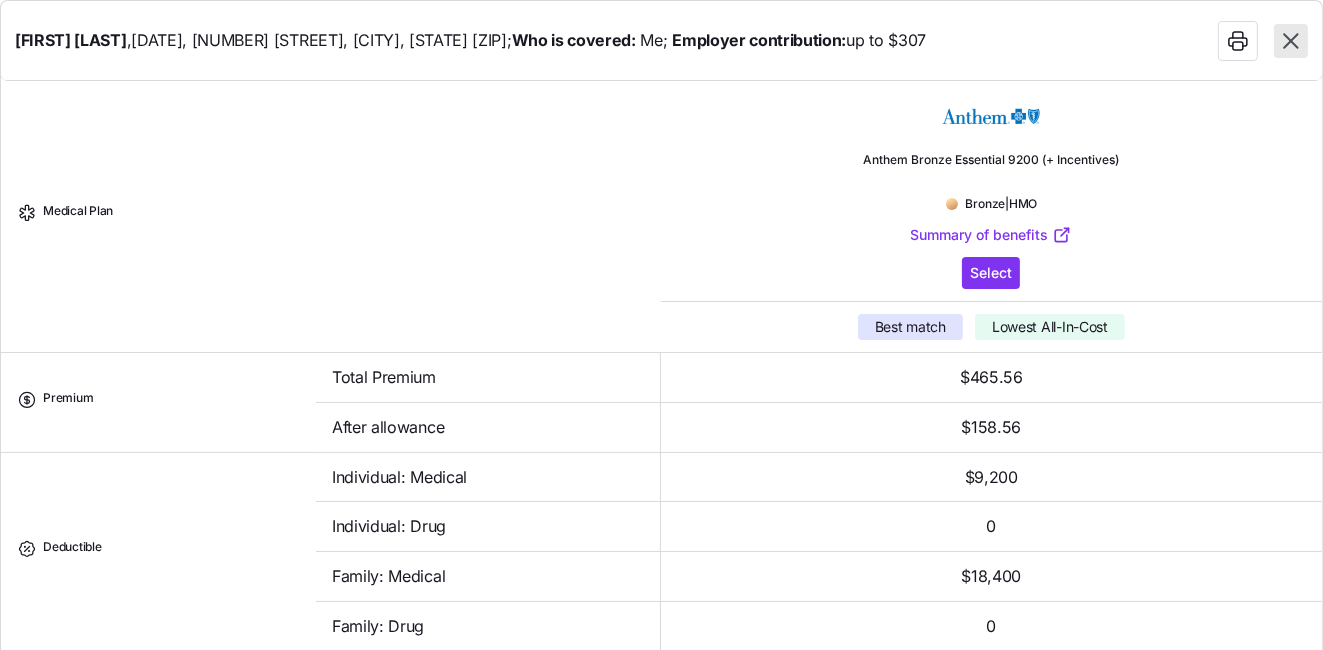click on "Summary of benefits" at bounding box center [991, 235] 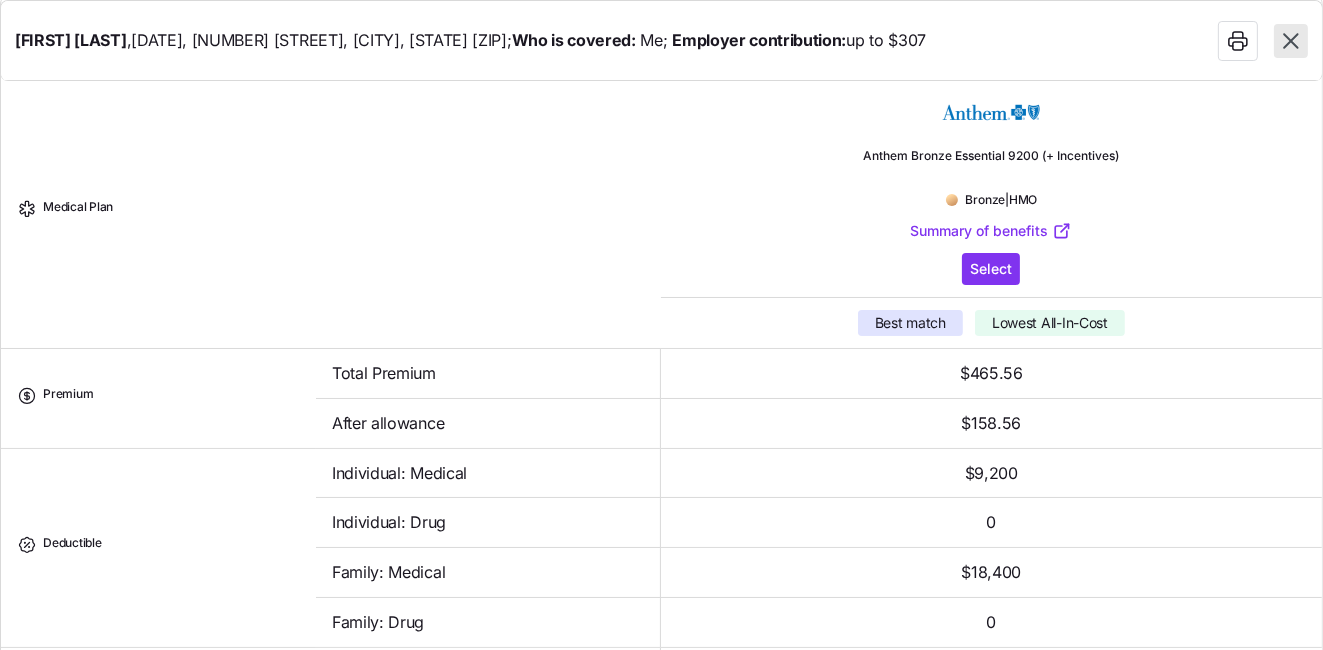 scroll, scrollTop: 0, scrollLeft: 0, axis: both 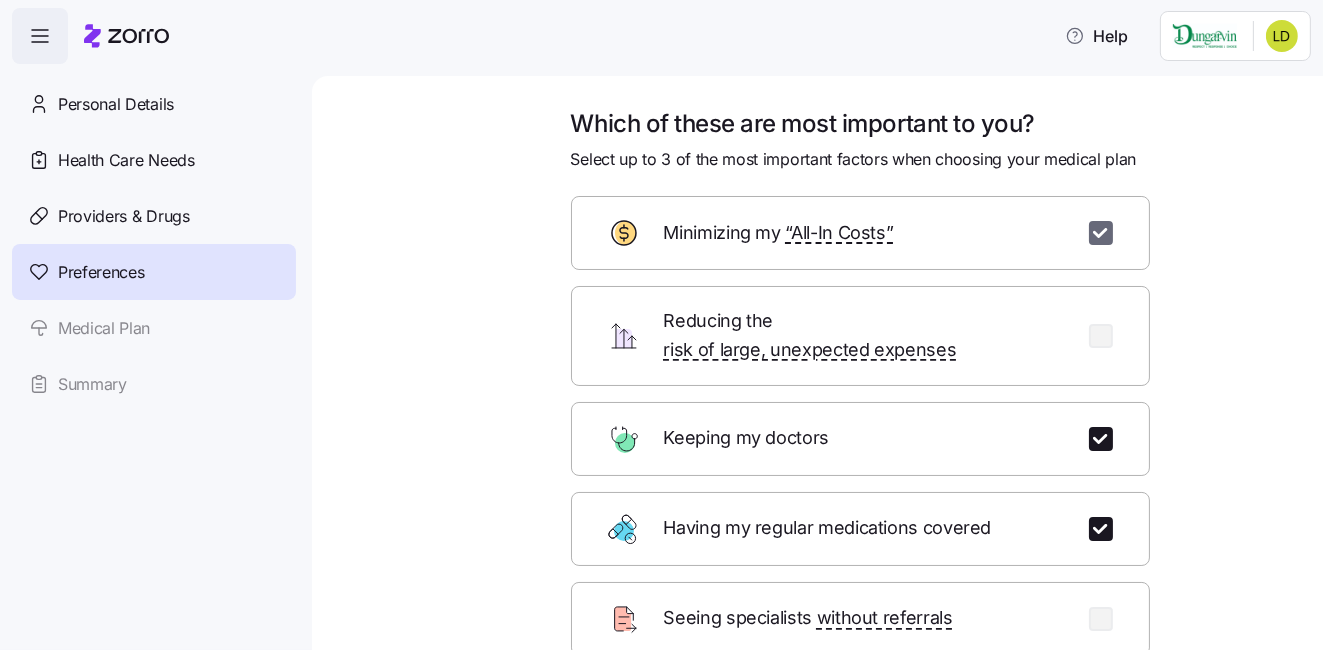 click at bounding box center [1101, 233] 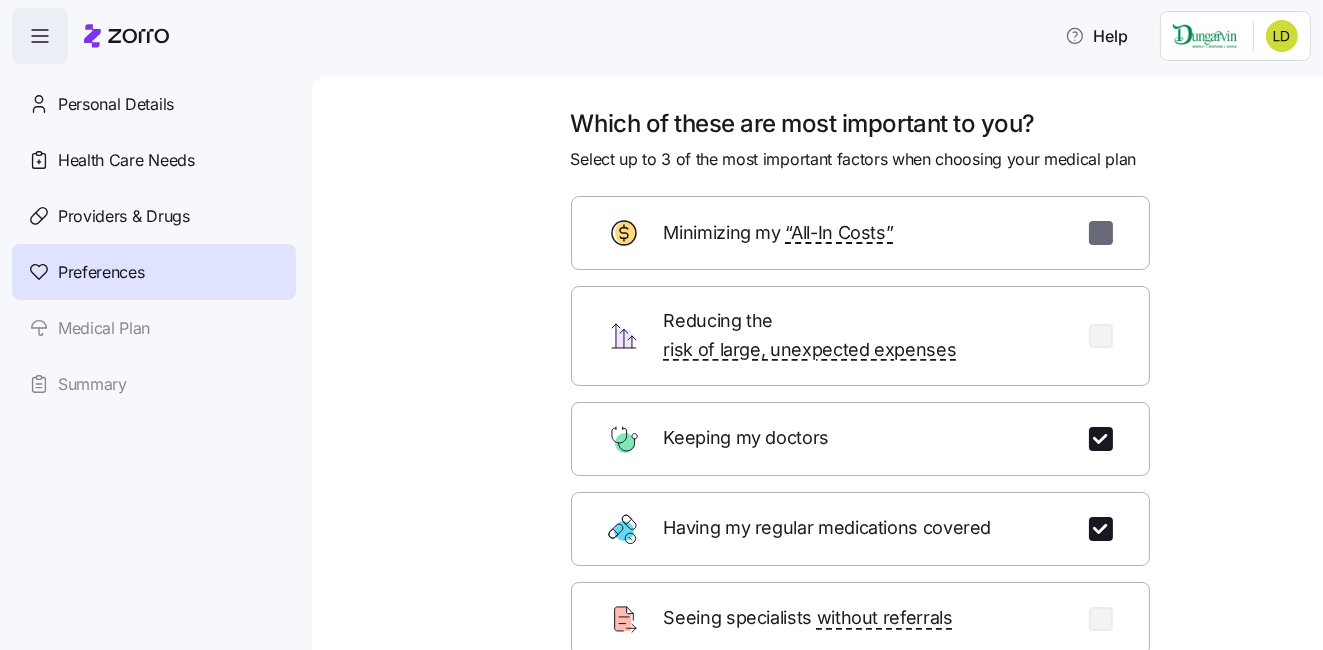 checkbox on "false" 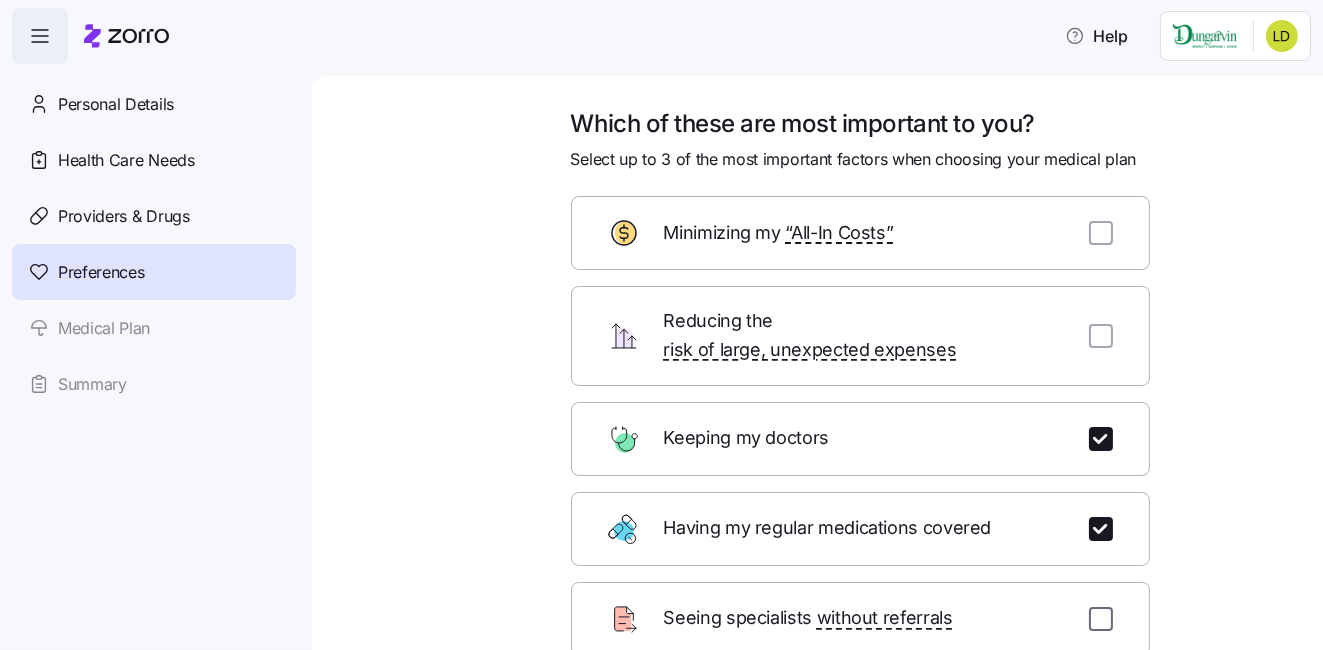 click at bounding box center [1101, 619] 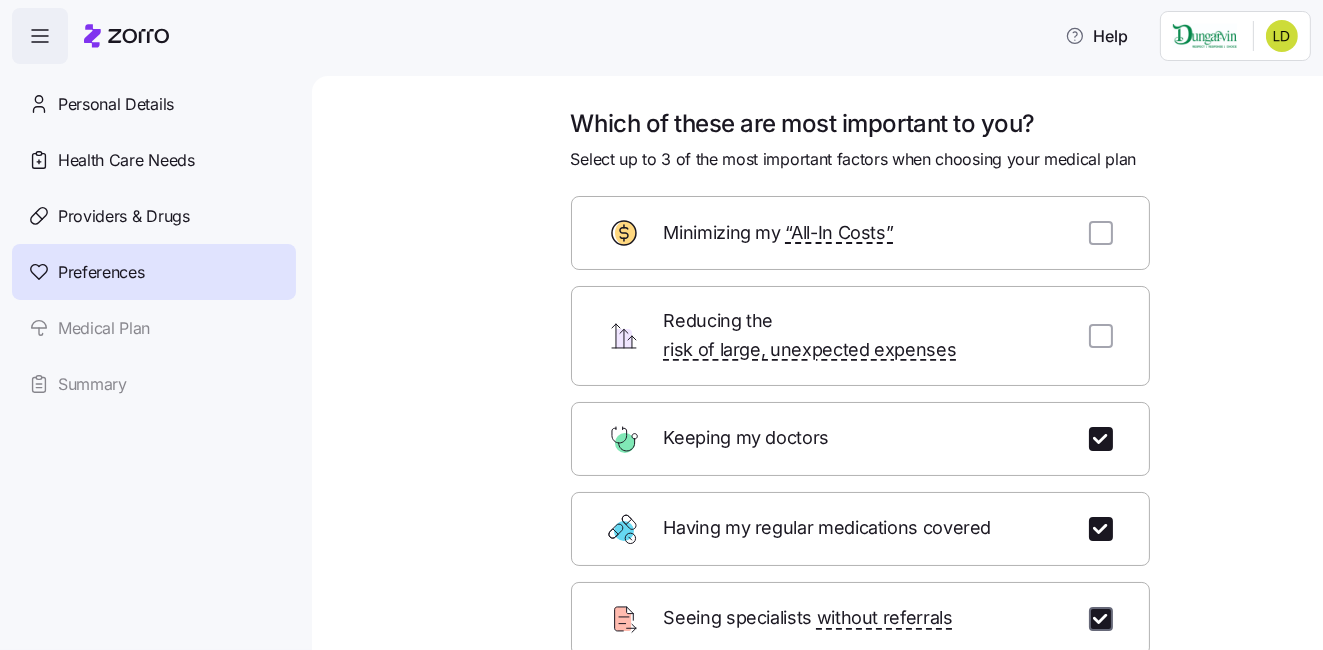 checkbox on "true" 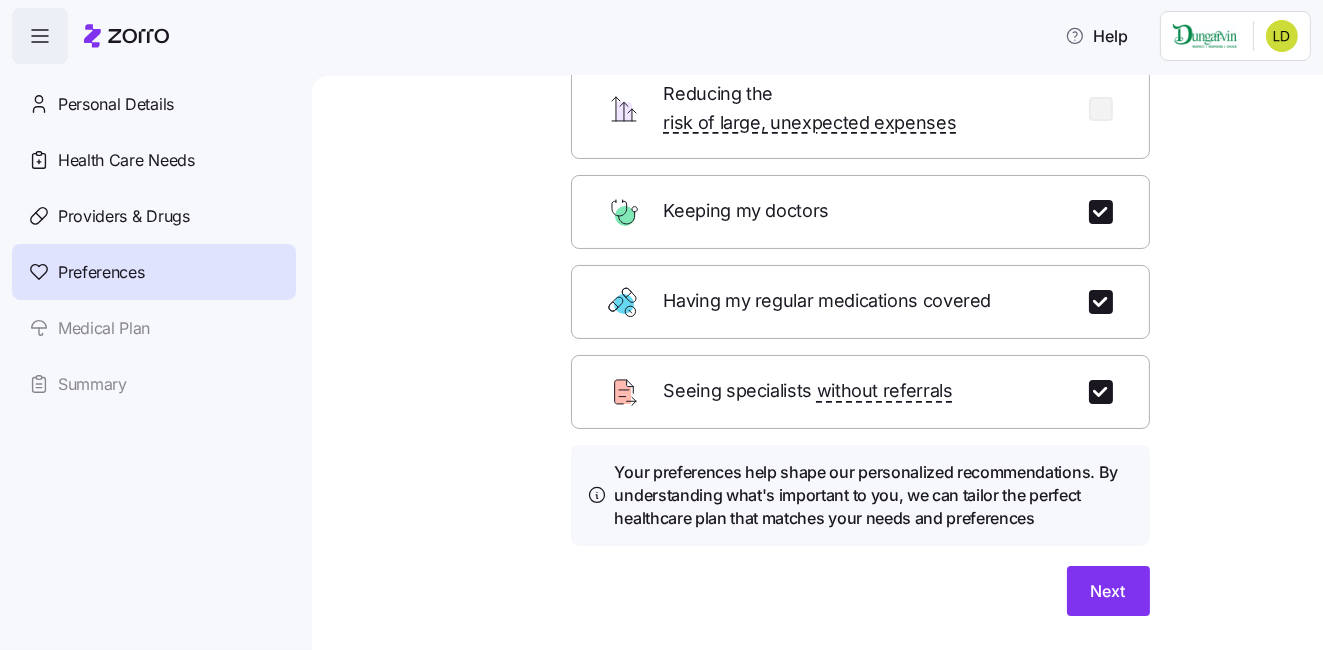 scroll, scrollTop: 259, scrollLeft: 0, axis: vertical 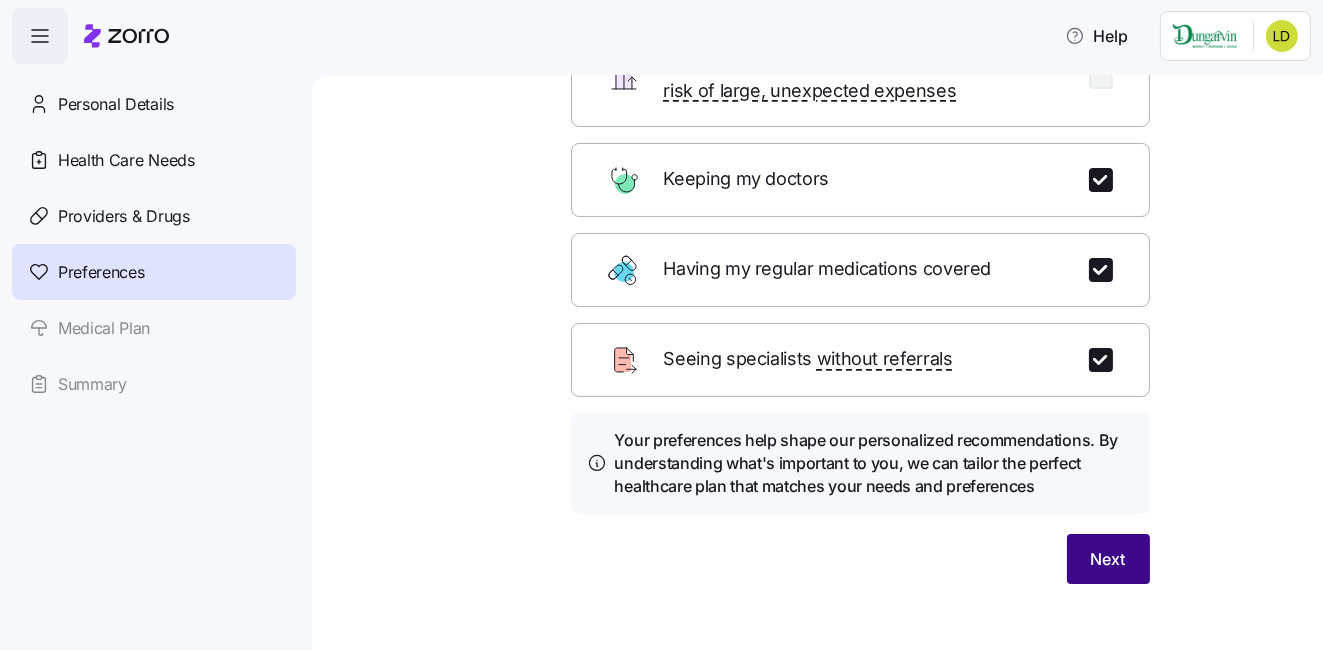 click on "Next" at bounding box center (1108, 559) 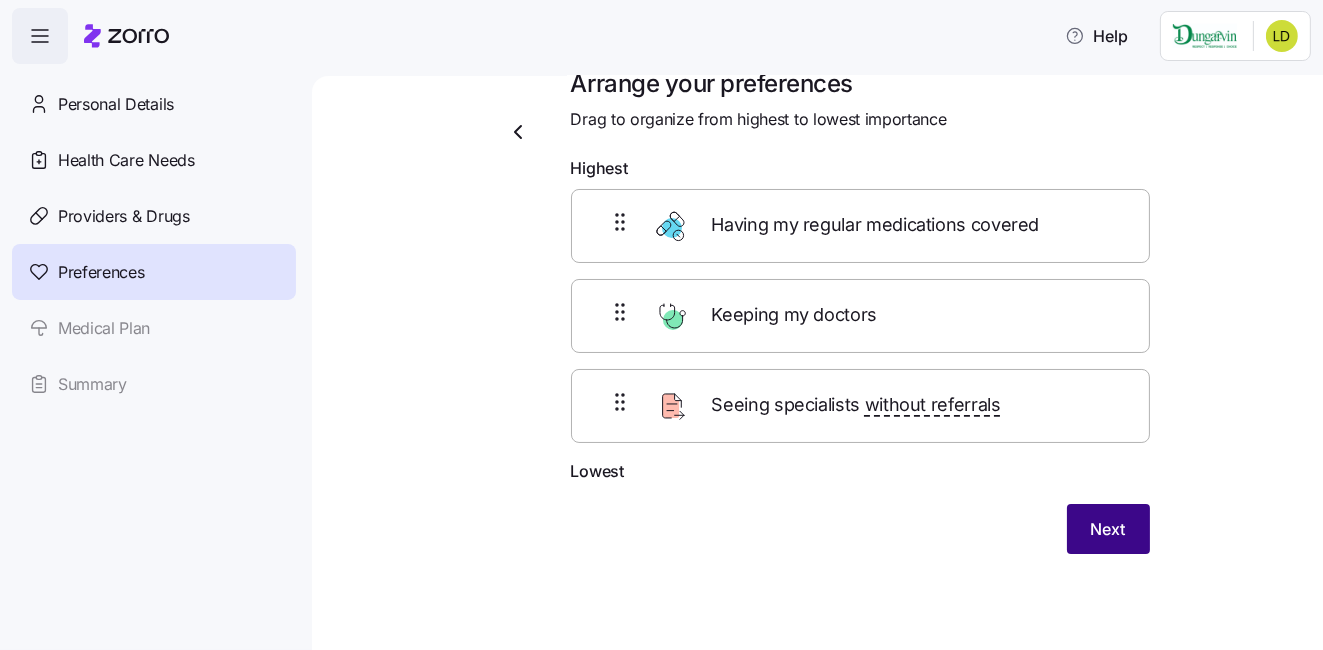 scroll, scrollTop: 37, scrollLeft: 0, axis: vertical 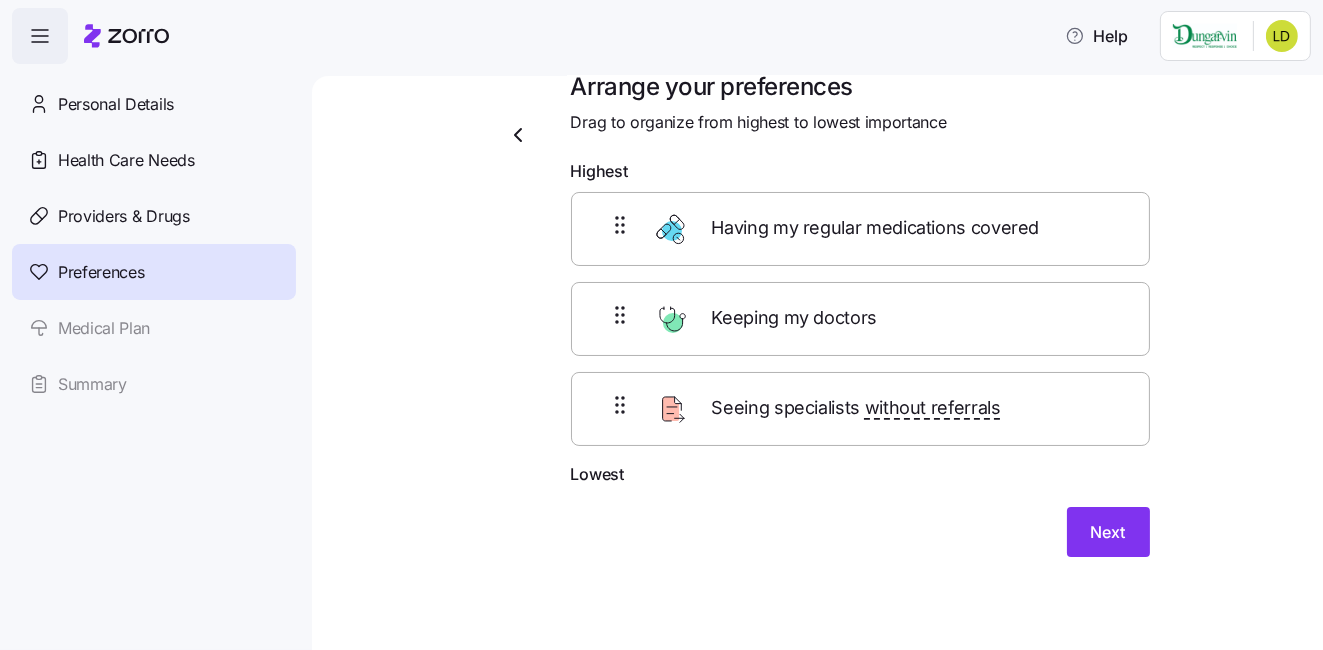 click on "Having my regular medications covered" at bounding box center [878, 228] 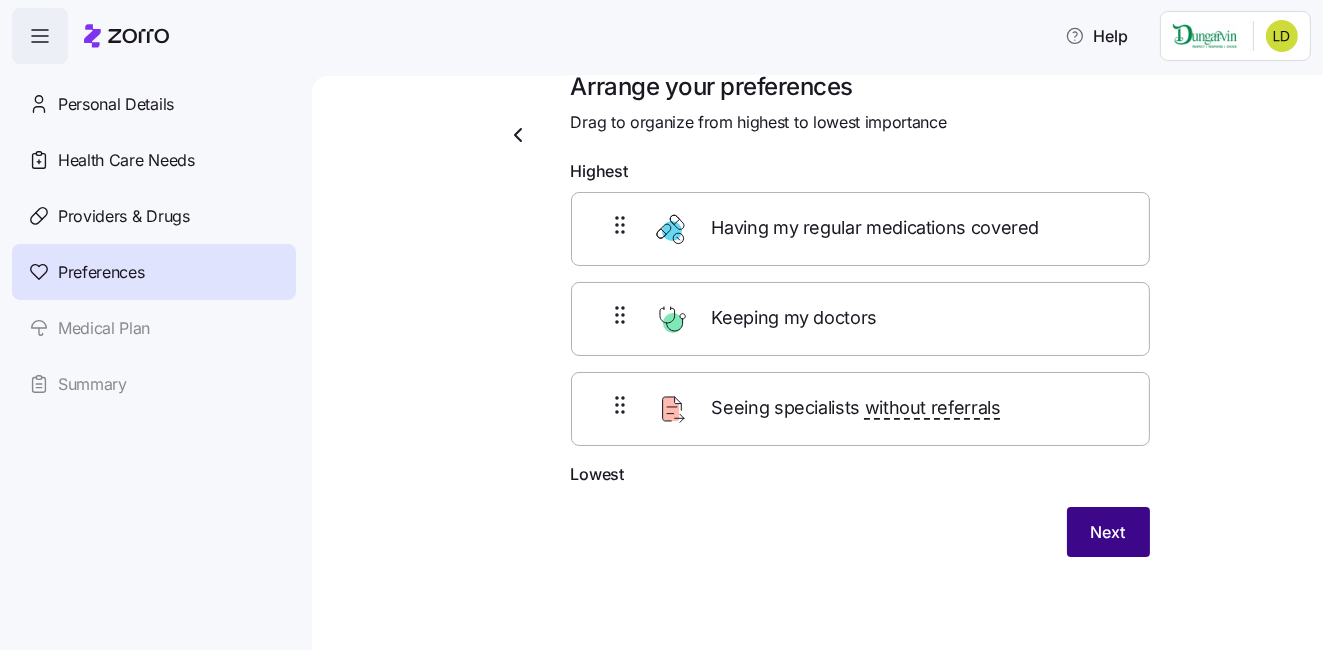 click on "Next" at bounding box center (1108, 532) 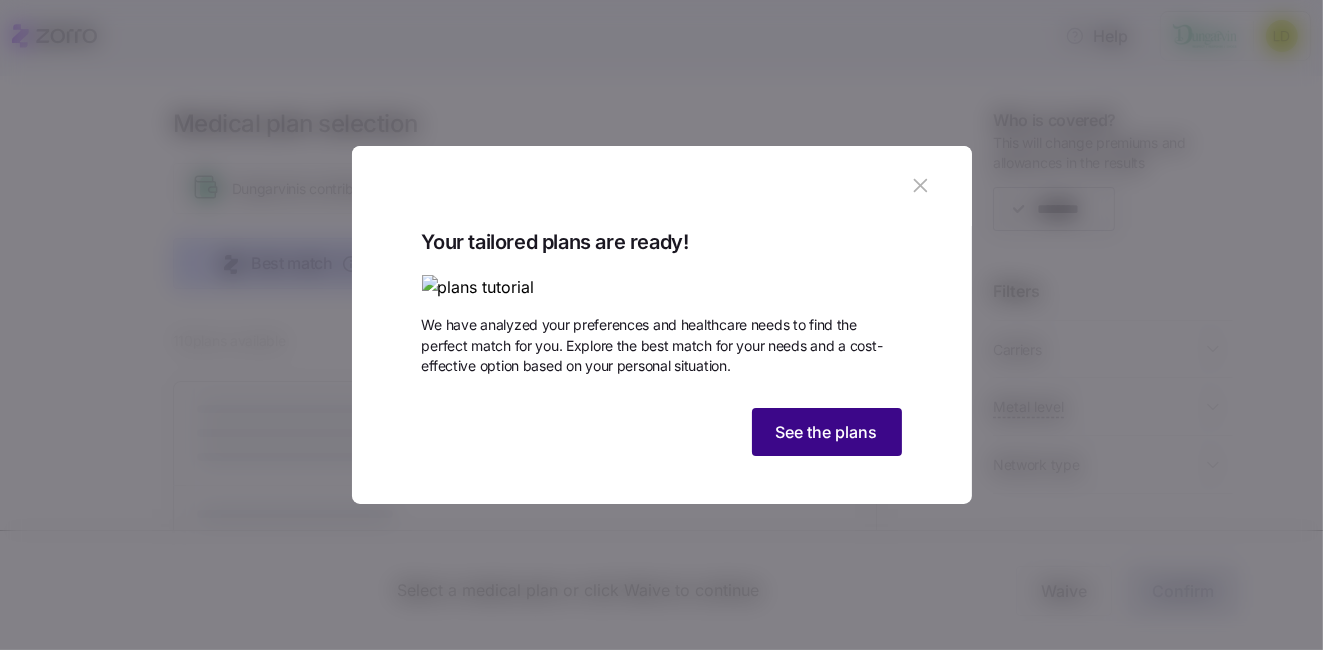 click on "See the plans" at bounding box center [827, 432] 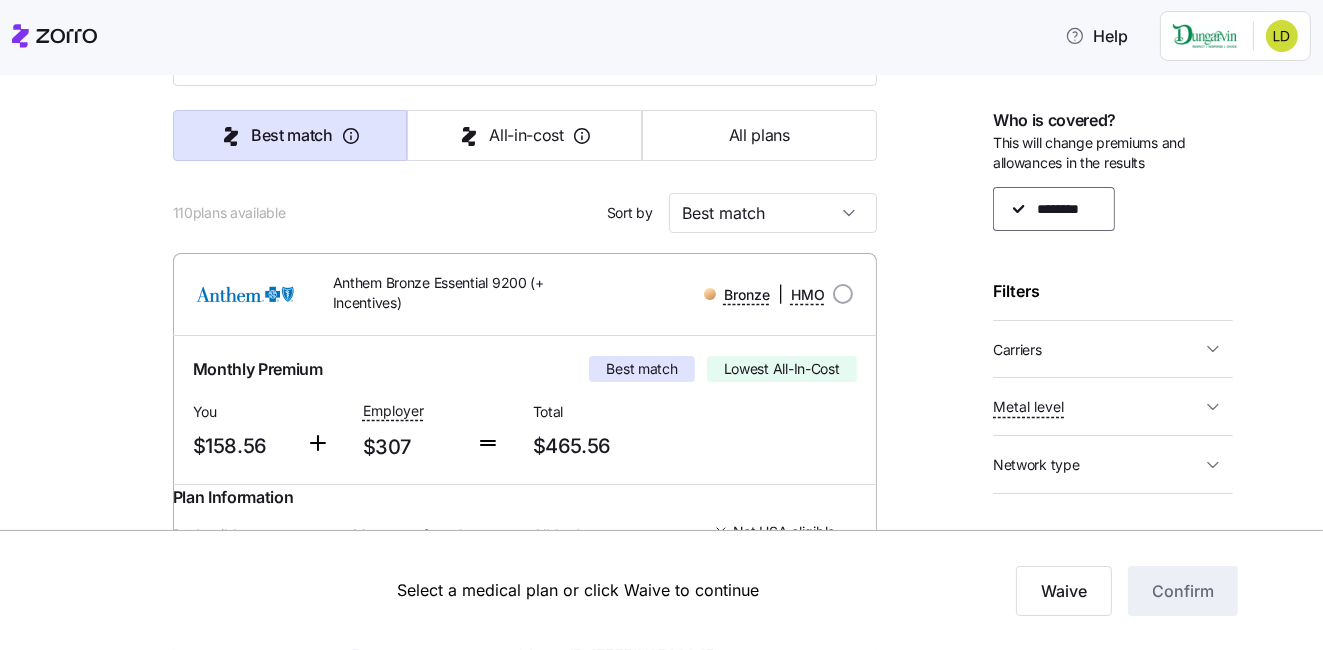 scroll, scrollTop: 139, scrollLeft: 0, axis: vertical 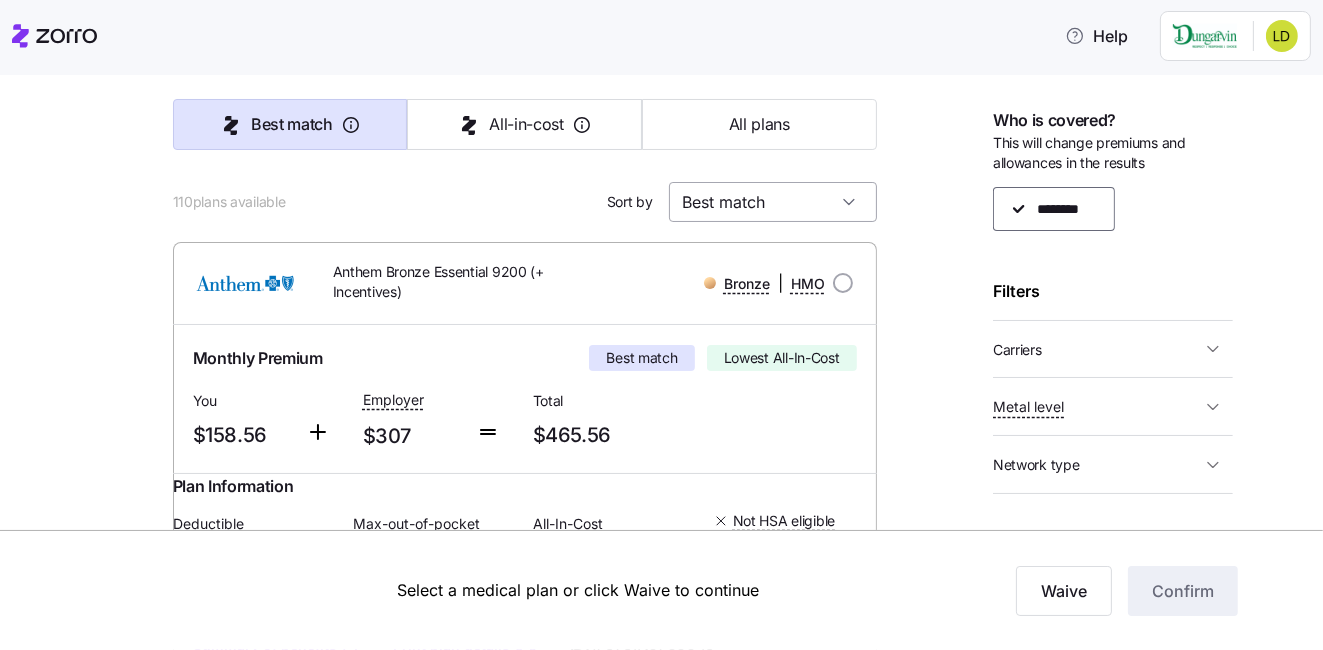 click on "Best match" at bounding box center [773, 202] 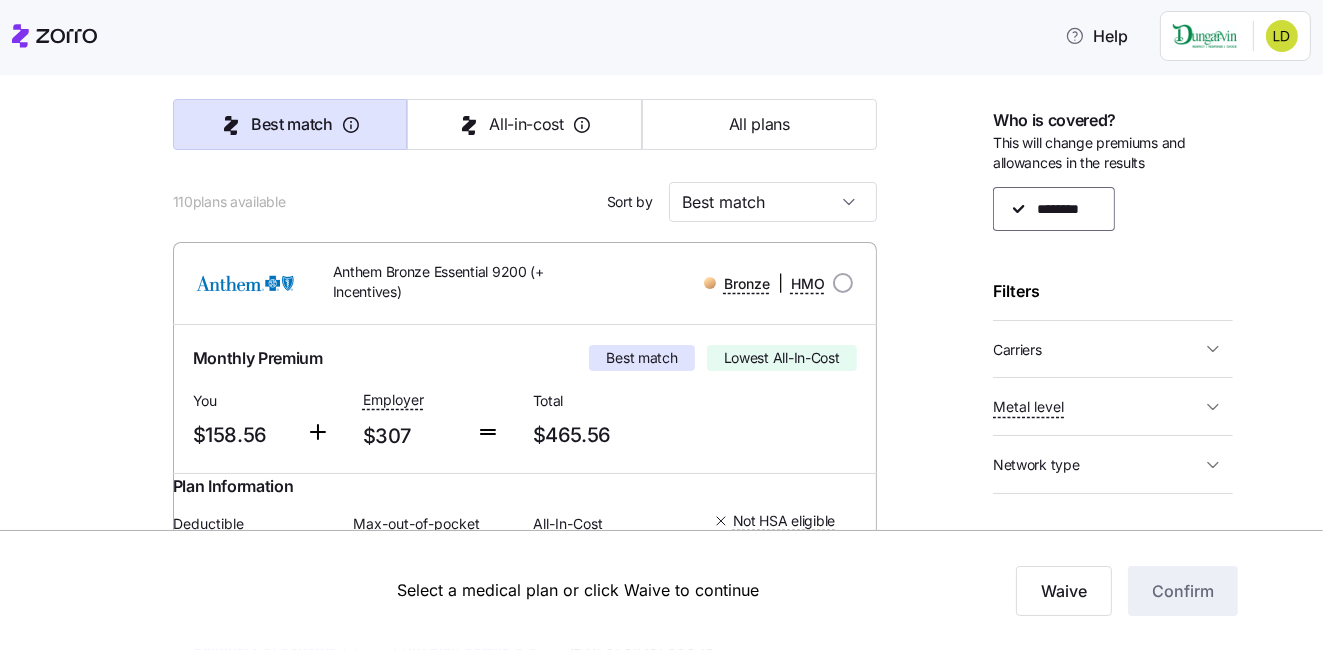click at bounding box center [525, 172] 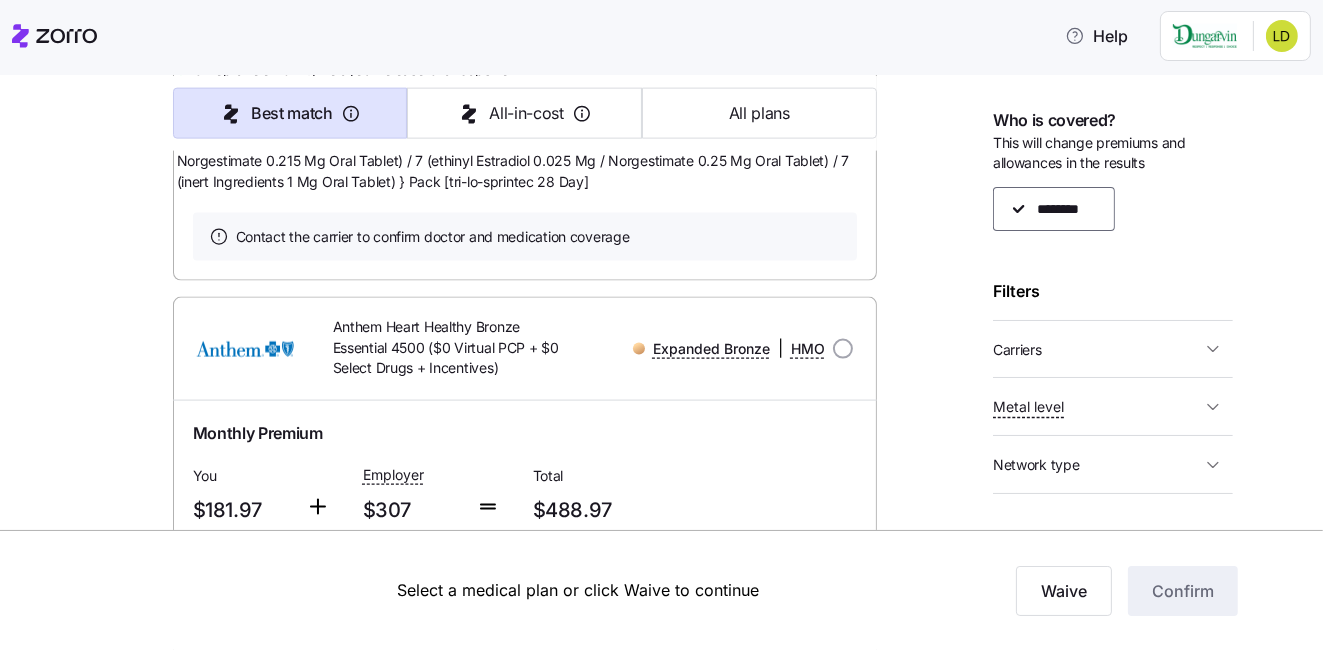 scroll, scrollTop: 3155, scrollLeft: 0, axis: vertical 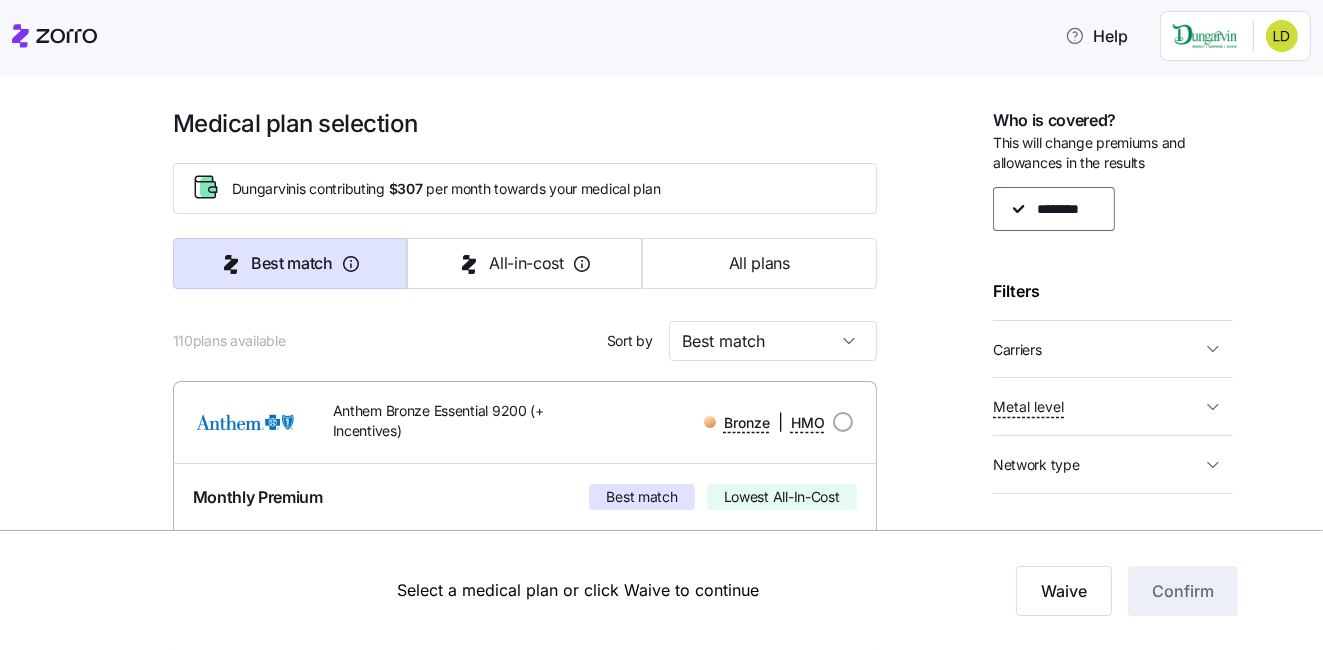 drag, startPoint x: 1320, startPoint y: 433, endPoint x: 1304, endPoint y: 84, distance: 349.36658 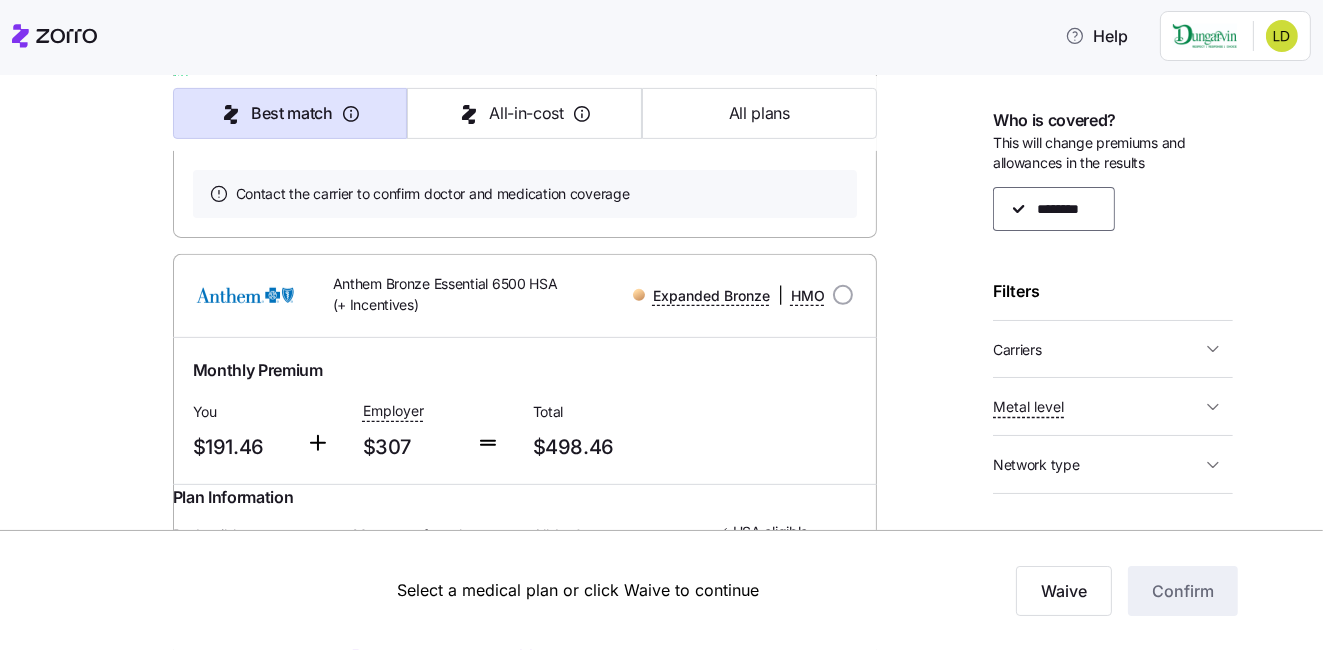 scroll, scrollTop: 897, scrollLeft: 0, axis: vertical 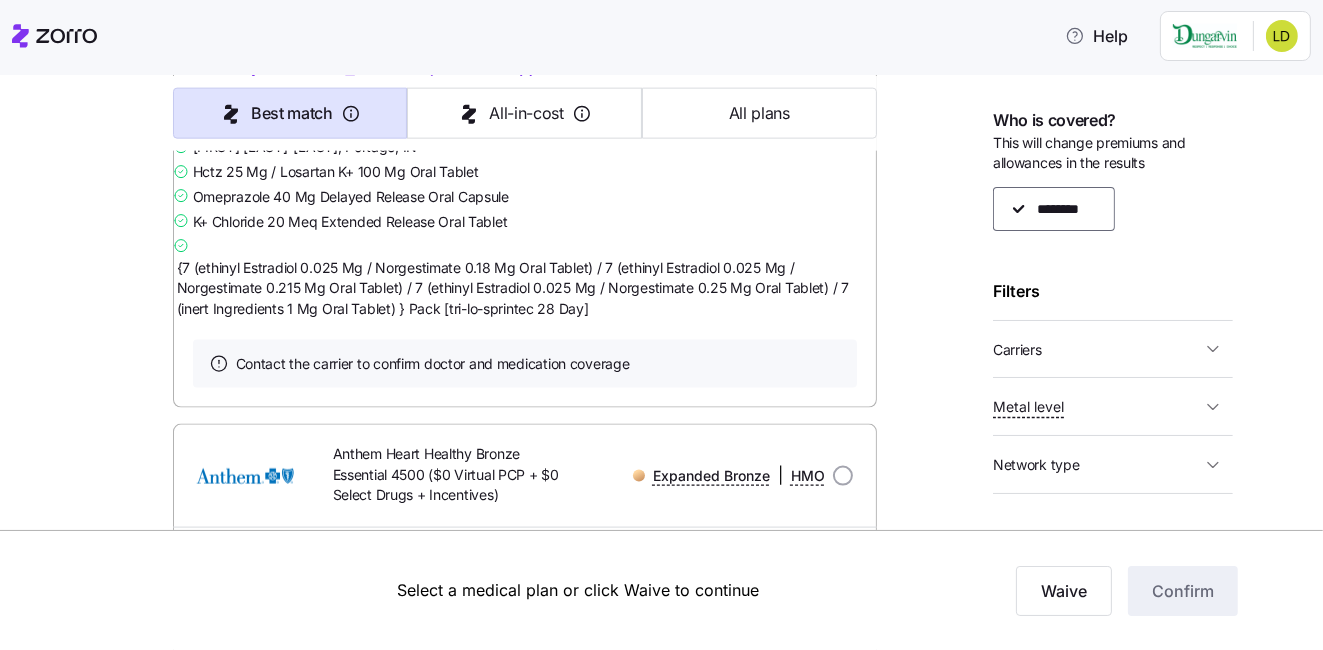 click on "Summary of benefits" at bounding box center (277, 68) 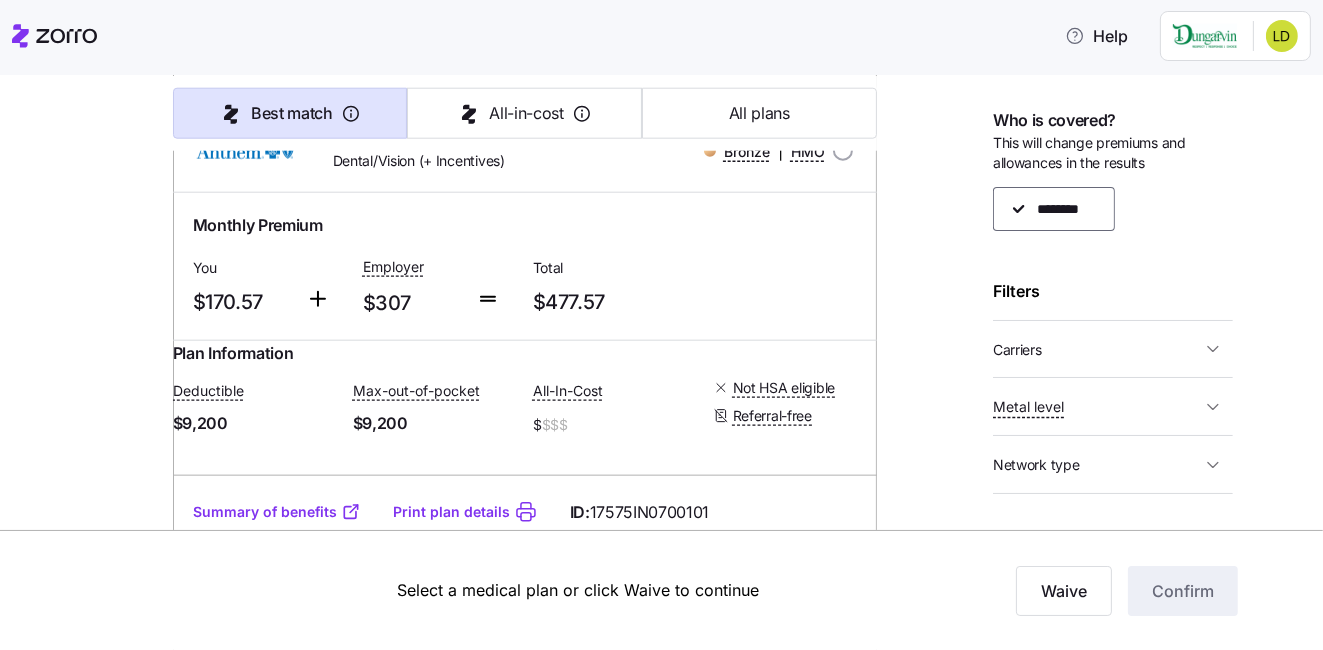 scroll, scrollTop: 2577, scrollLeft: 0, axis: vertical 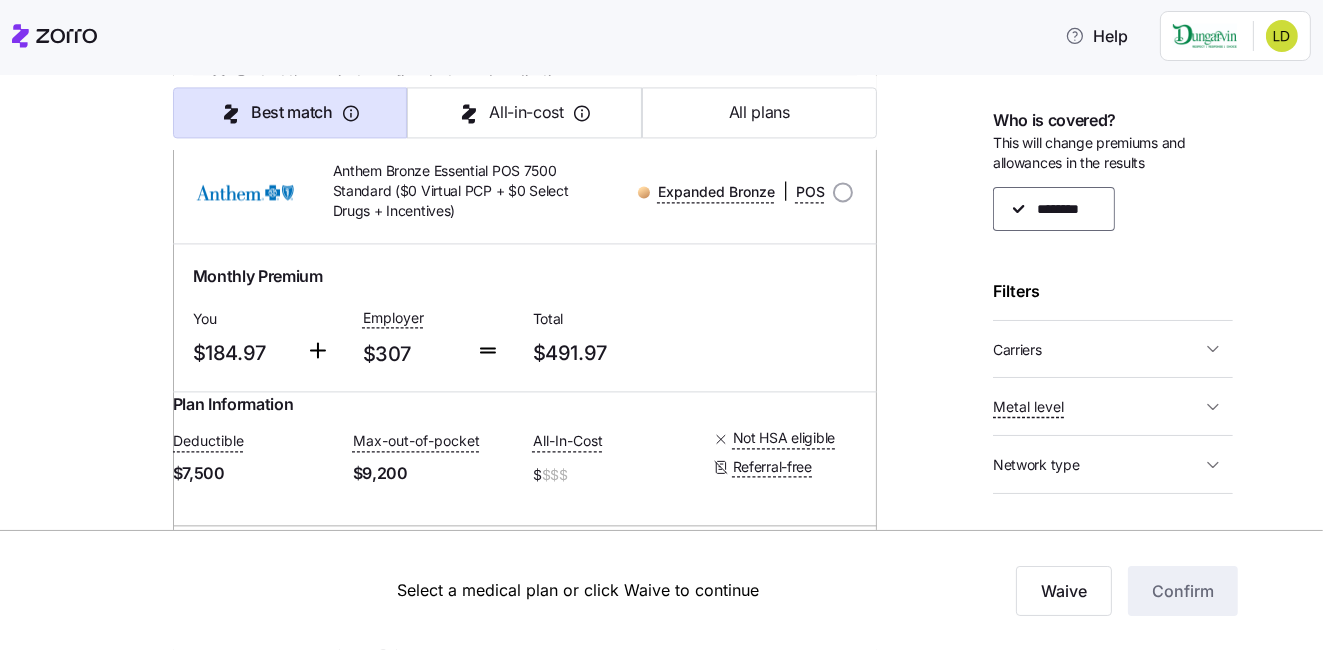 click on "Help Personal Details Health Care Needs Providers & Drugs Preferences Medical Plan Summary Medical plan selection Dungarvin is contributing $307 per month towards your medical plan Best match All-in-cost All plans 110 plans available Sort by Best match Anthem Bronze Essential 9200 (+ Incentives) Bronze | HMO Monthly Premium Best match Lowest All-In-Cost You $158.56 Employer $307 Total $465.56 Plan Information Deductible $9,200 Max-out-of-pocket $9,200 All-In-Cost $$$ Not HSA eligible Referral-free [FIRST] [LAST] , [DATE] , [NUMBER] [STREET], [CITY], [STATE] [ZIP] ; Who is covered: Me ; Employer contribution: up to $307 Medical Plan Anthem Bronze Essential 9200 (+ Incentives) Bronze | HMO Summary of benefits Select Best match Lowest All-In-Cost Premium Total Premium $465.56 After allowance $158.56 Deductible Individual: Medical $9,200 Individual: Drug 0 Family: Medical $18,400 Family: Drug 0 Max Out of Pocket Individual: Medical $9,200 Individual: Drug 0 $18,400 0 No 5" at bounding box center [661, 319] 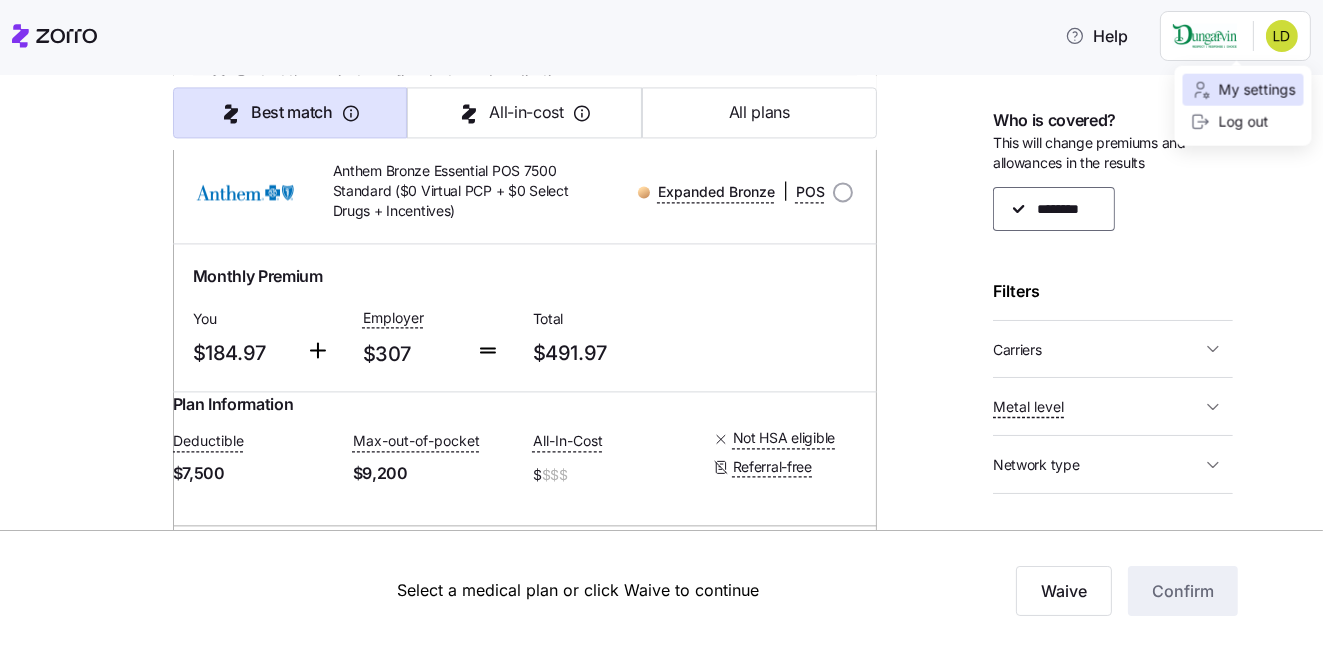 click on "My settings" at bounding box center [1243, 90] 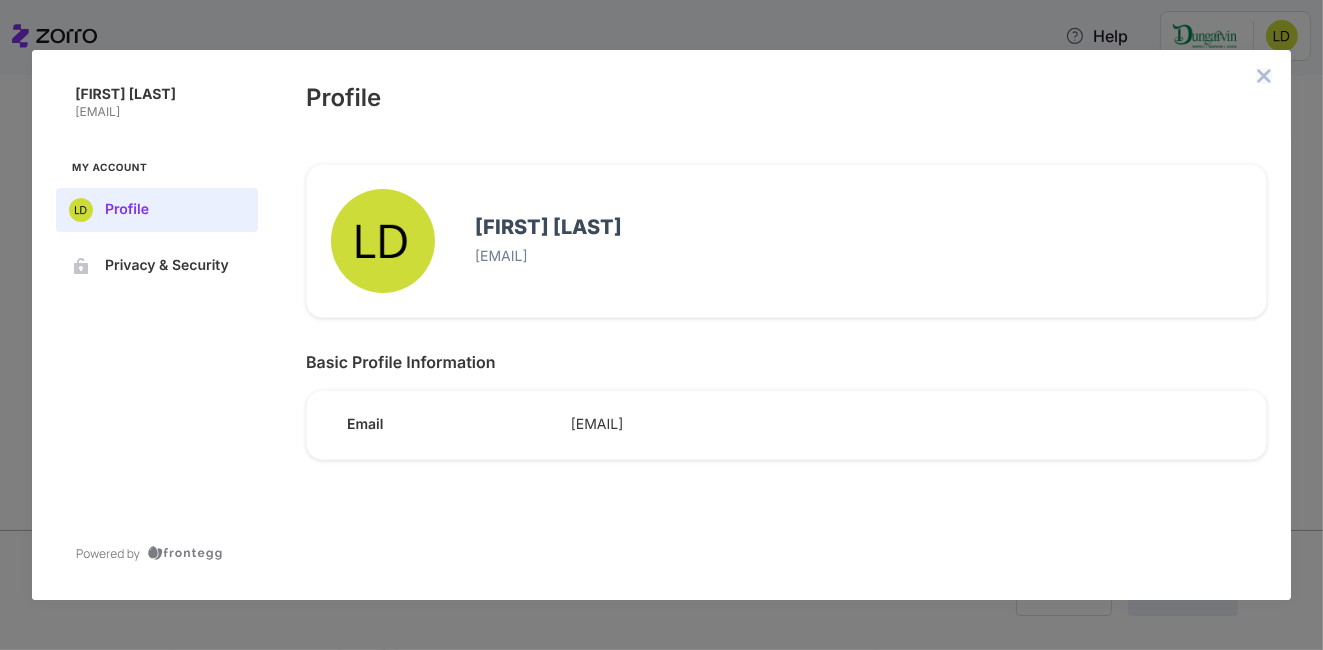 click 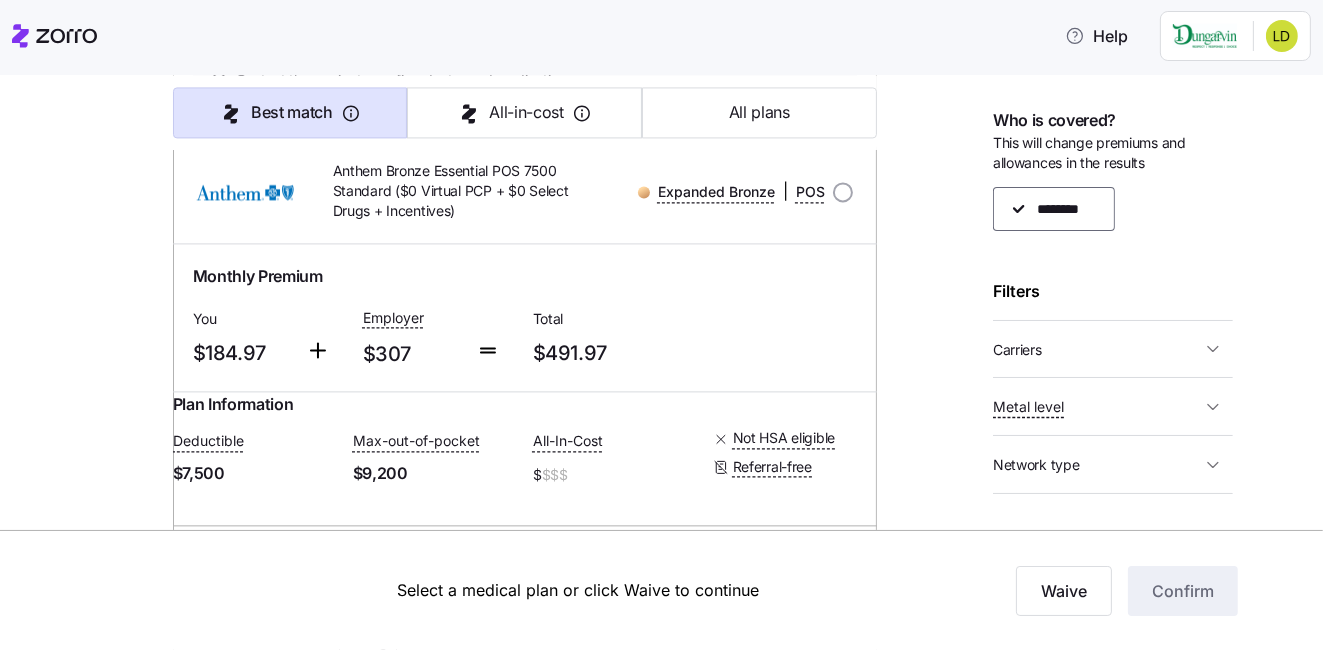 click on "Help" at bounding box center (661, 36) 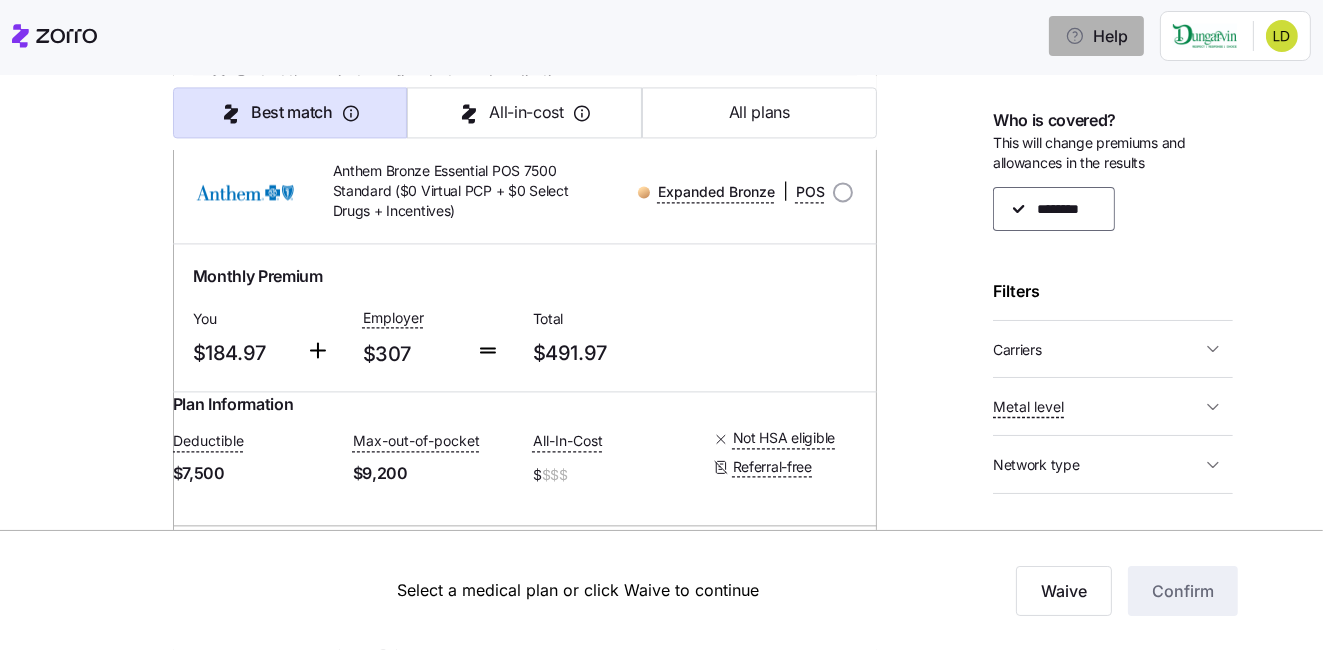 click on "Help" at bounding box center [1096, 36] 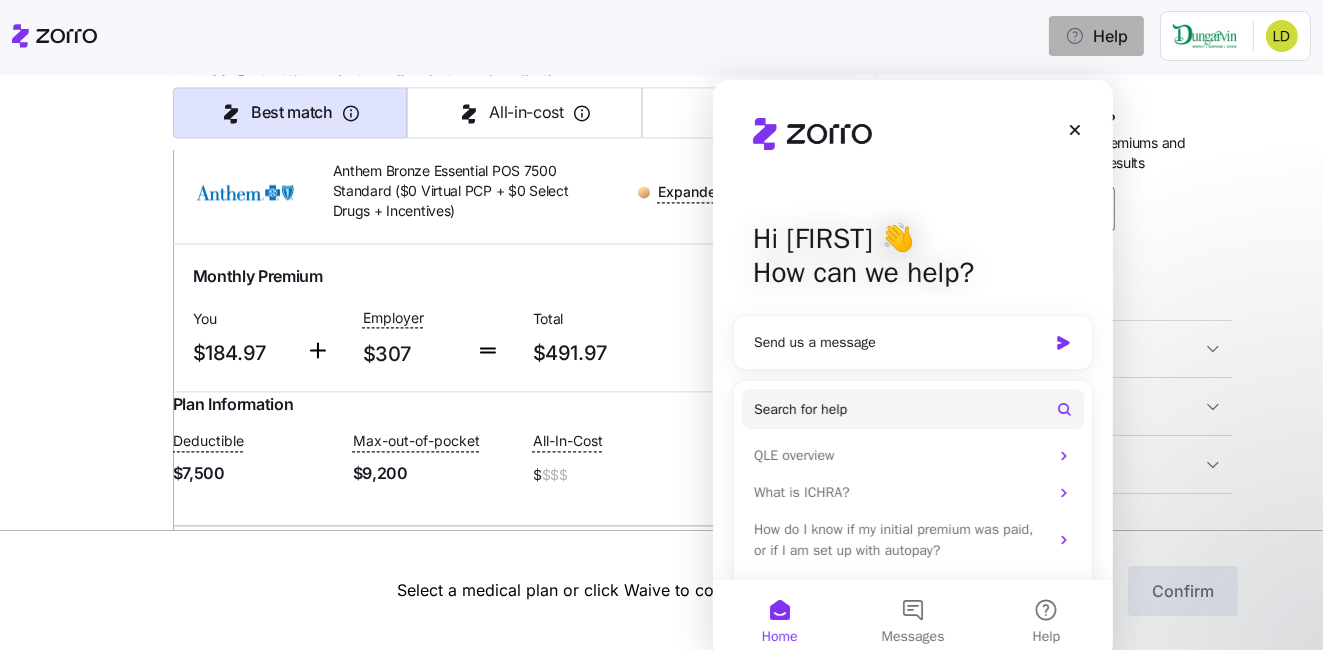 scroll, scrollTop: 0, scrollLeft: 0, axis: both 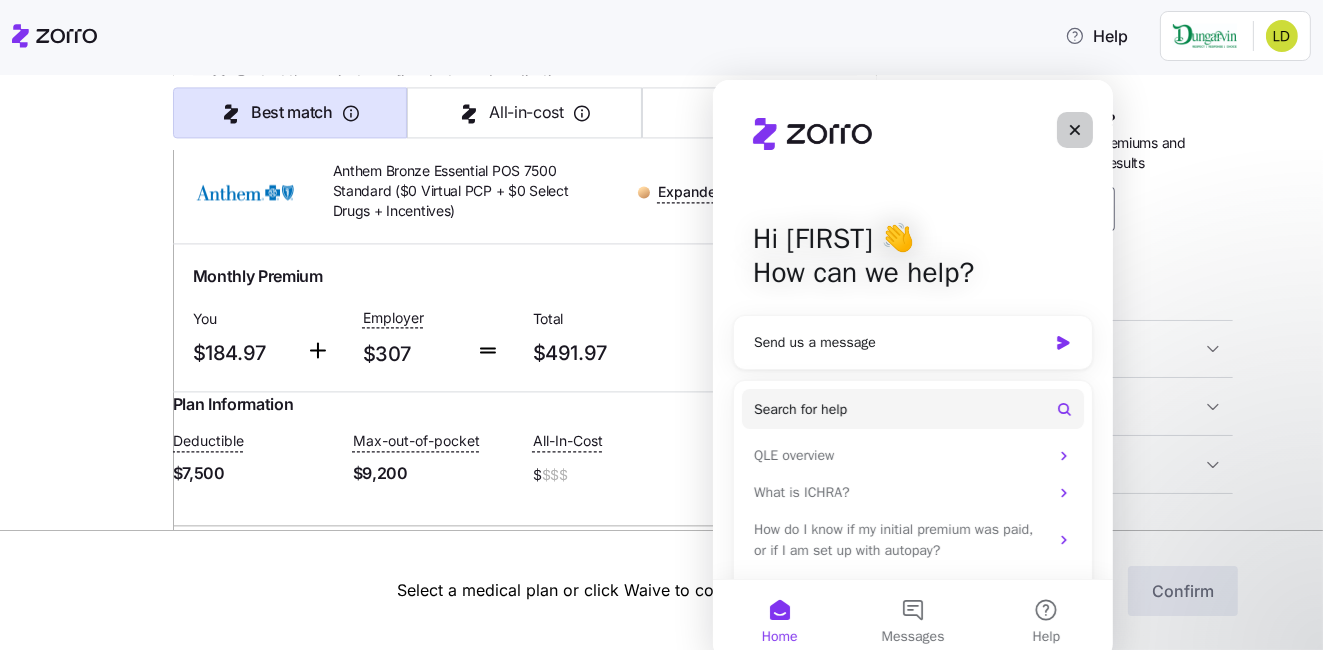 click 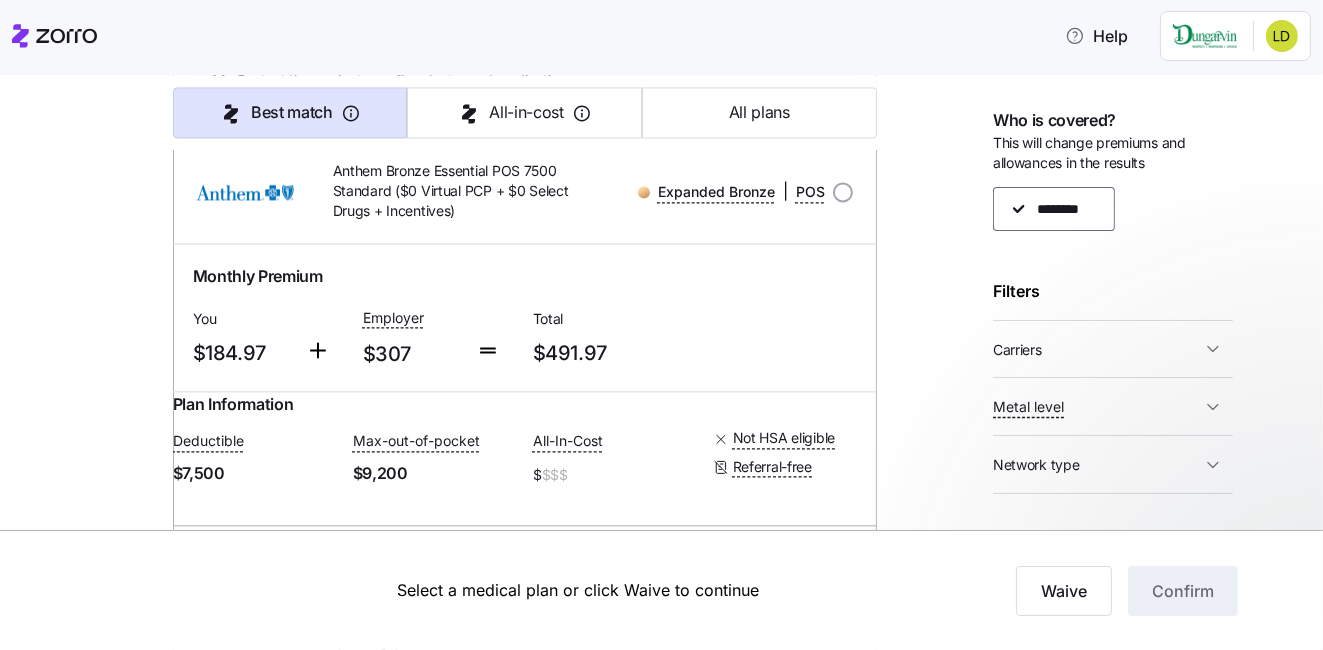 scroll, scrollTop: 0, scrollLeft: 0, axis: both 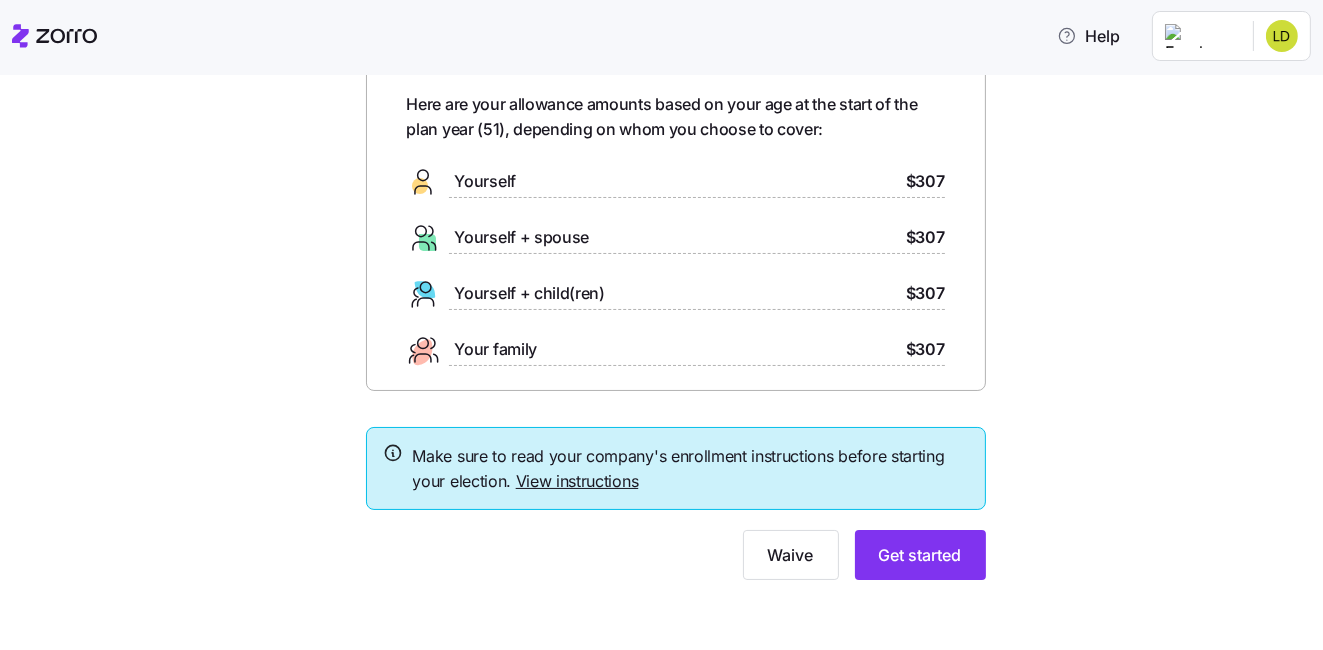click on "View instructions" at bounding box center (577, 481) 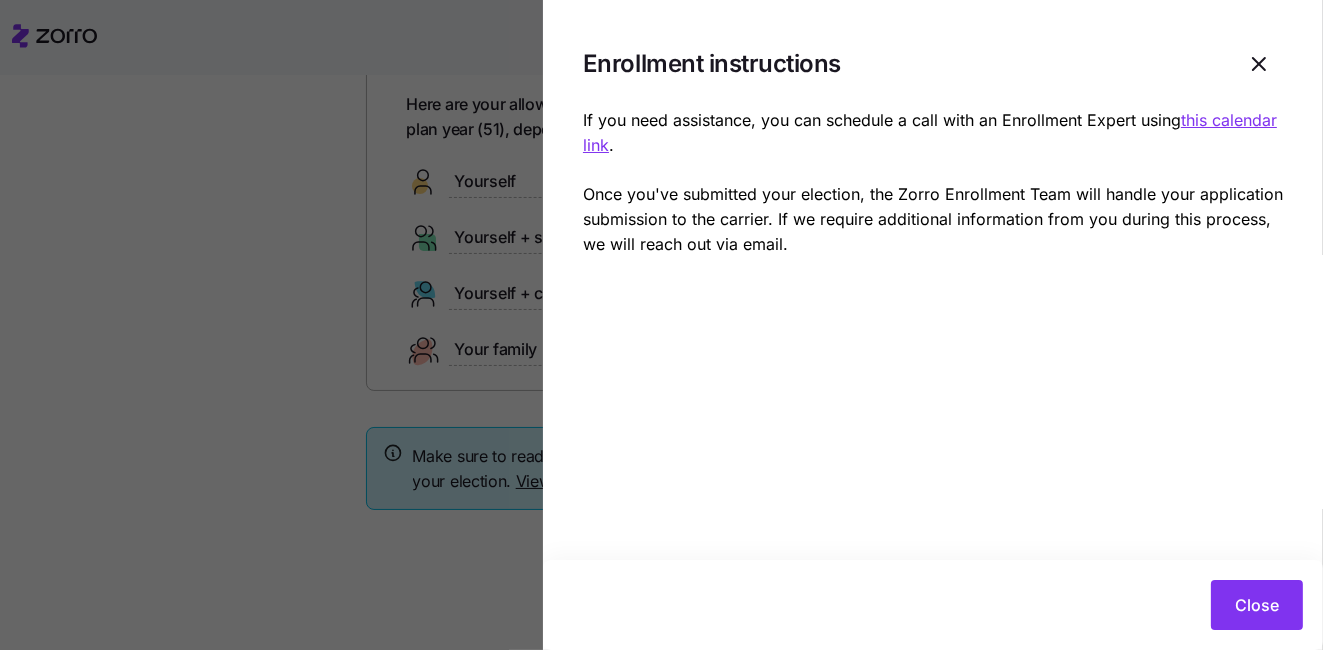 click on "this calendar link" at bounding box center [930, 132] 